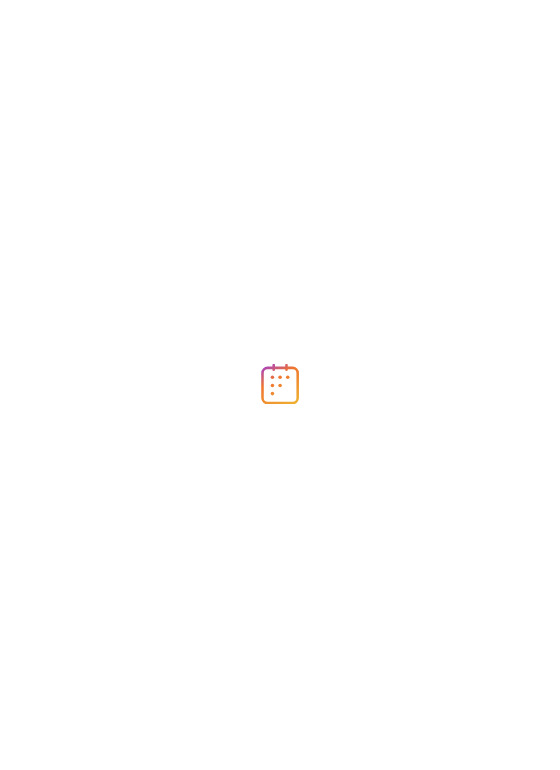 scroll, scrollTop: 0, scrollLeft: 0, axis: both 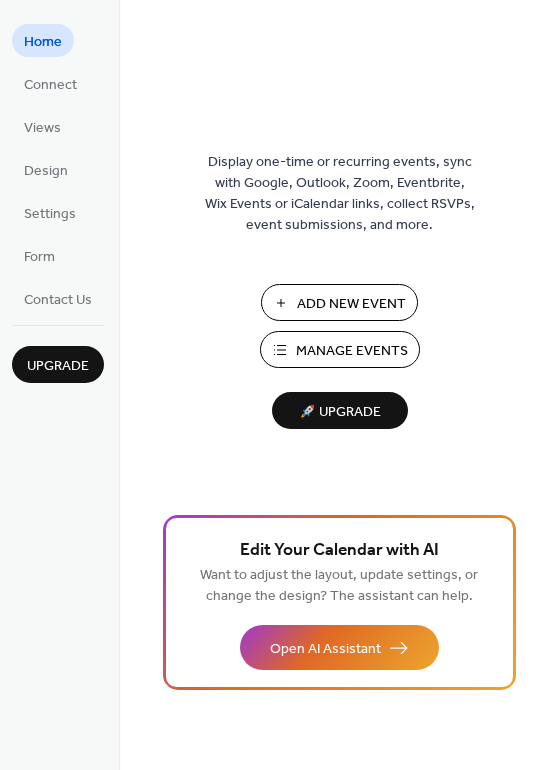 click on "Add New Event" at bounding box center [351, 304] 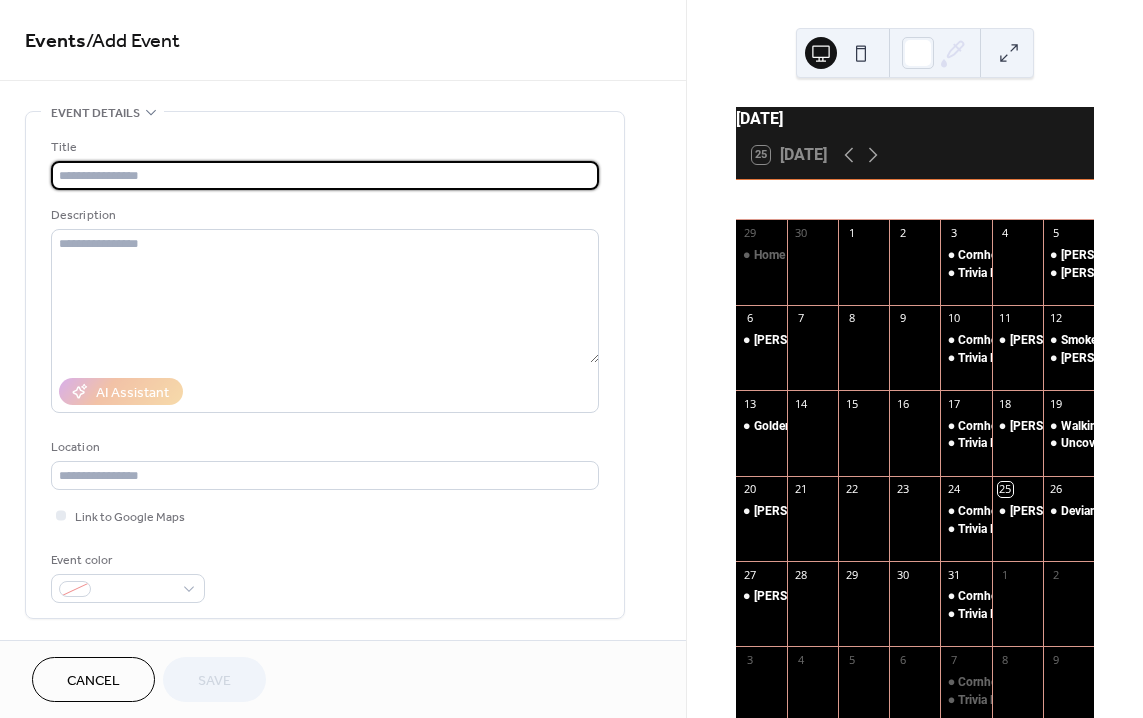 scroll, scrollTop: 0, scrollLeft: 0, axis: both 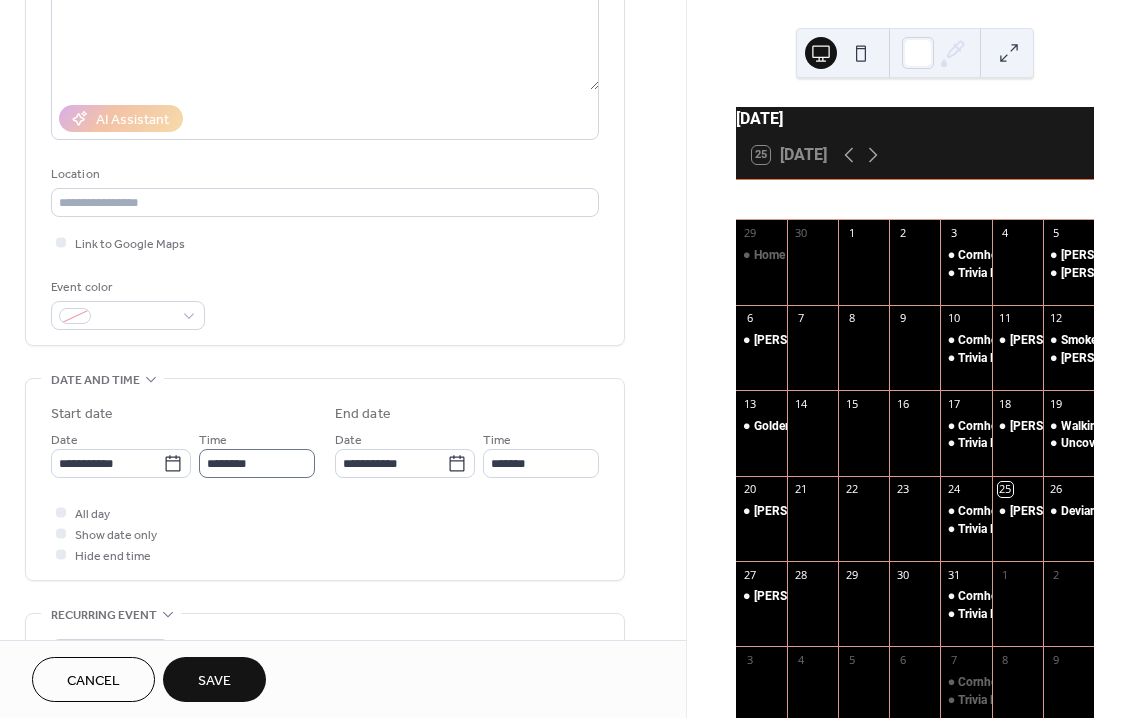 type on "******" 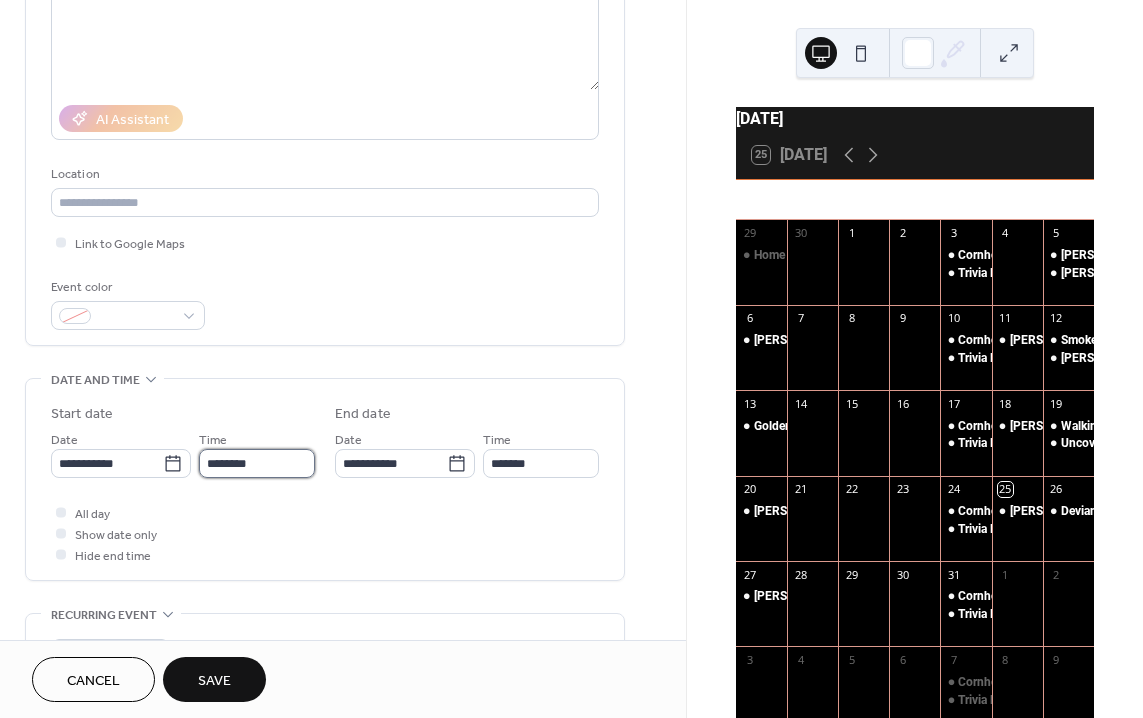 click on "********" at bounding box center [257, 463] 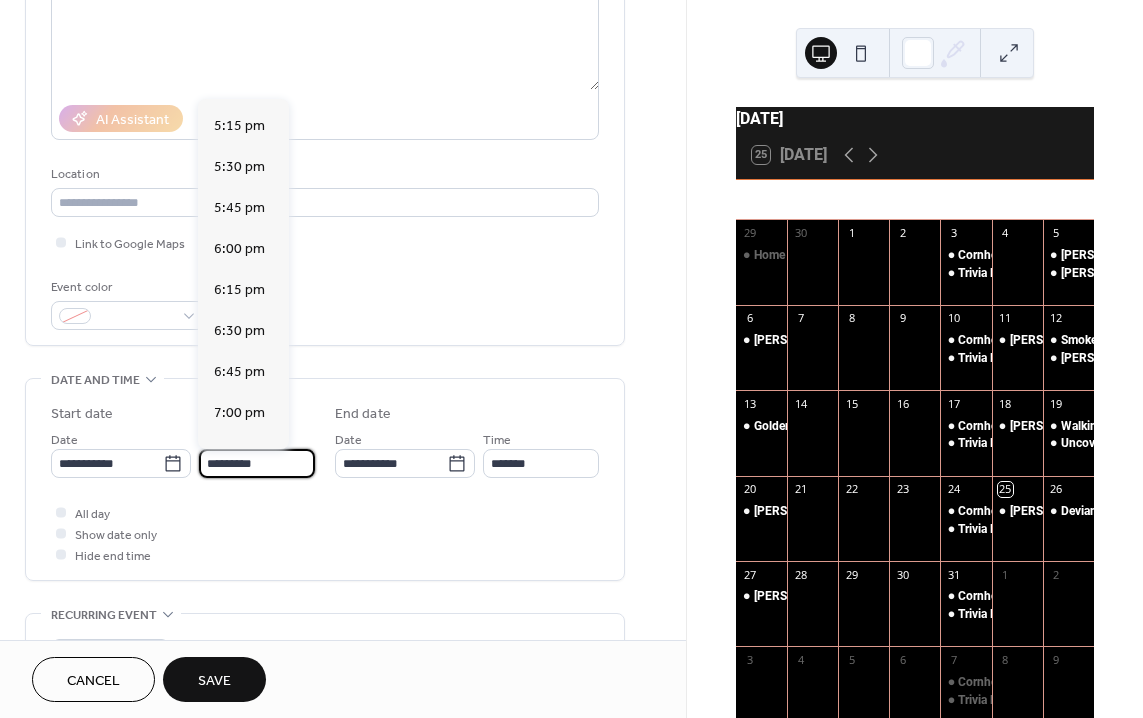 scroll, scrollTop: 2826, scrollLeft: 0, axis: vertical 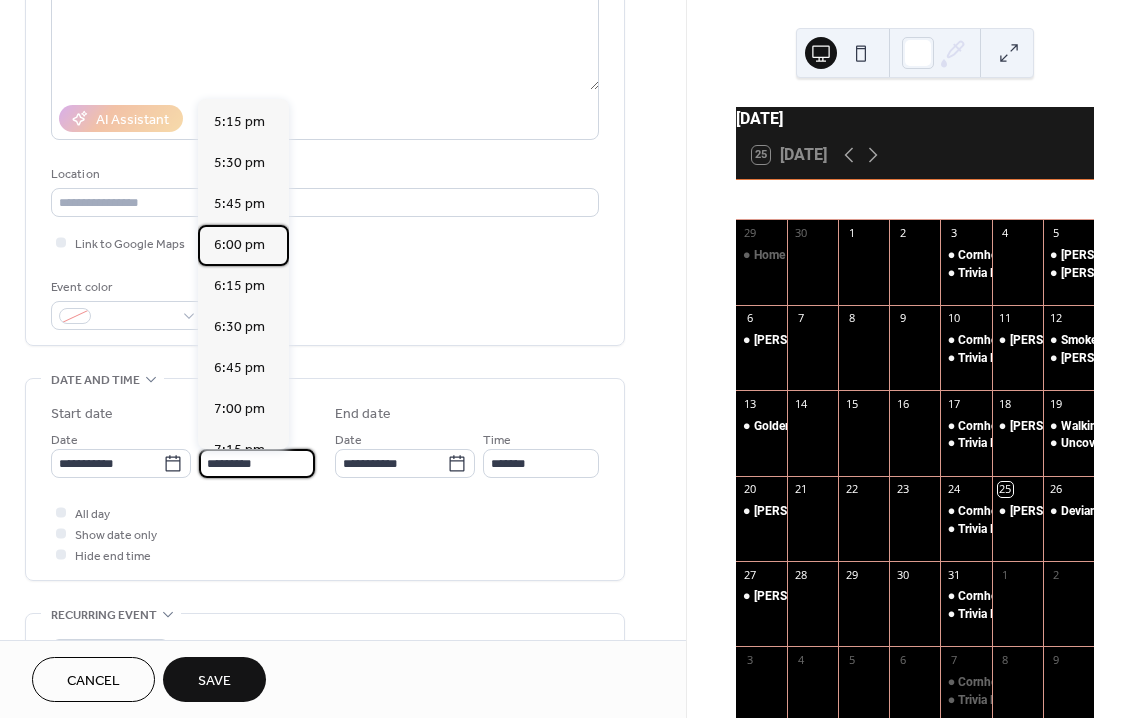 click on "6:00 pm" at bounding box center [239, 245] 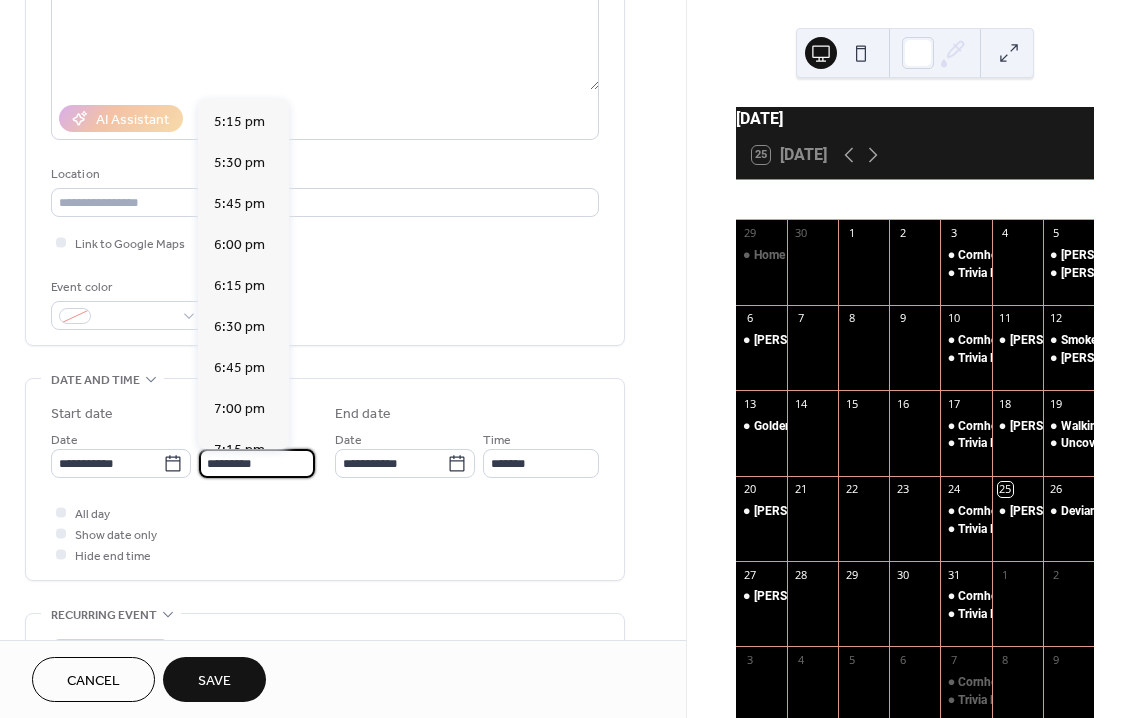 type on "*******" 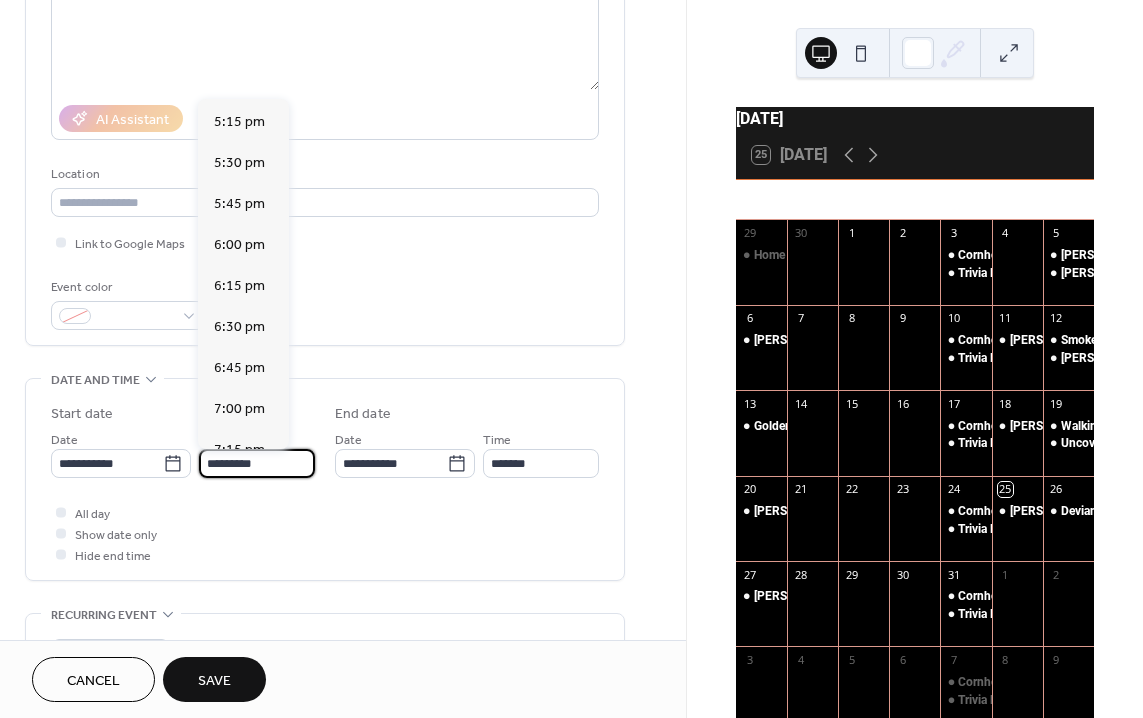 type on "*******" 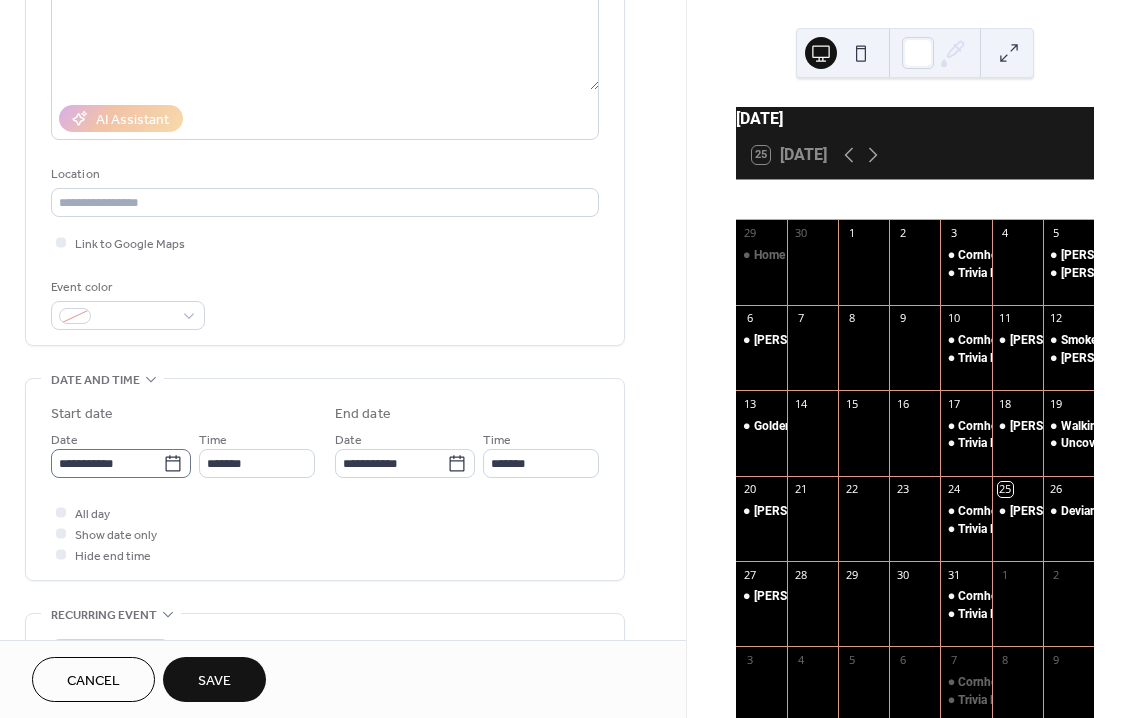 click 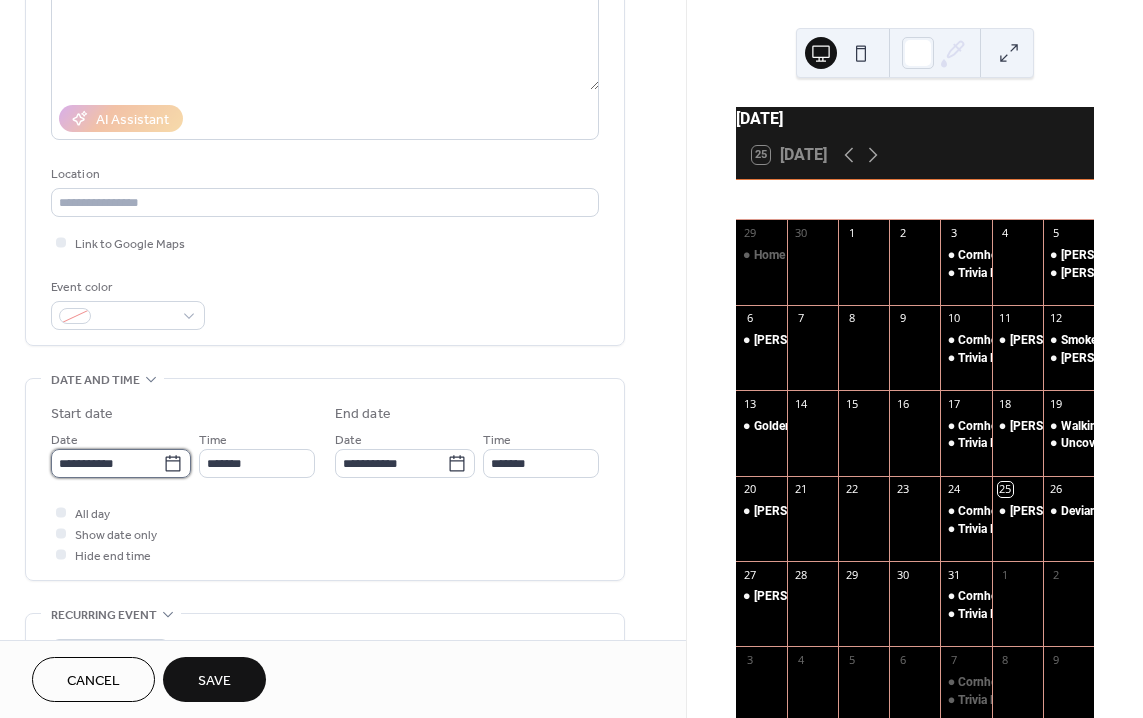click on "**********" at bounding box center [107, 463] 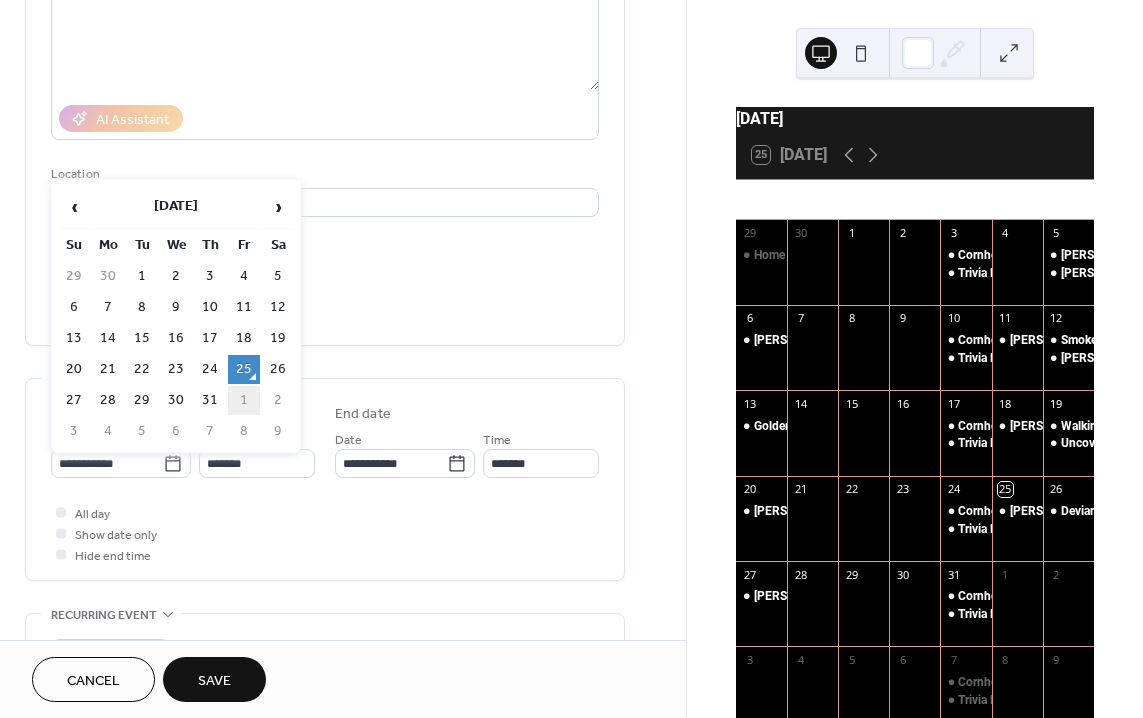 click on "1" at bounding box center [244, 400] 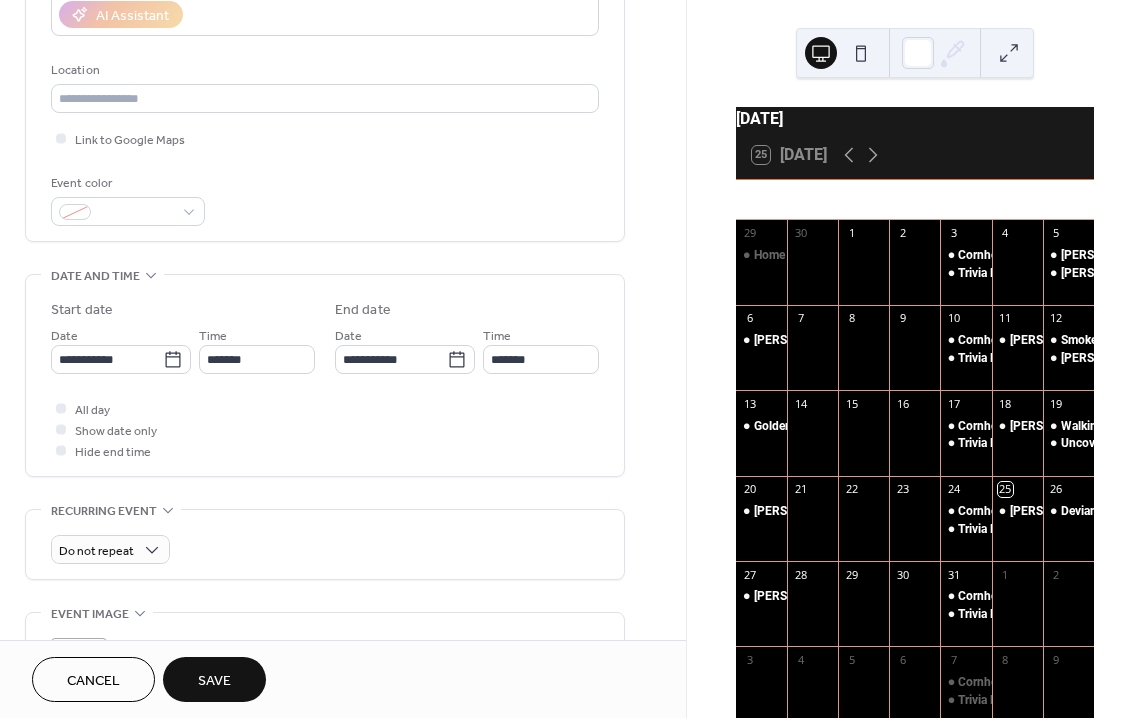 scroll, scrollTop: 378, scrollLeft: 0, axis: vertical 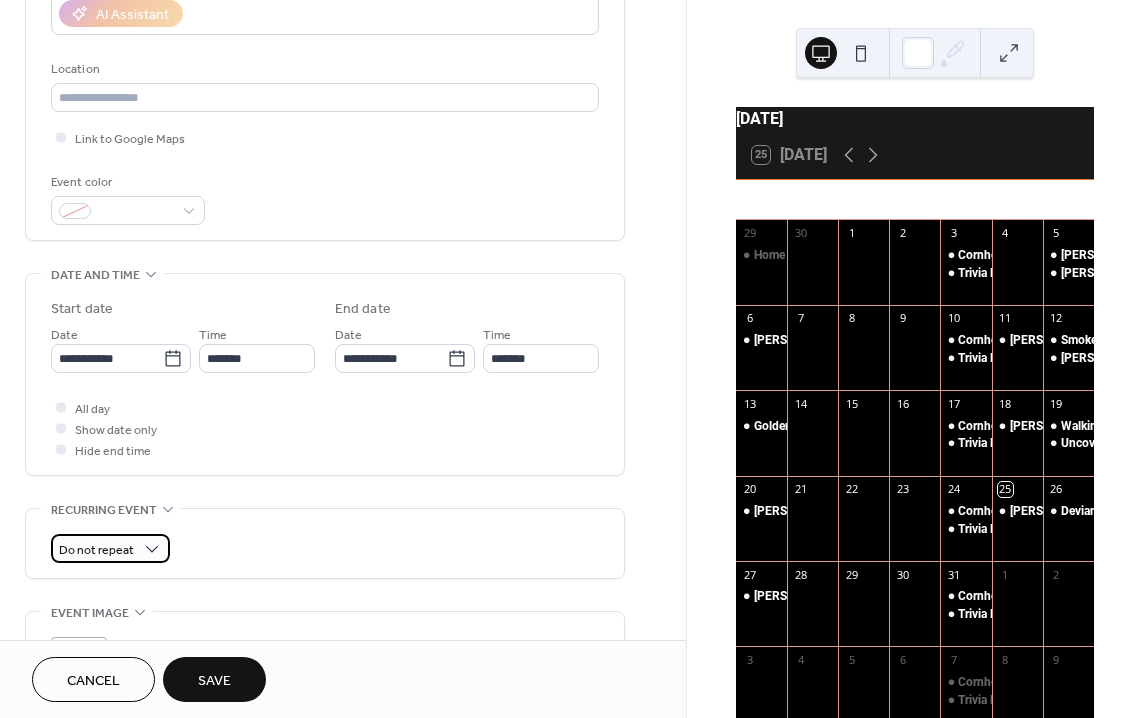 click on "Do not repeat" at bounding box center (96, 550) 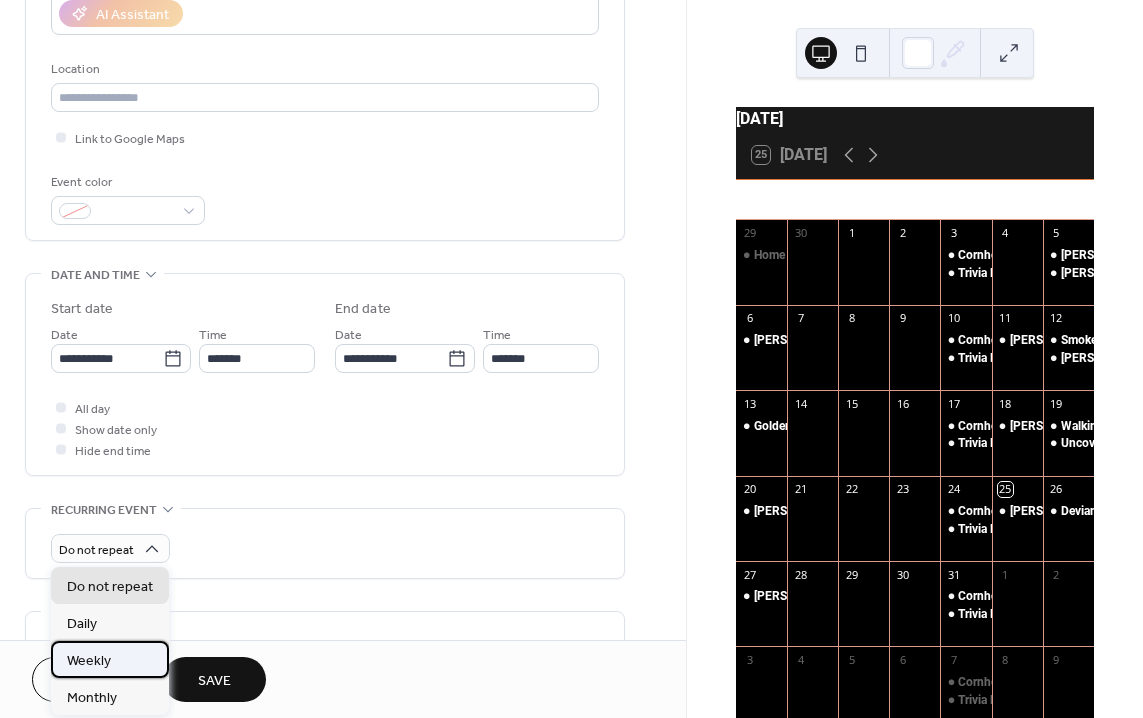 click on "Weekly" at bounding box center (110, 659) 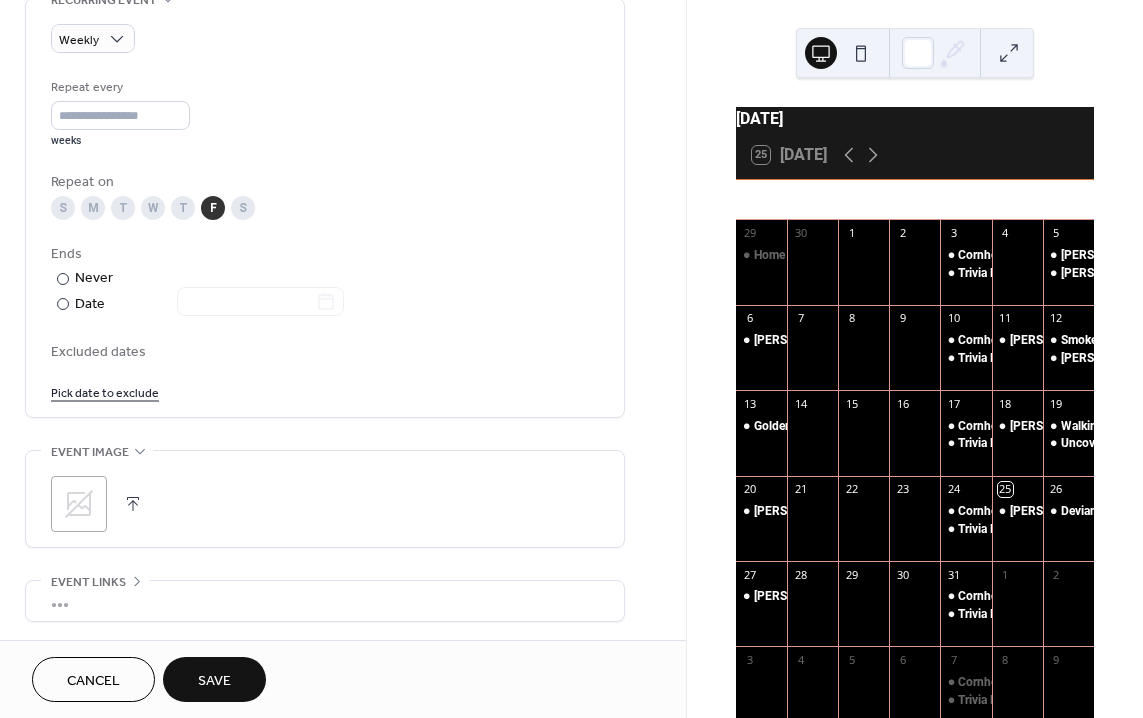 scroll, scrollTop: 891, scrollLeft: 0, axis: vertical 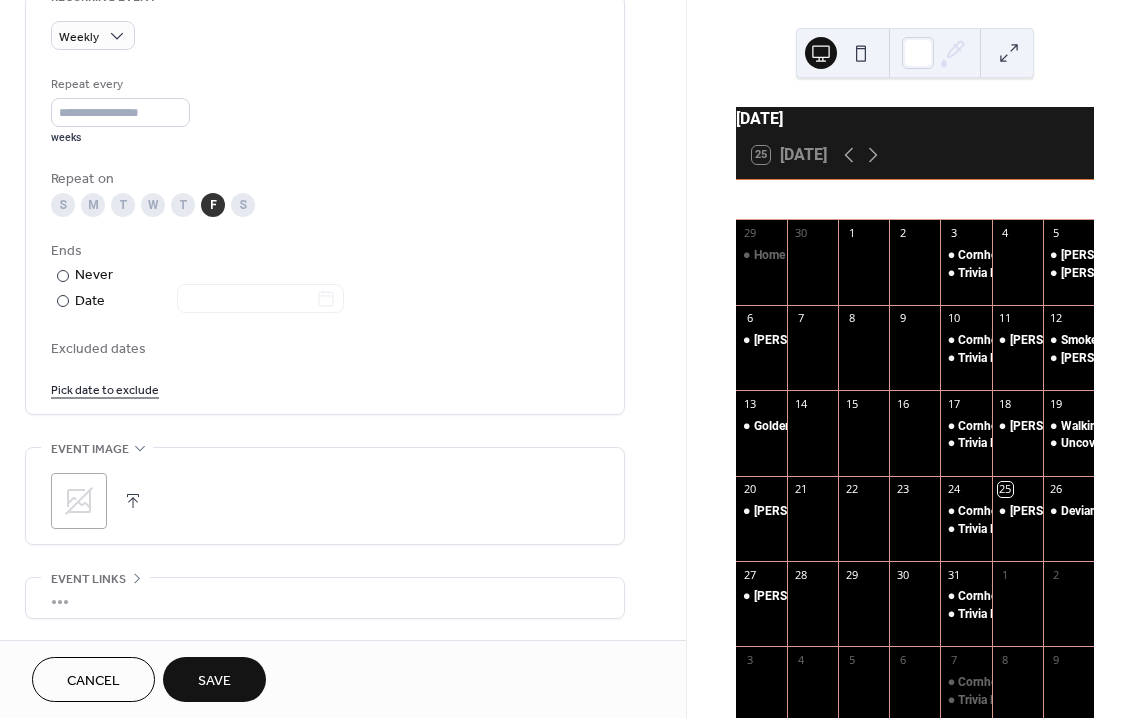 click on "Save" at bounding box center (214, 681) 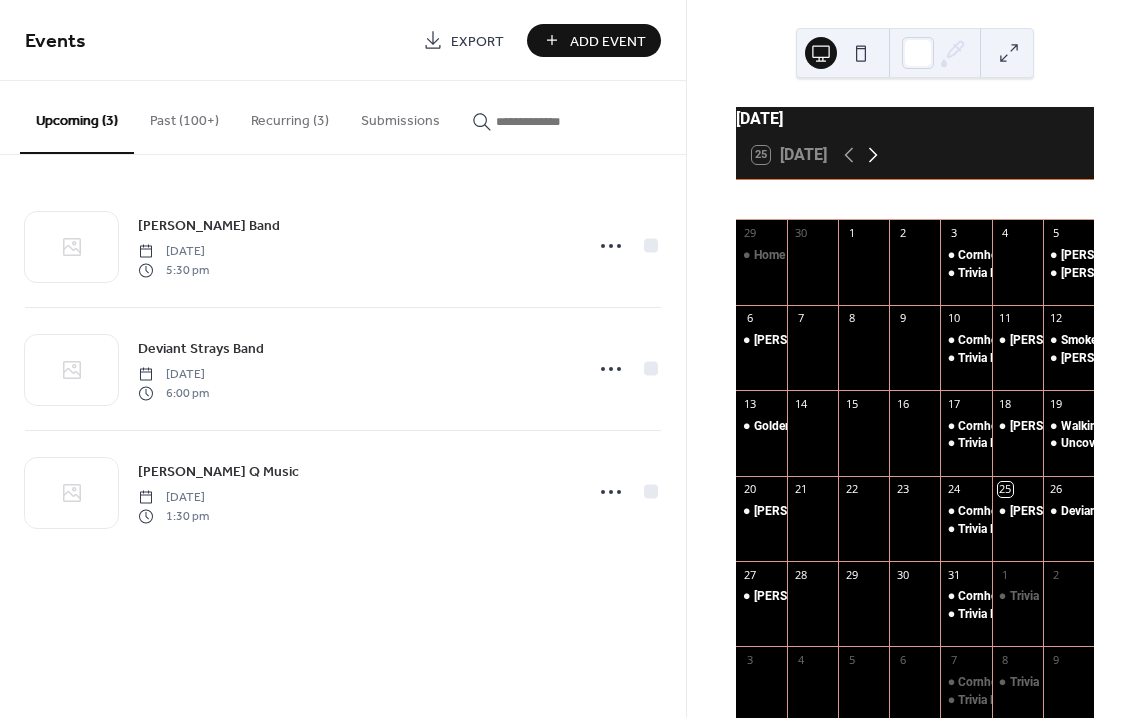 click 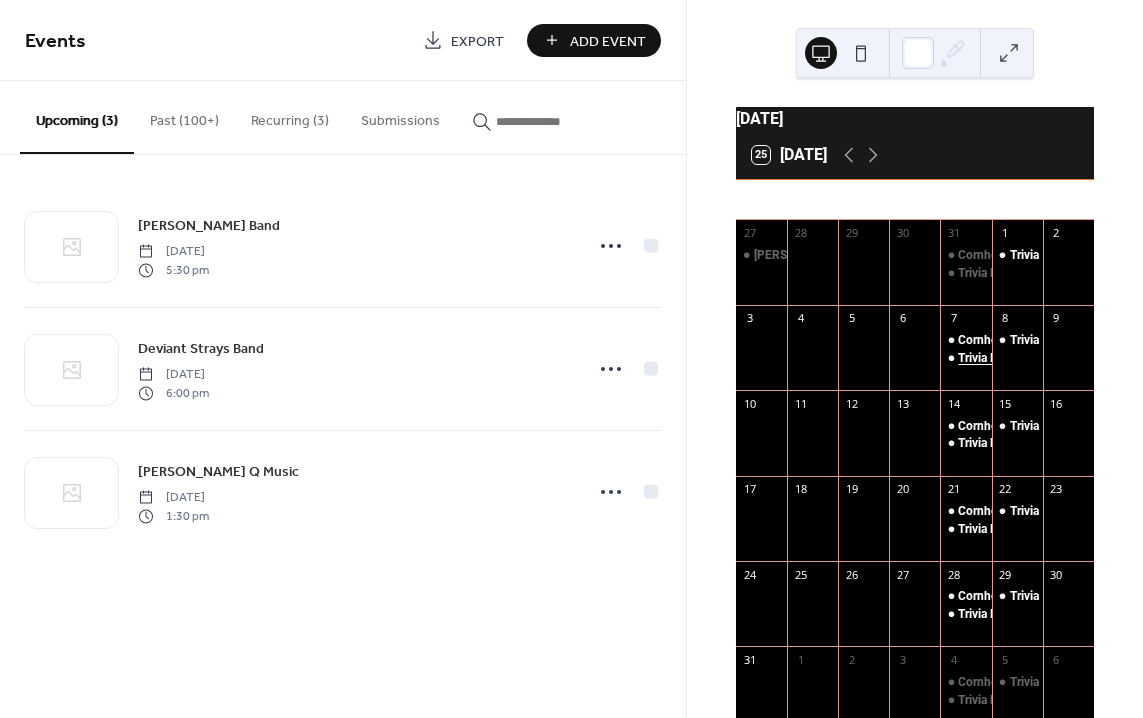 click on "Trivia Night" at bounding box center (988, 358) 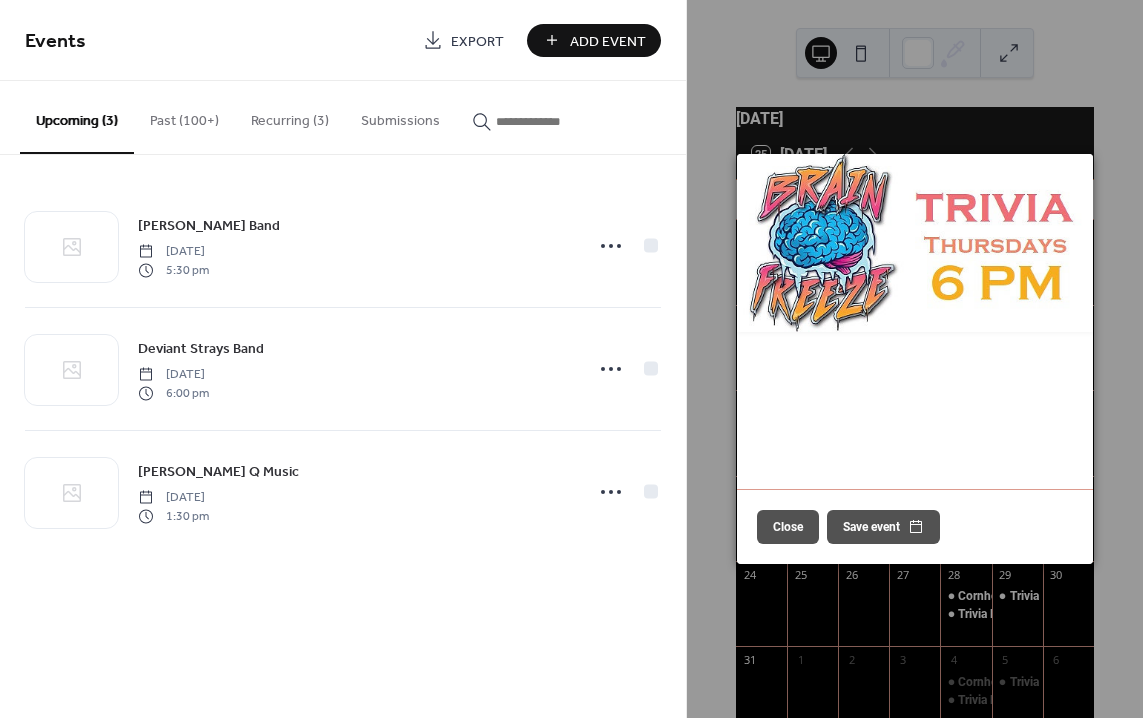 click on "Events Export Add Event Upcoming (3) Past (100+) Recurring (3) Submissions Joe Ciotti Band Friday, July 25, 2025 5:30 pm Deviant Strays Band  Saturday, July 26, 2025 6:00 pm Shane Q Music  Sunday, July 27, 2025 1:30 pm Cancel" at bounding box center [343, 359] 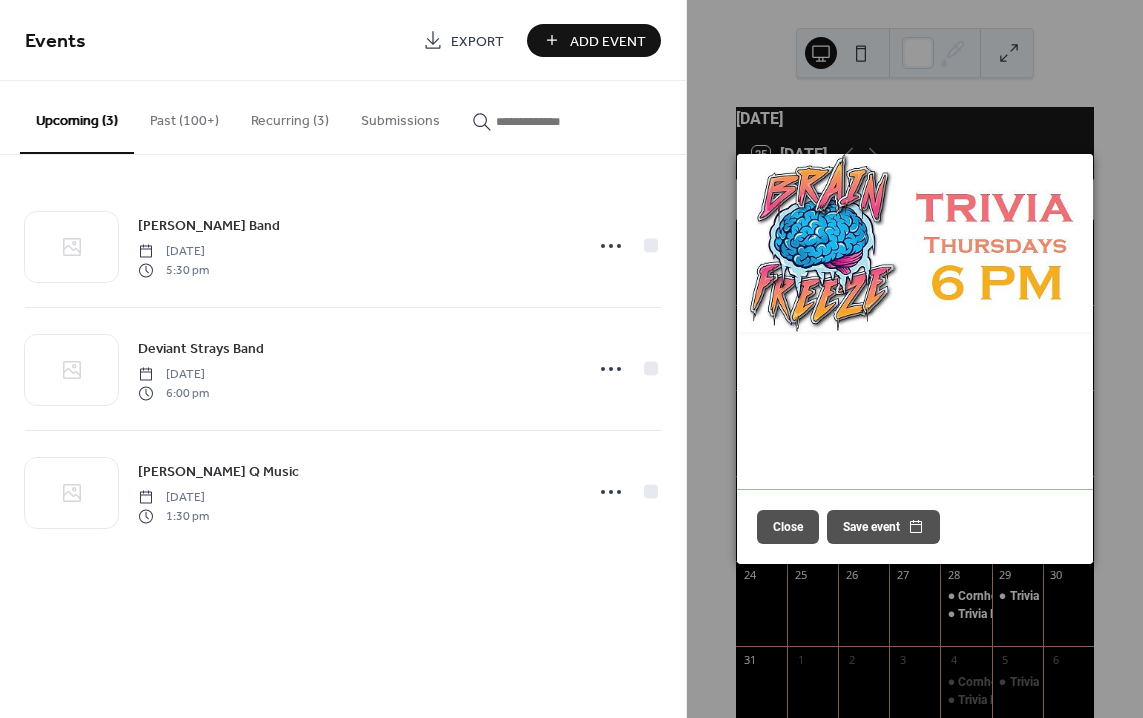 click on "Close" at bounding box center (788, 527) 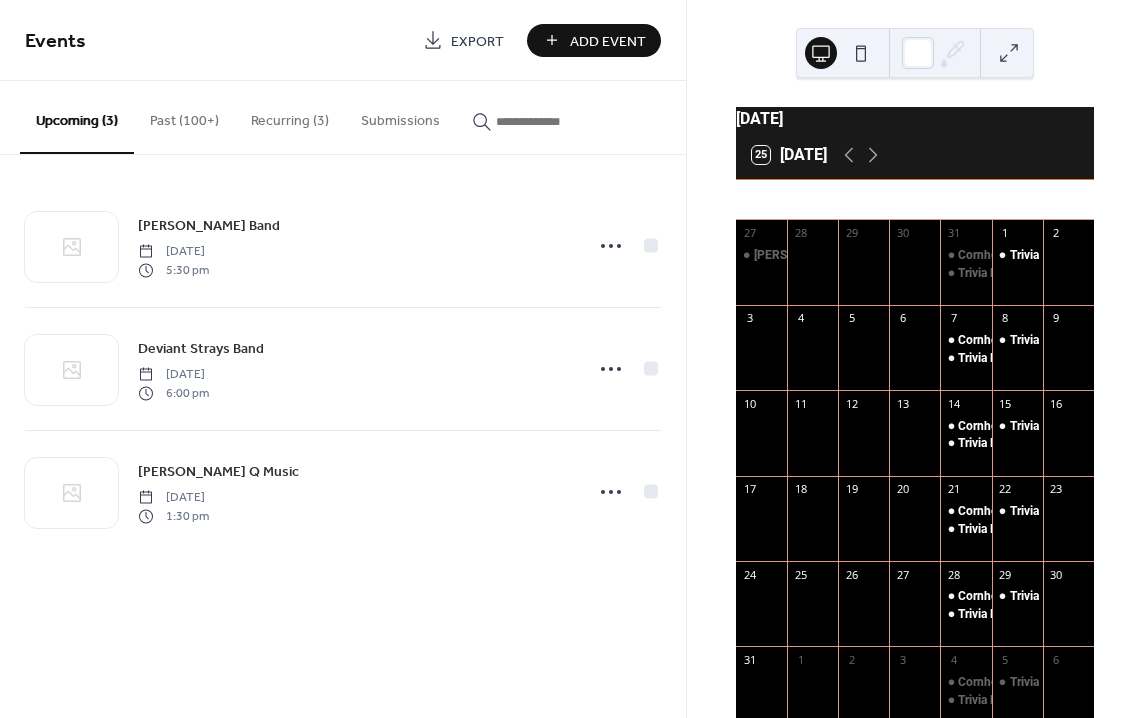 click on "Past (100+)" at bounding box center (184, 116) 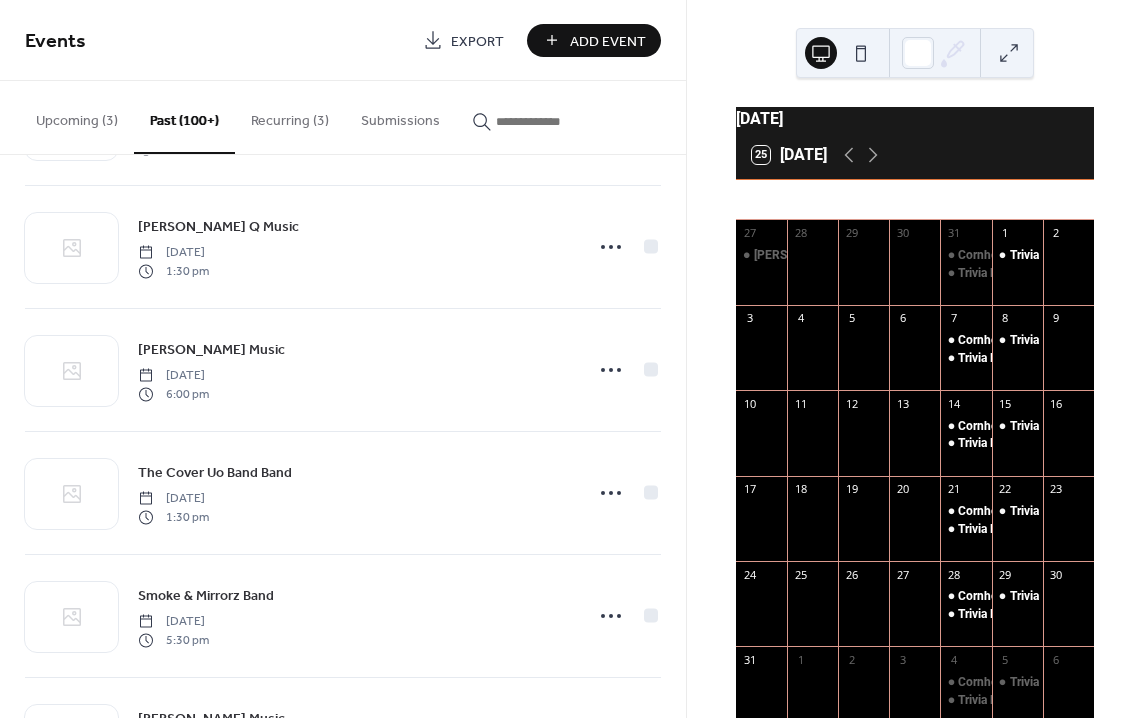 scroll, scrollTop: 1579, scrollLeft: 0, axis: vertical 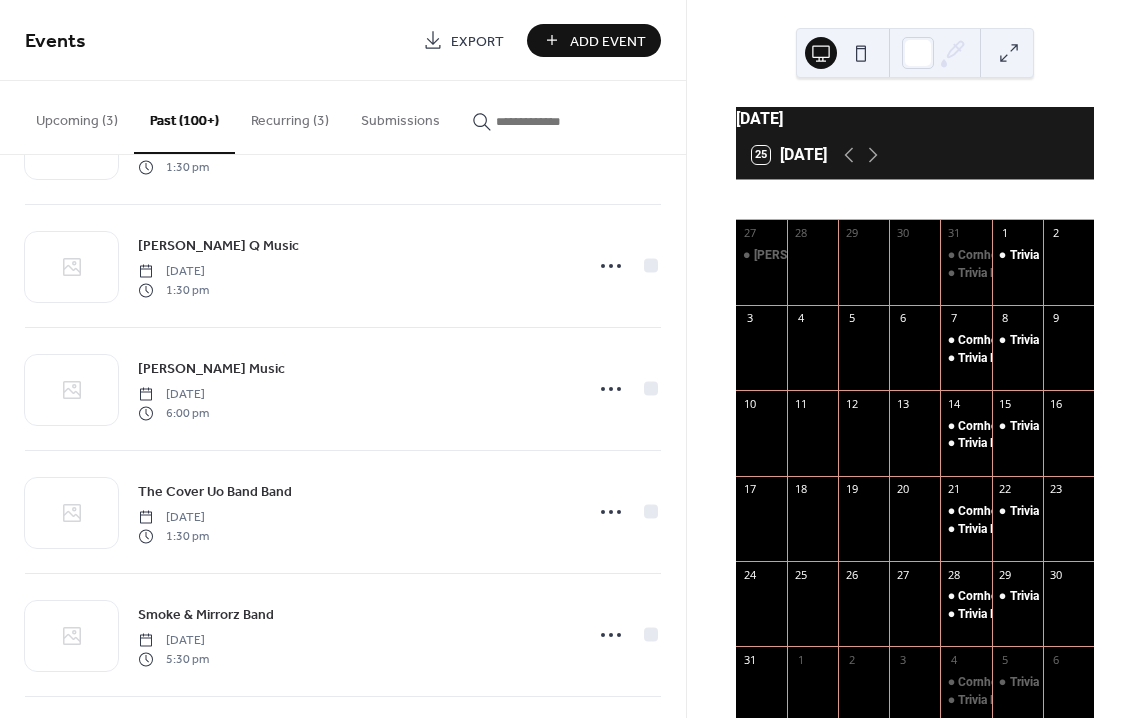 click at bounding box center (556, 121) 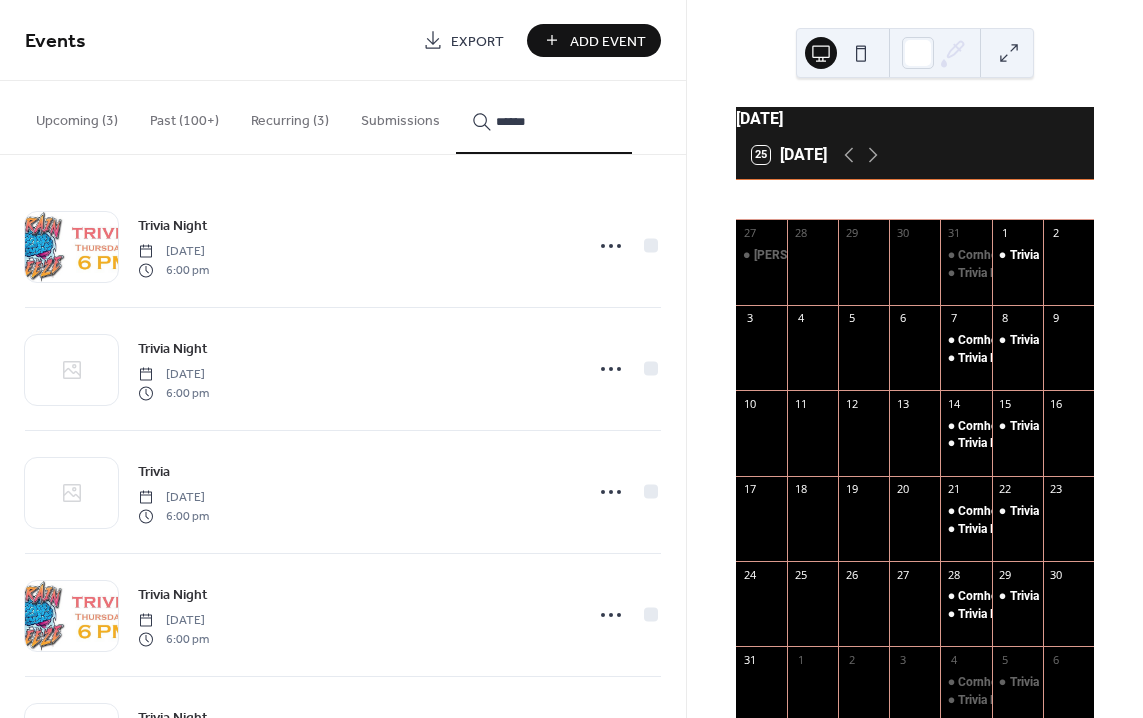 type on "******" 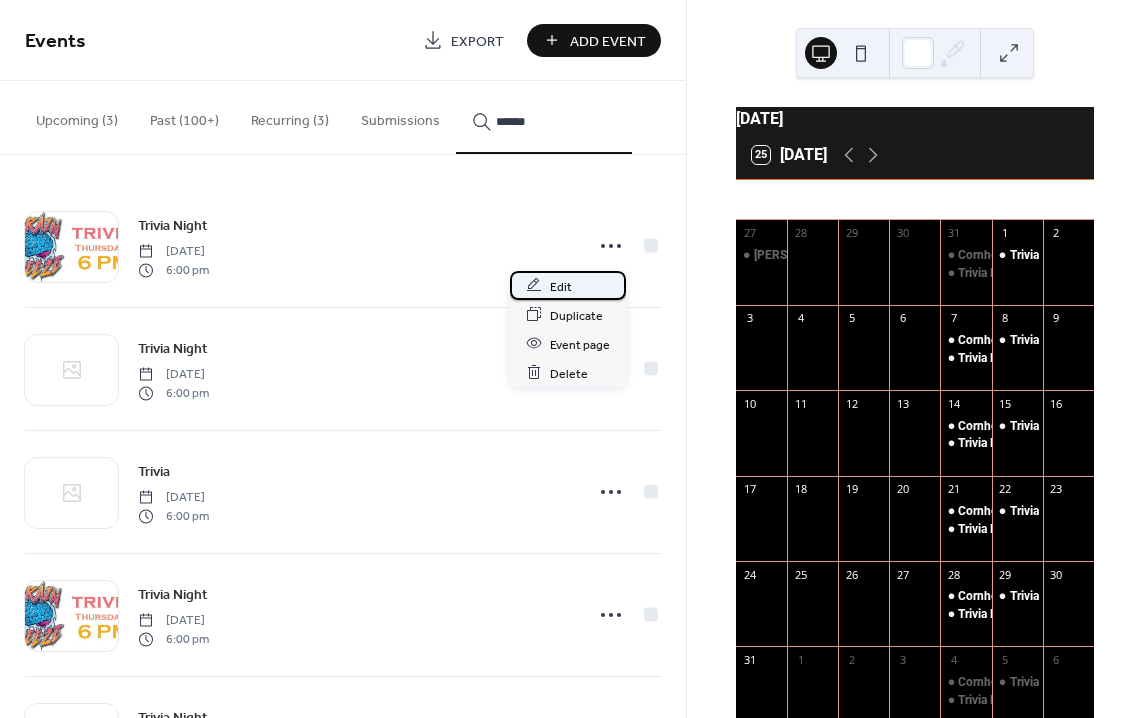click on "Edit" at bounding box center (568, 285) 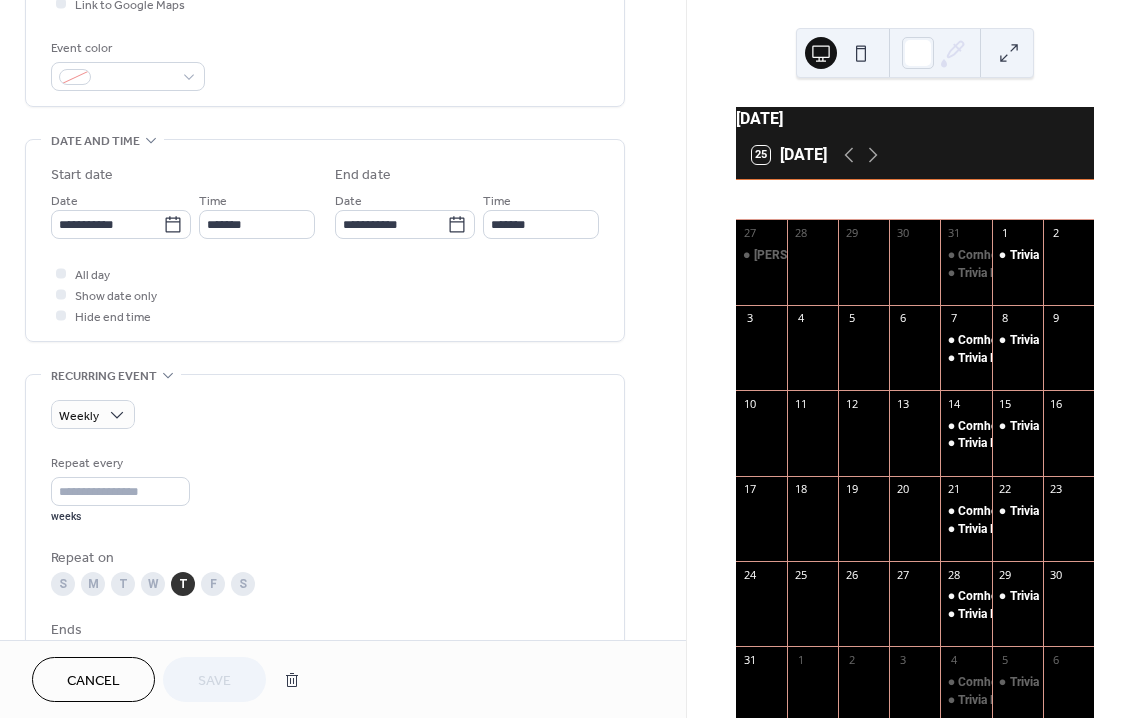 scroll, scrollTop: 821, scrollLeft: 0, axis: vertical 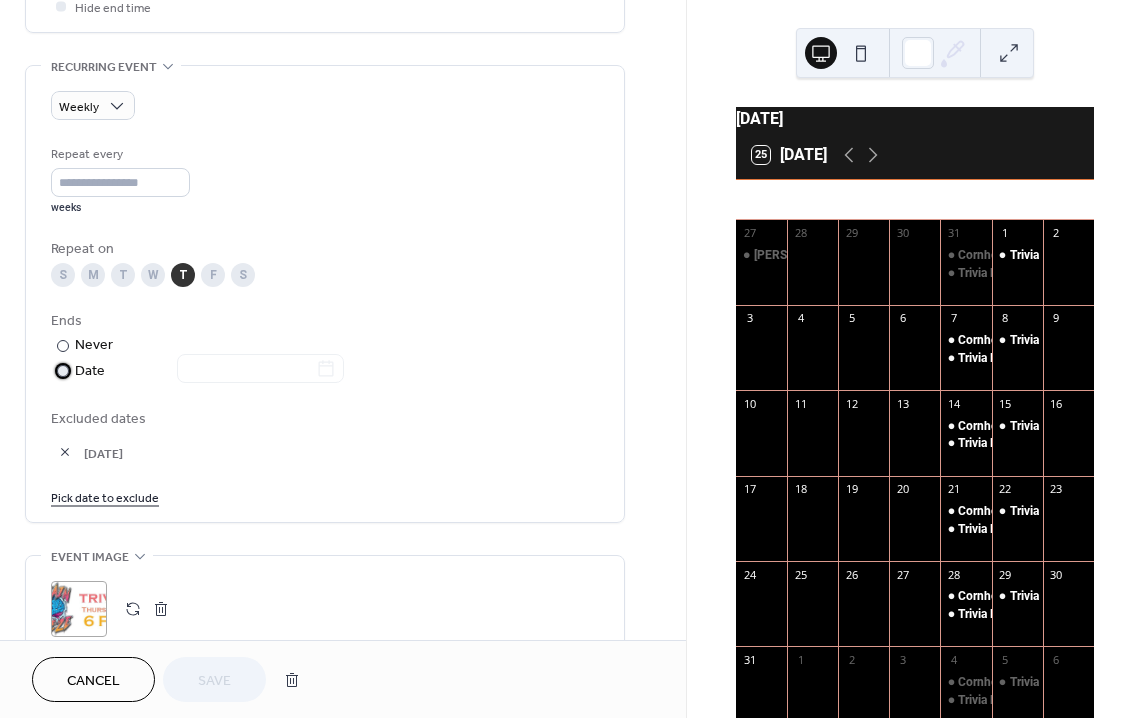 click at bounding box center [63, 371] 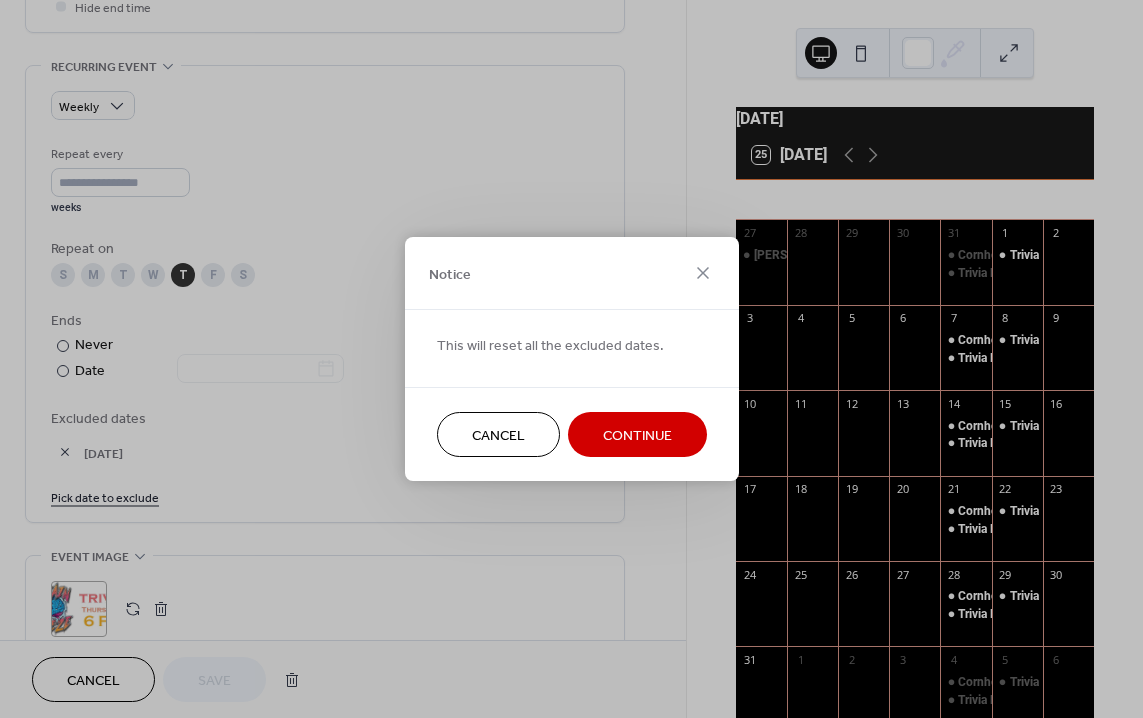 click on "Continue" at bounding box center [637, 436] 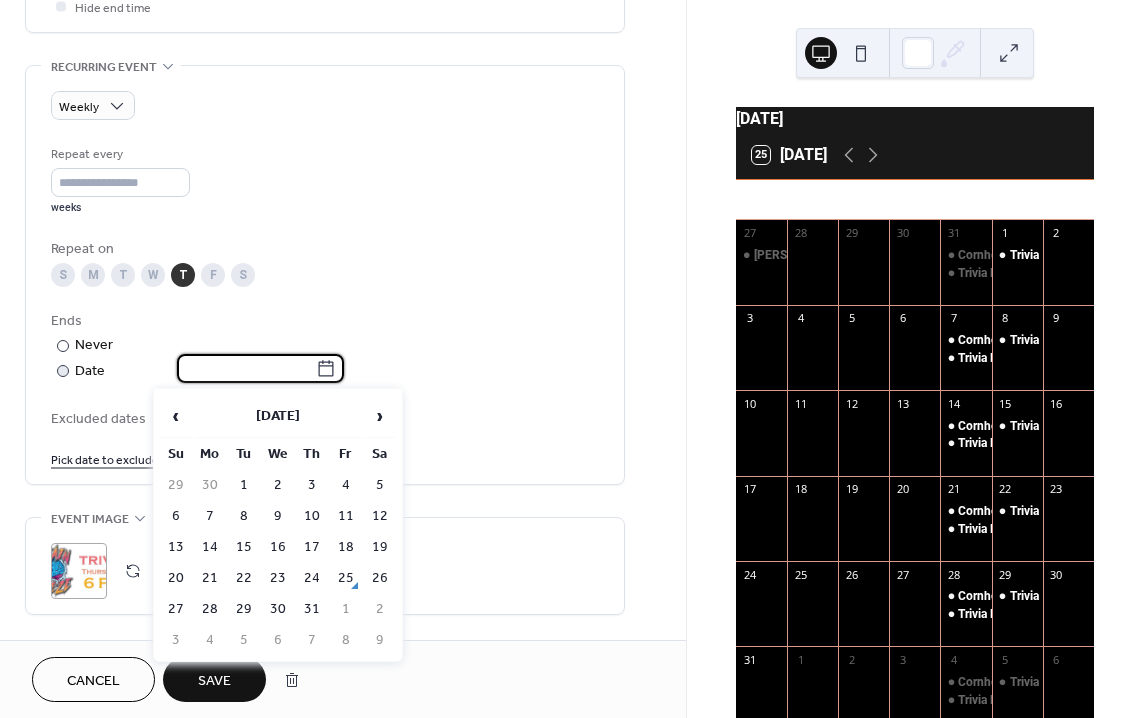click at bounding box center [246, 368] 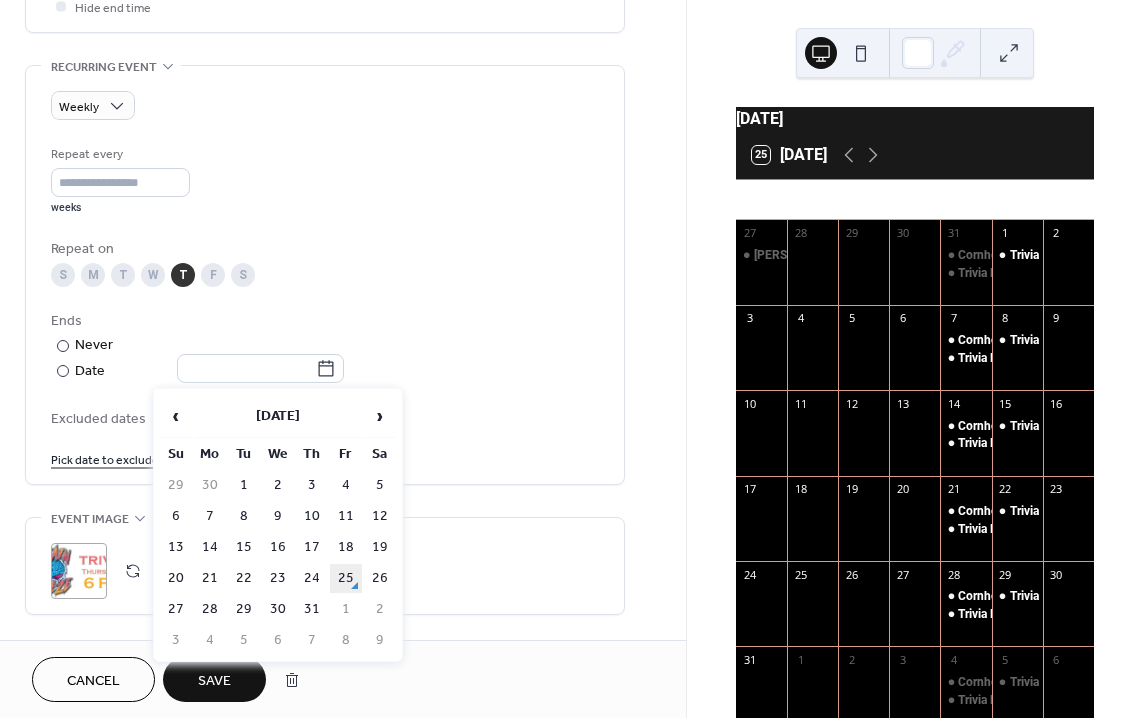 click on "25" at bounding box center [346, 578] 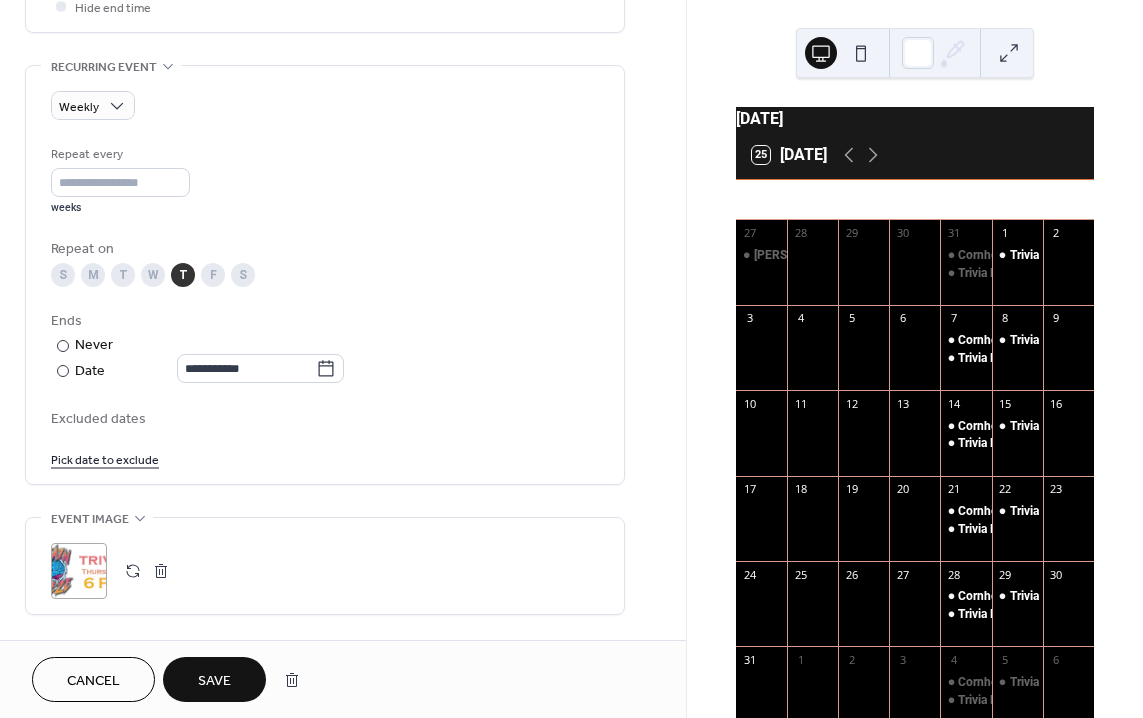 click on "Save" at bounding box center [214, 681] 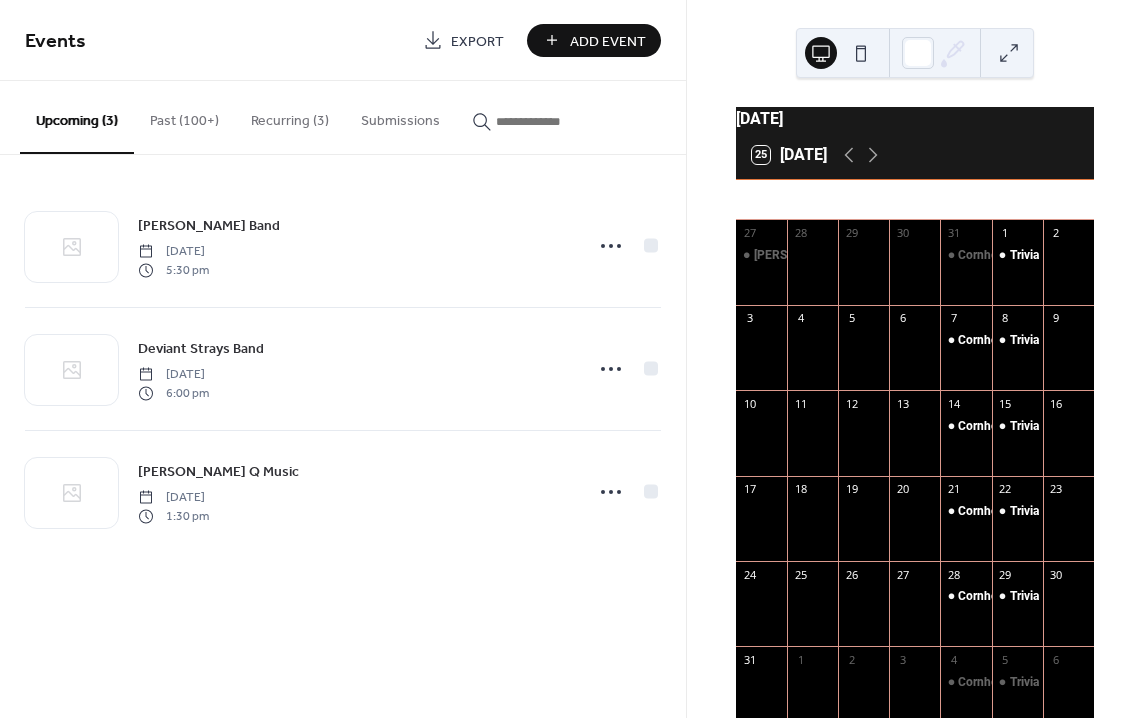 click on "Add Event" at bounding box center [608, 41] 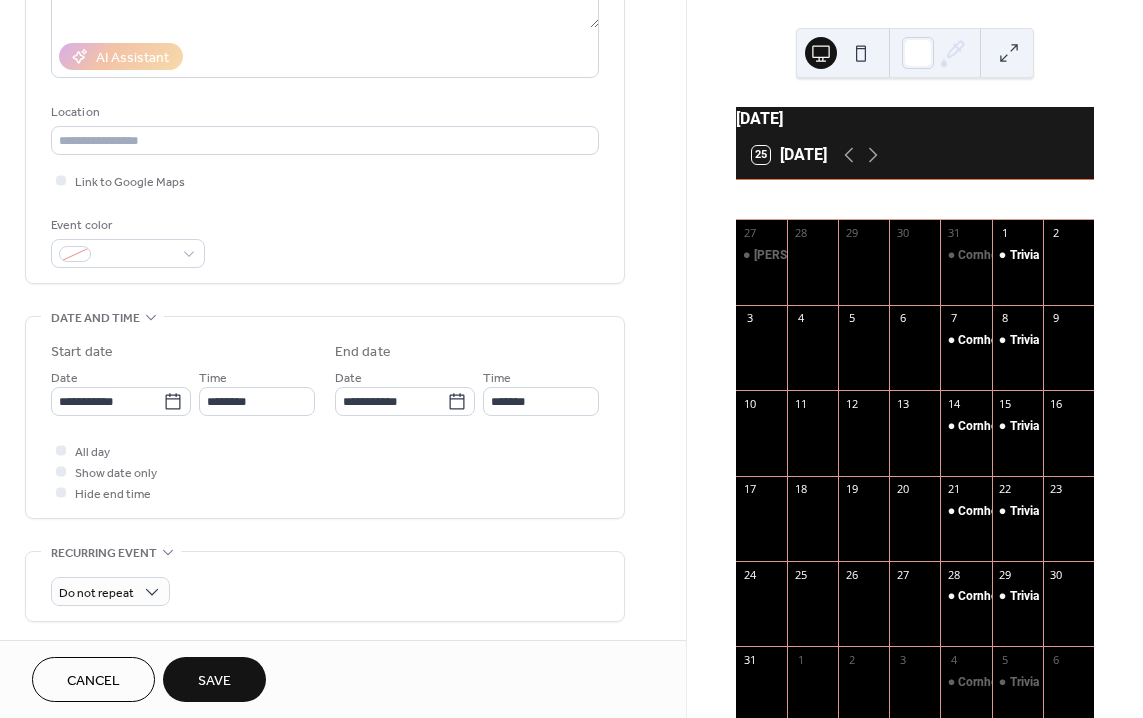 scroll, scrollTop: 358, scrollLeft: 0, axis: vertical 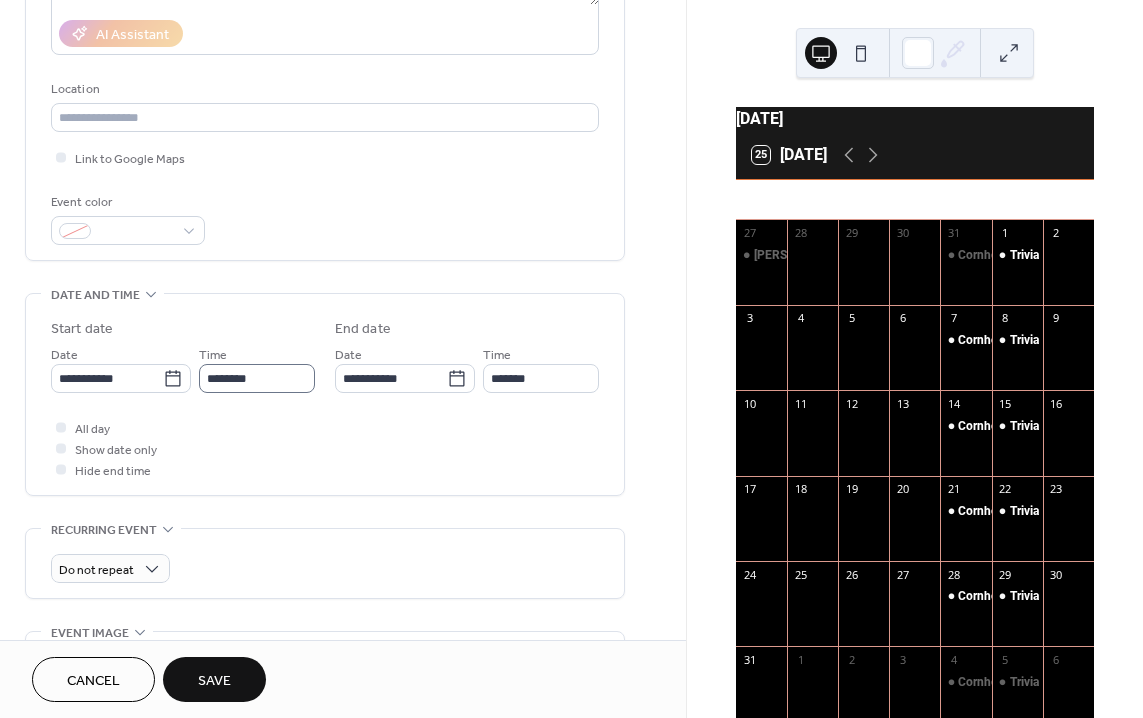 type on "**********" 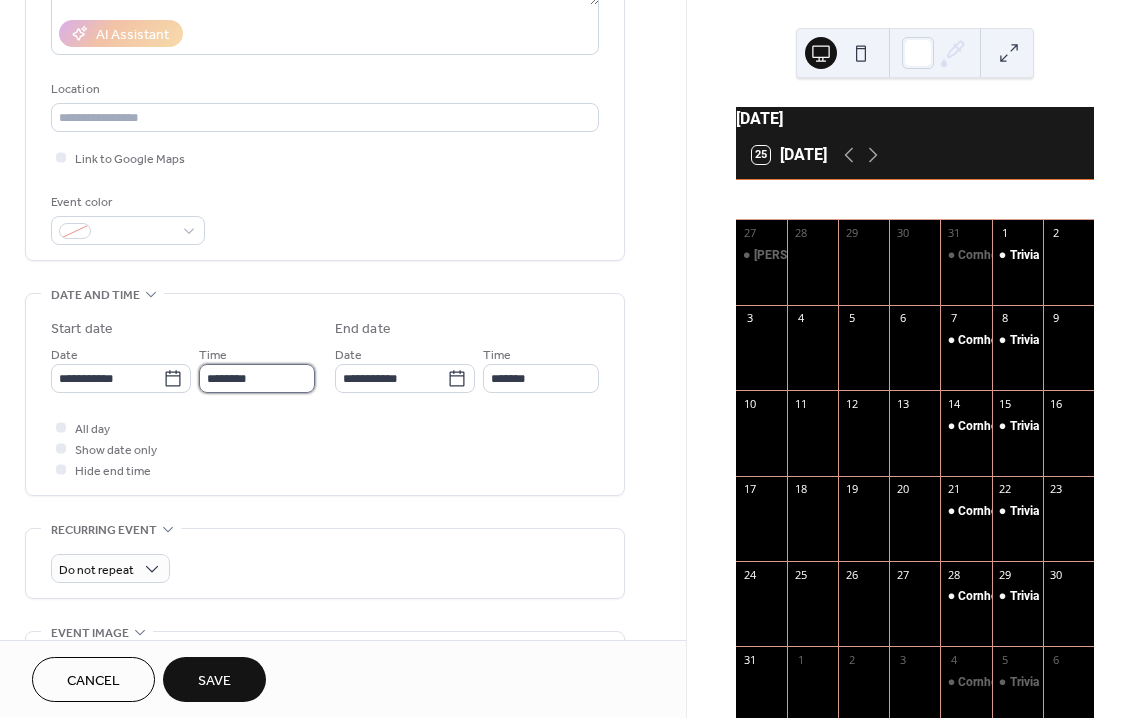 click on "********" at bounding box center (257, 378) 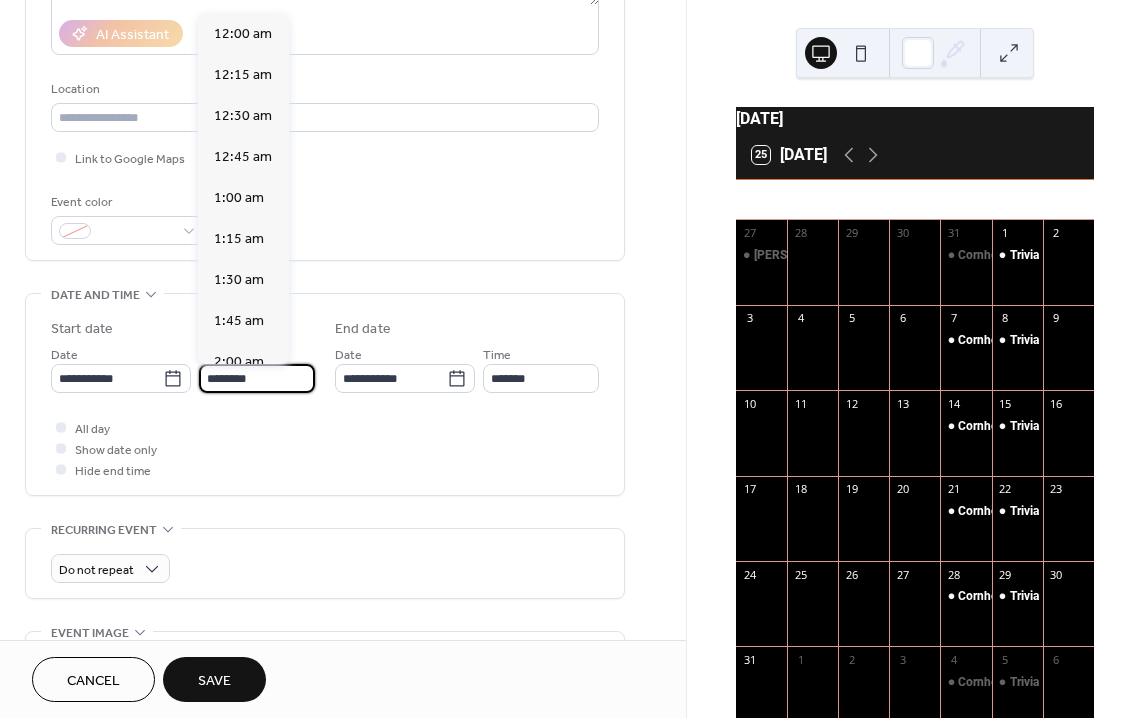 scroll, scrollTop: 1944, scrollLeft: 0, axis: vertical 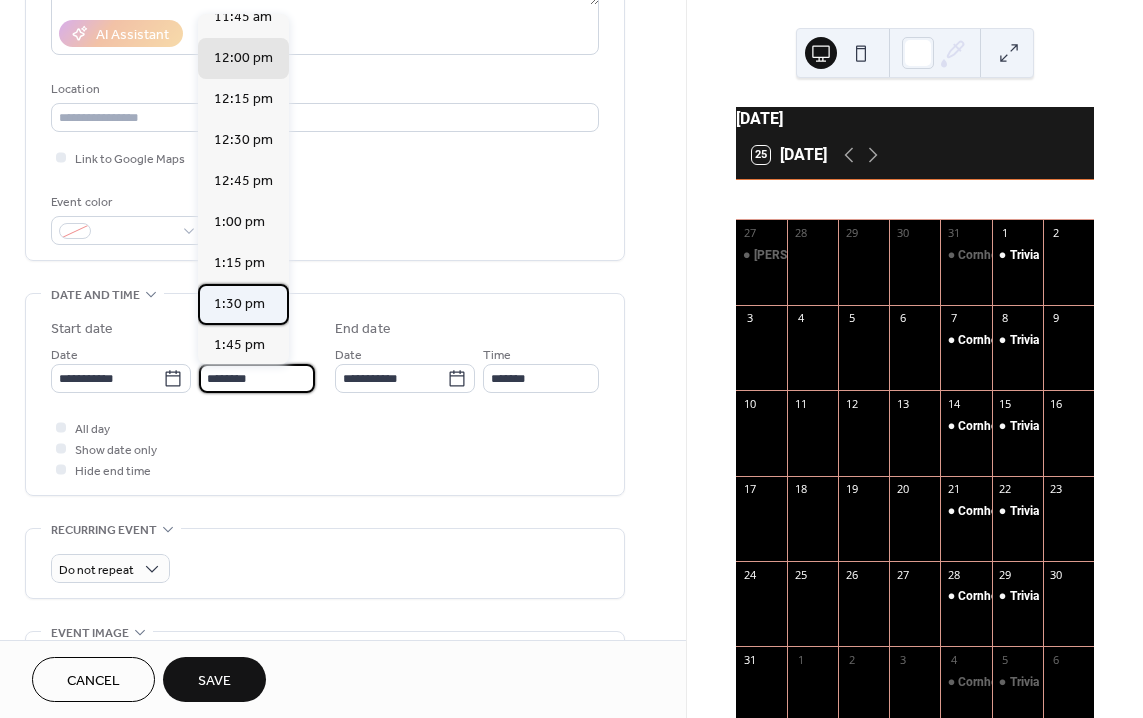 click on "1:30 pm" at bounding box center [239, 304] 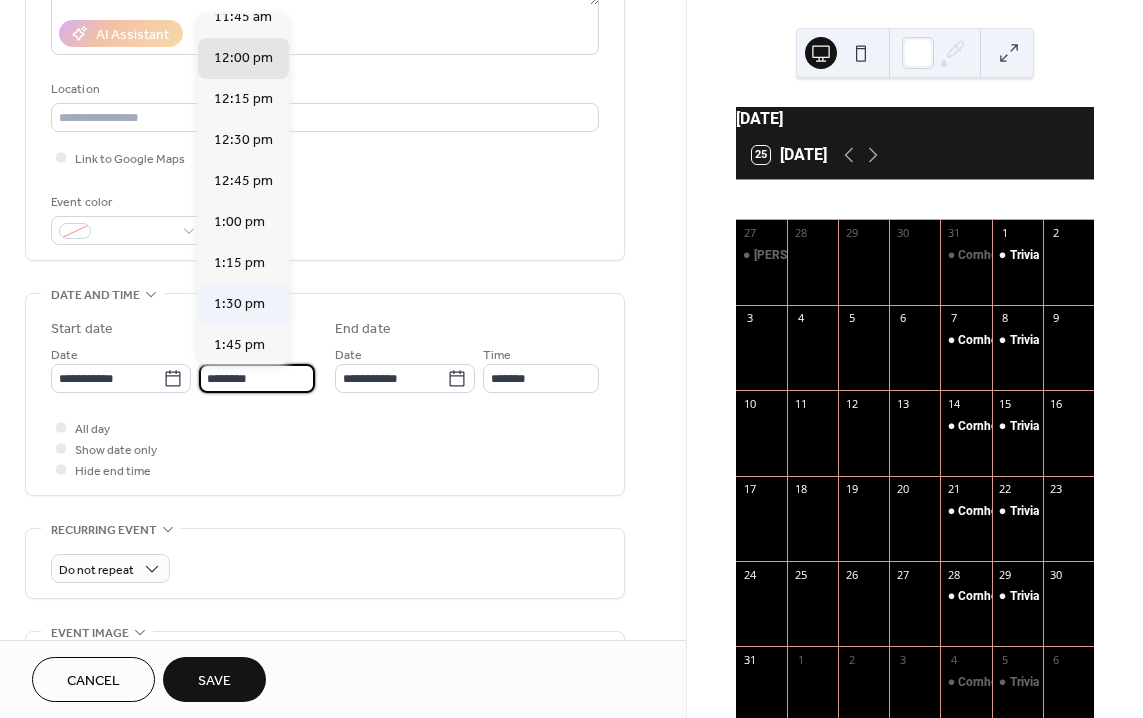 type on "*******" 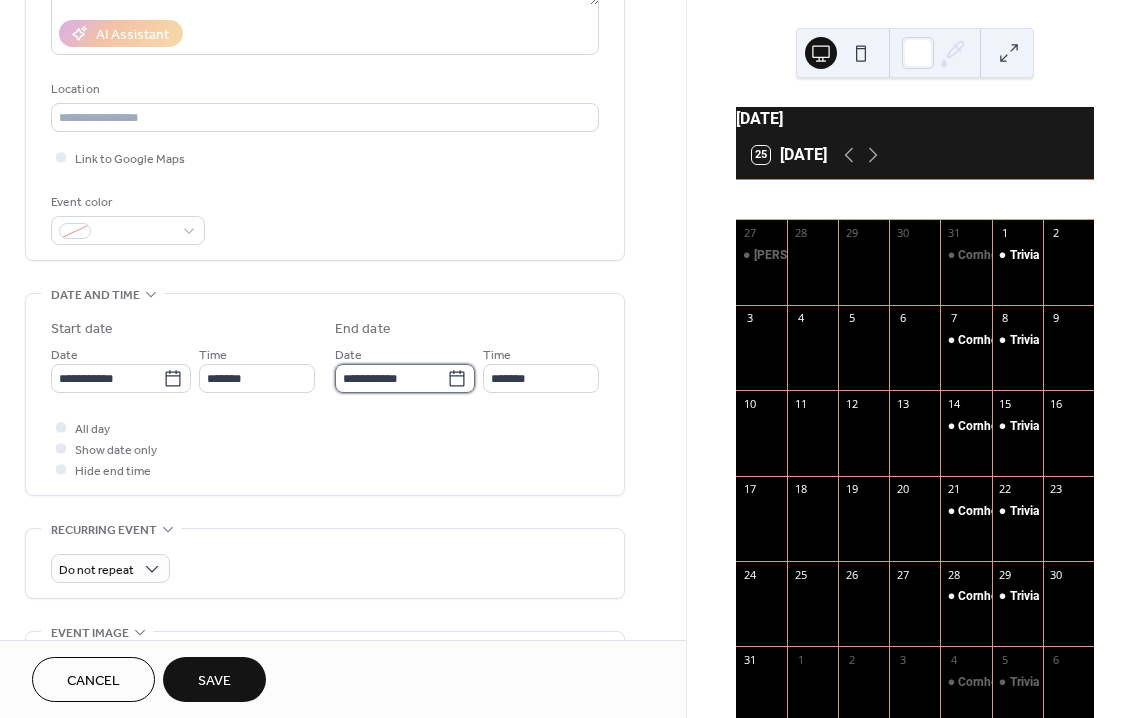 click on "**********" at bounding box center [391, 378] 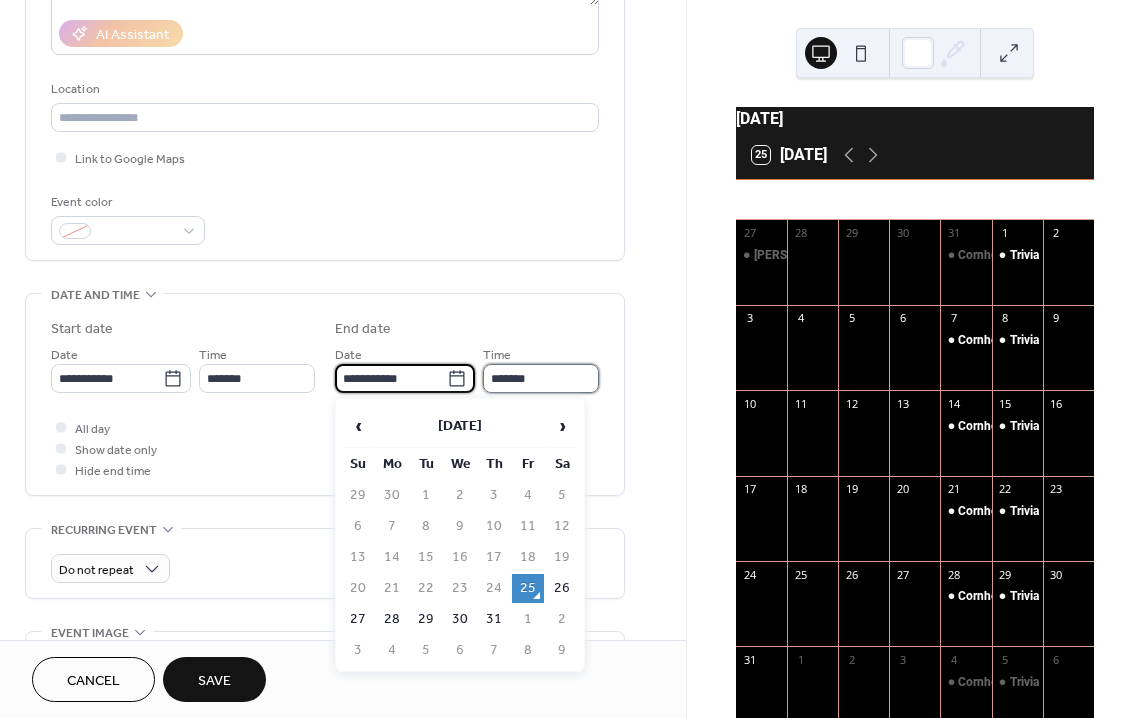click on "*******" at bounding box center (541, 378) 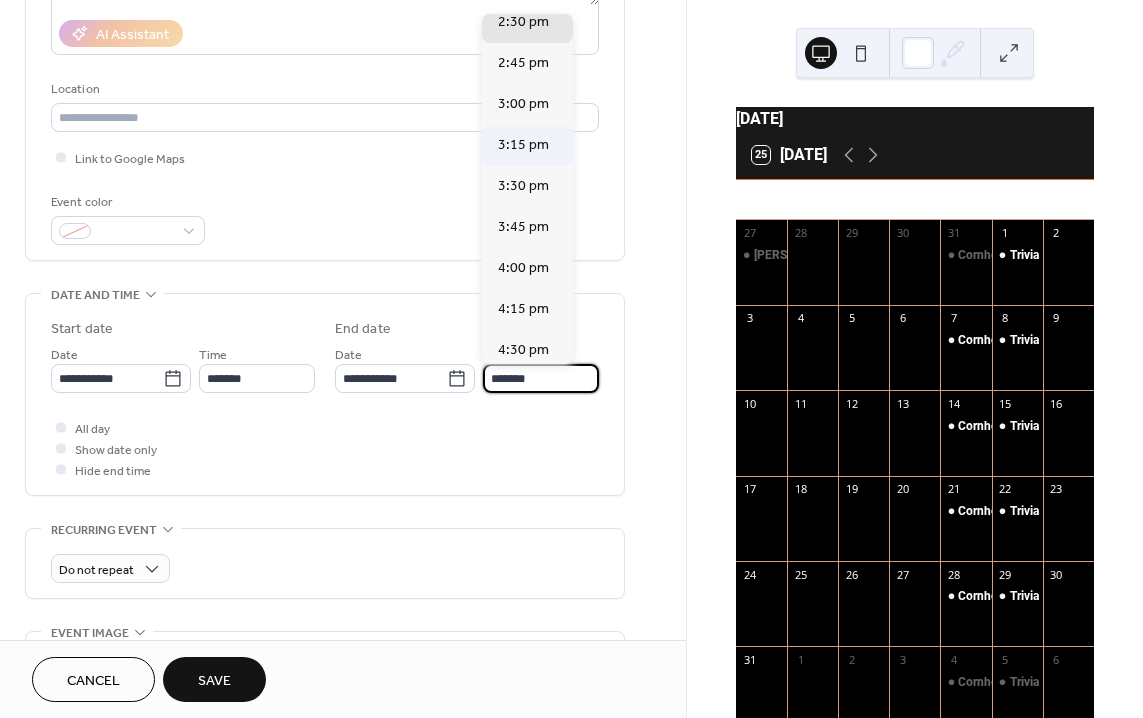 scroll, scrollTop: 137, scrollLeft: 0, axis: vertical 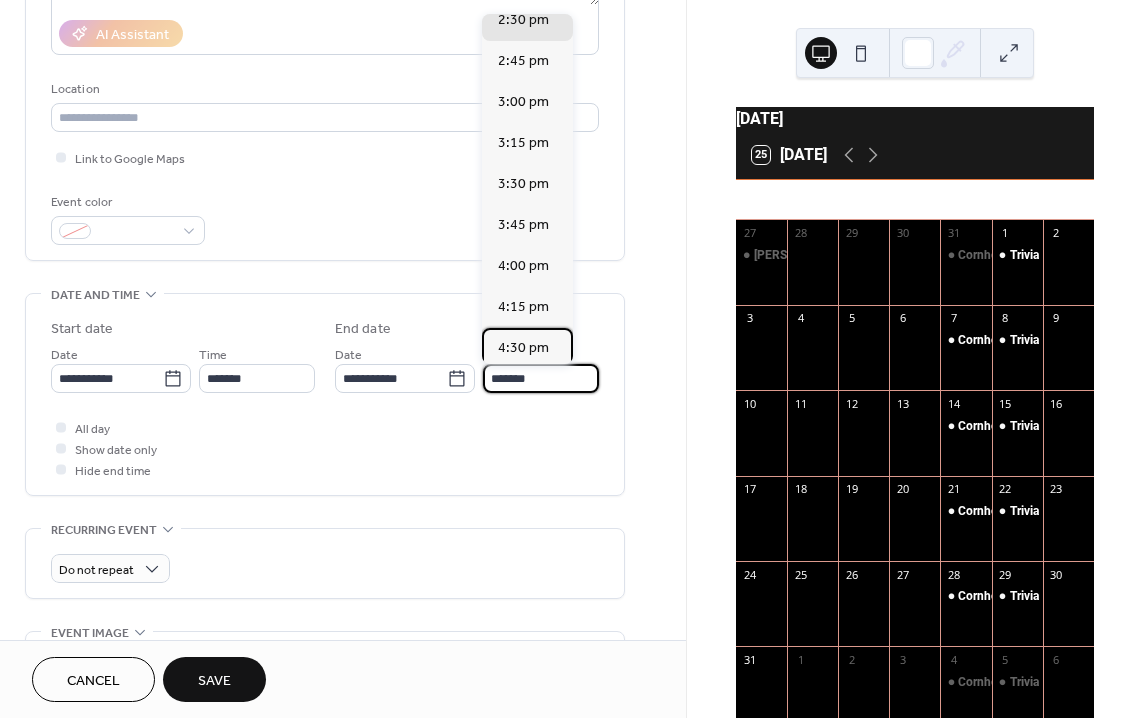 click on "4:30 pm" at bounding box center (523, 348) 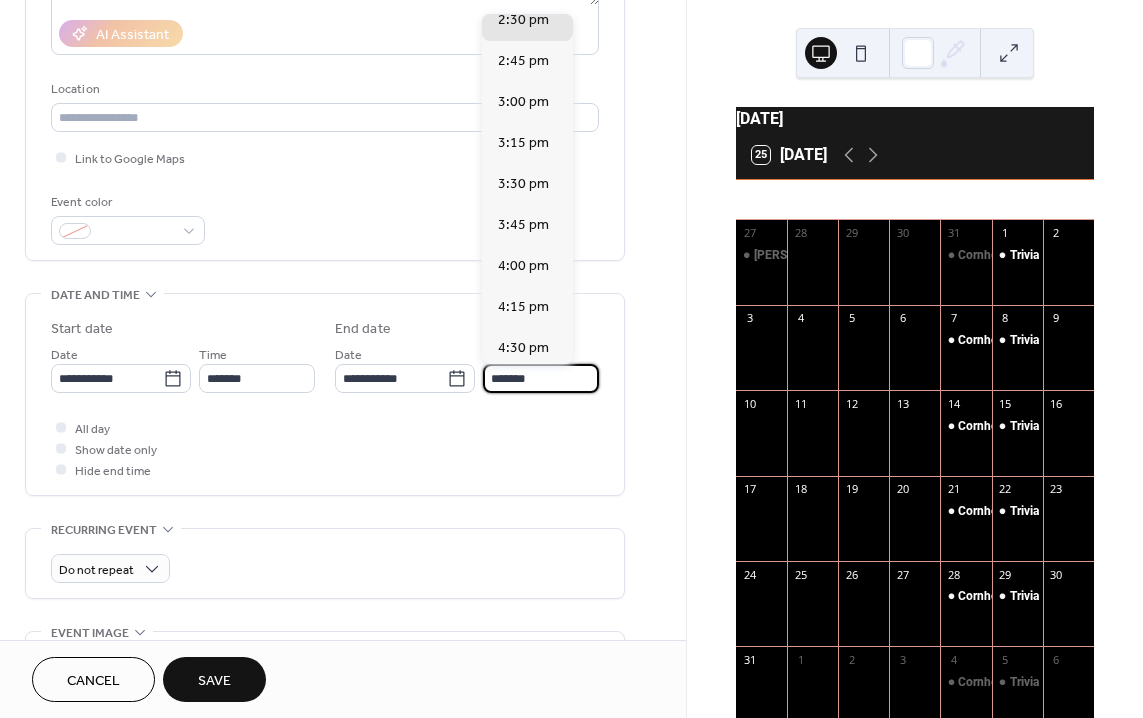 type on "*******" 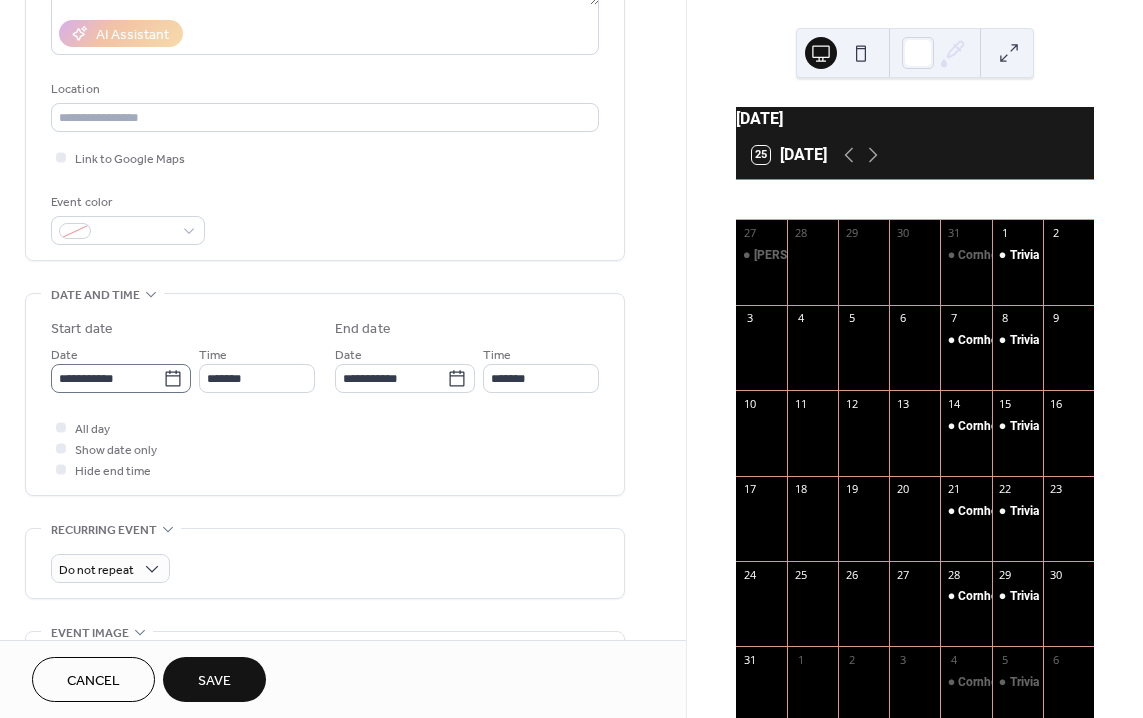 click 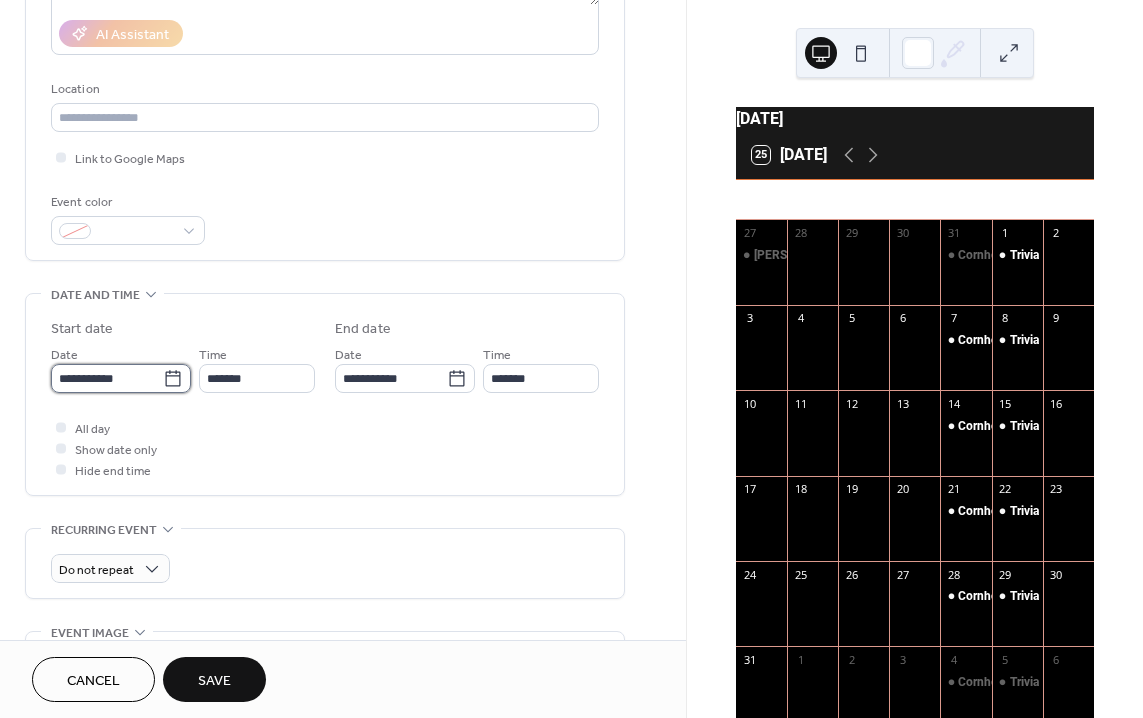 click on "**********" at bounding box center (107, 378) 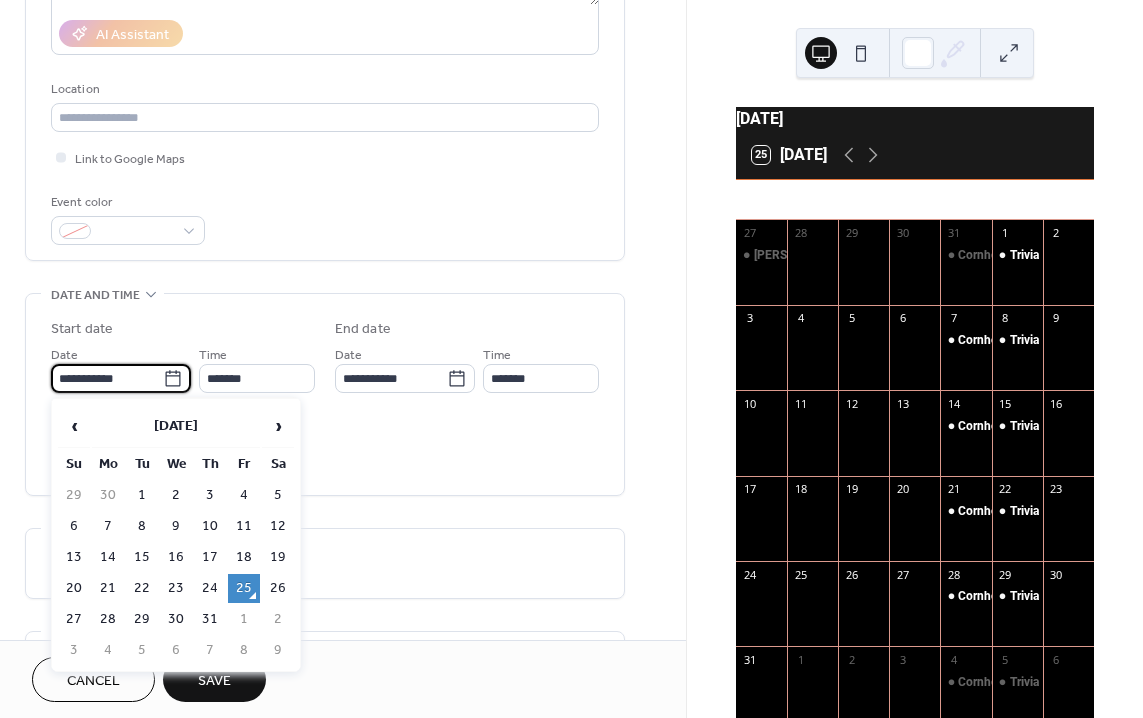click on "2" at bounding box center [278, 619] 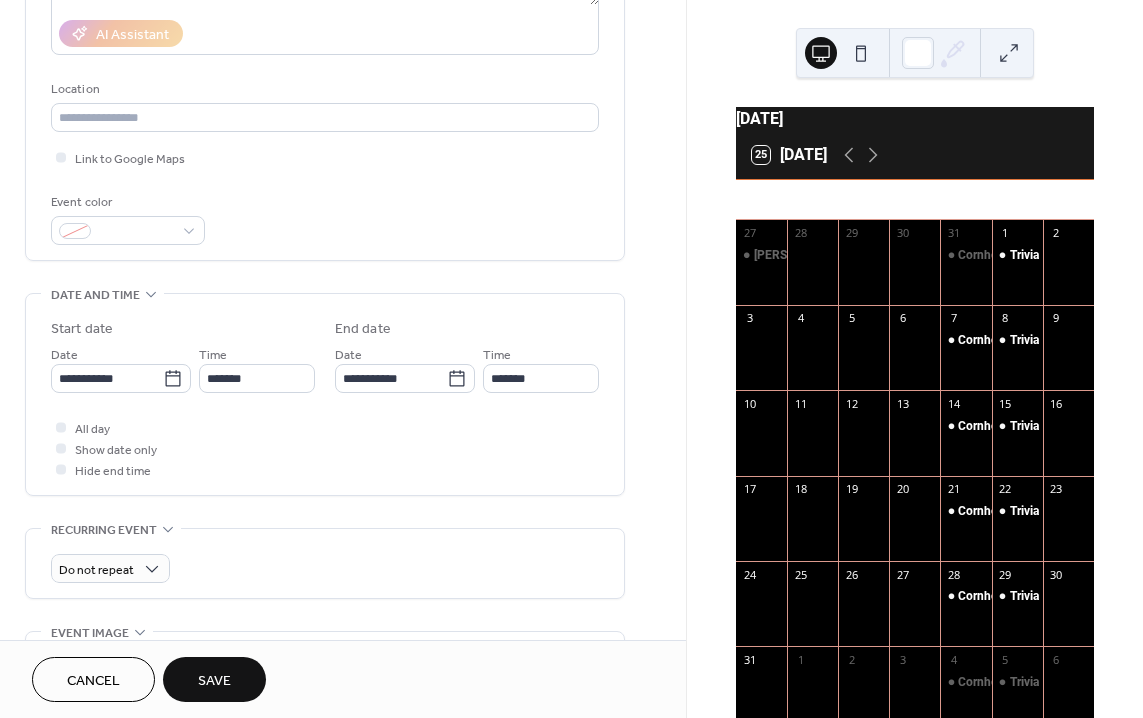 click on "Save" at bounding box center [214, 681] 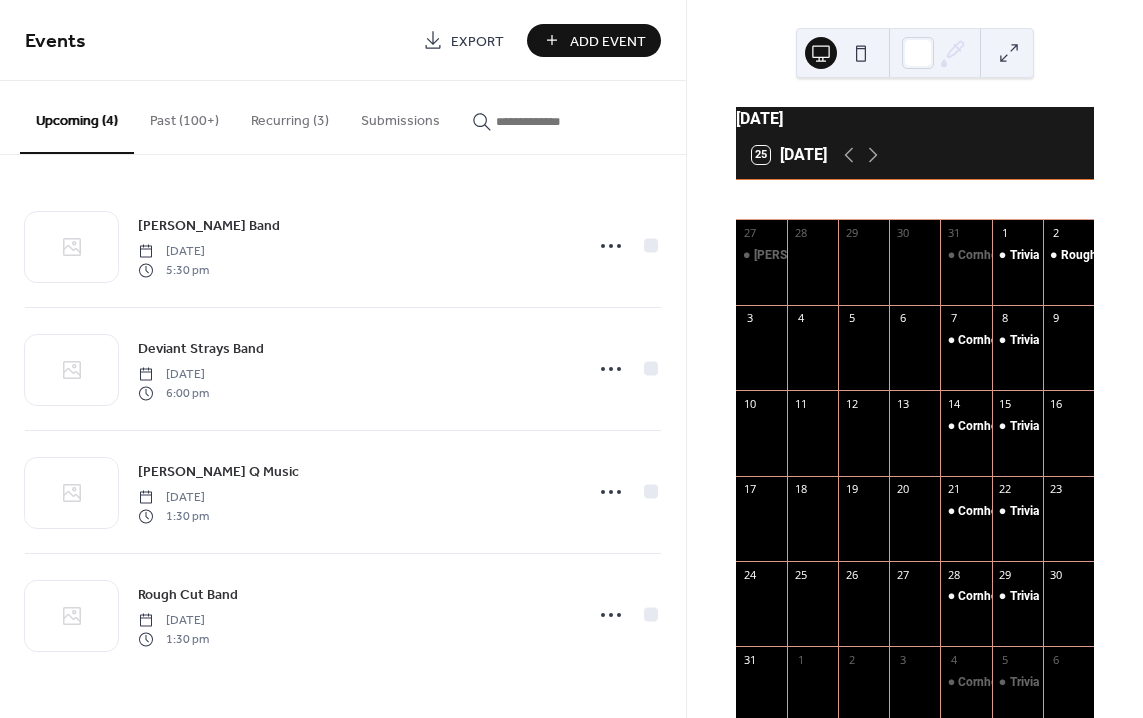 click on "Add Event" at bounding box center (594, 40) 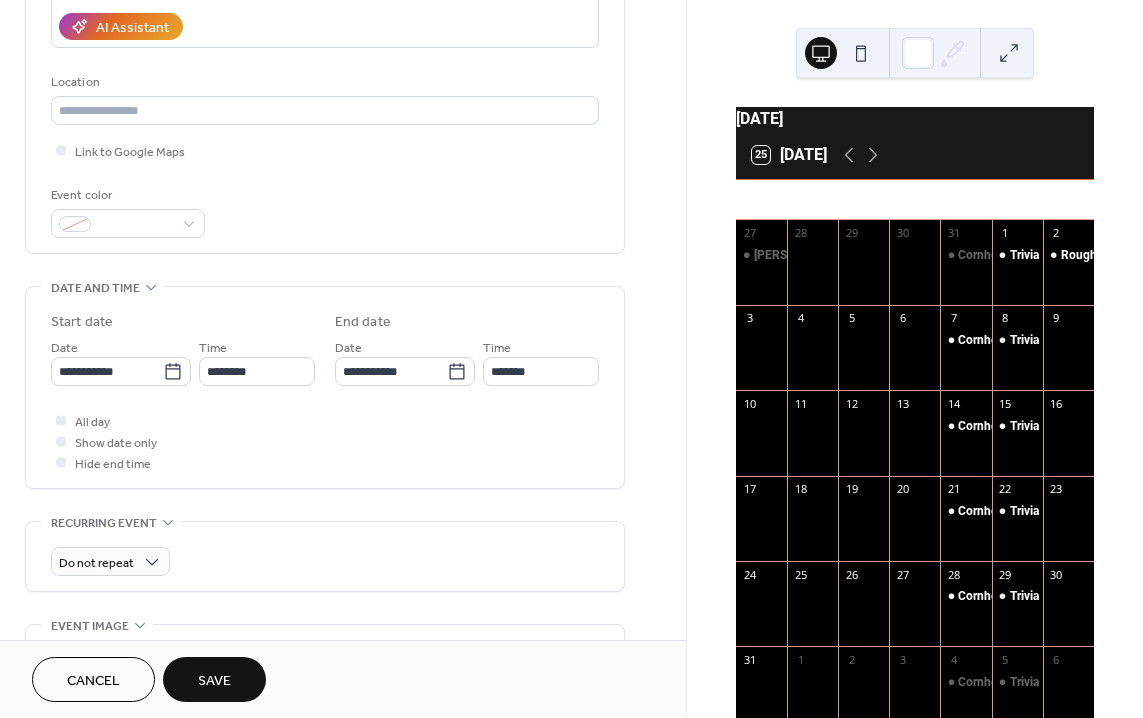 scroll, scrollTop: 350, scrollLeft: 0, axis: vertical 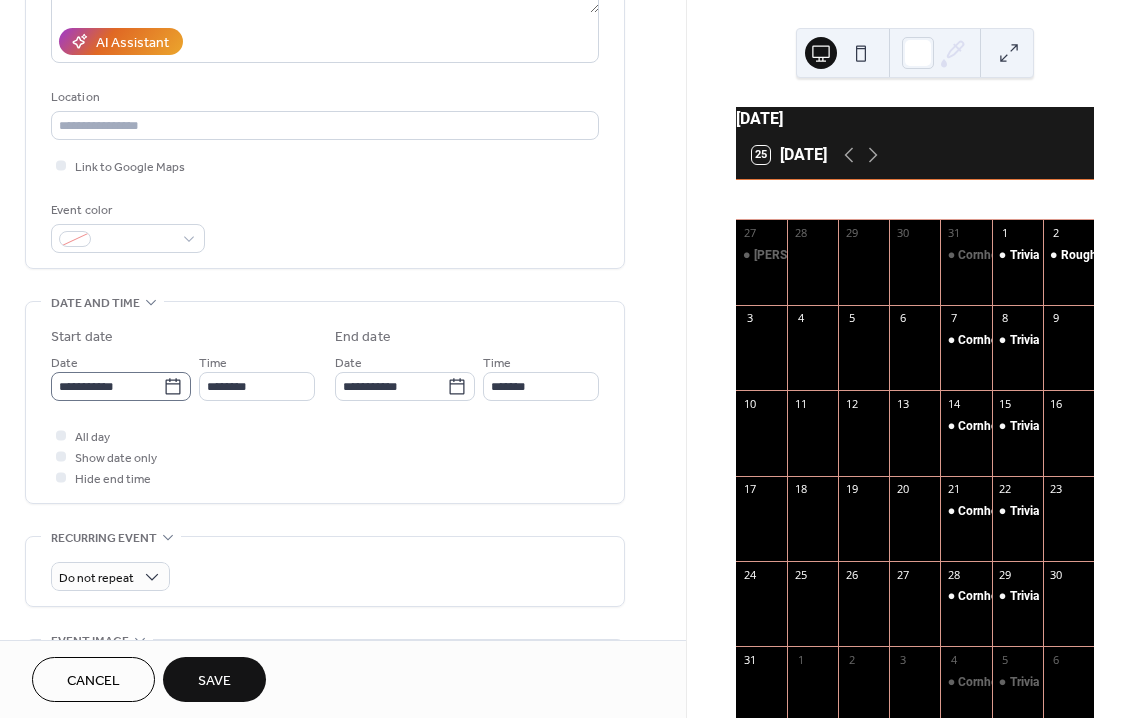 type on "**********" 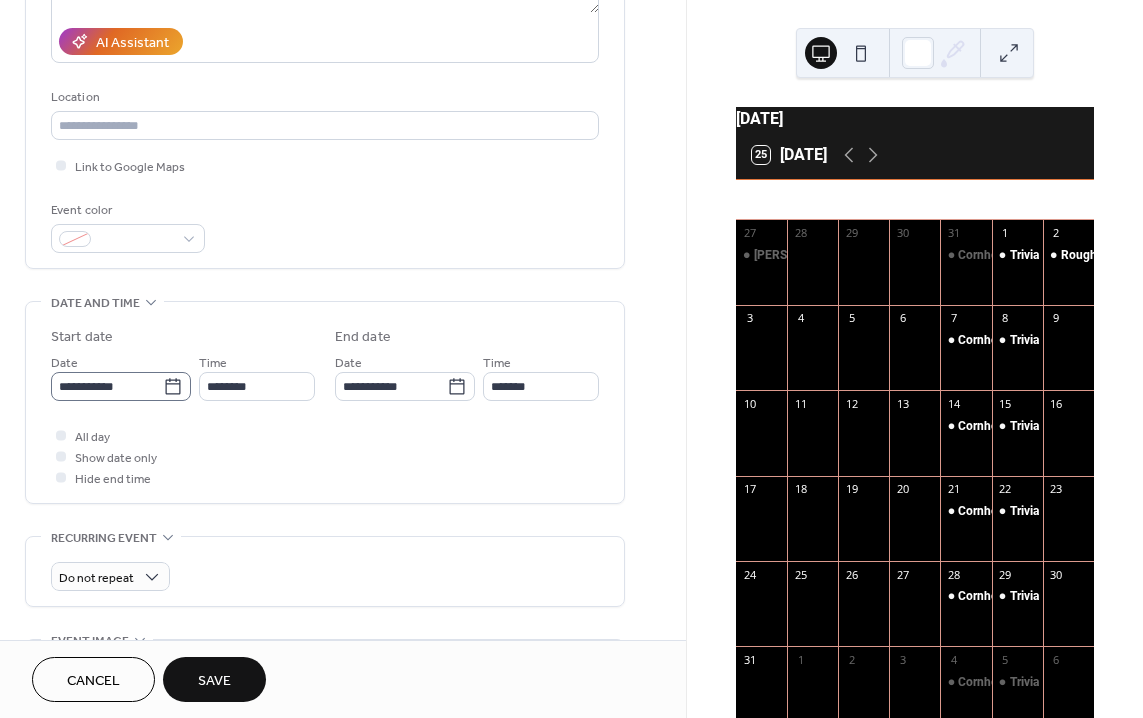 click 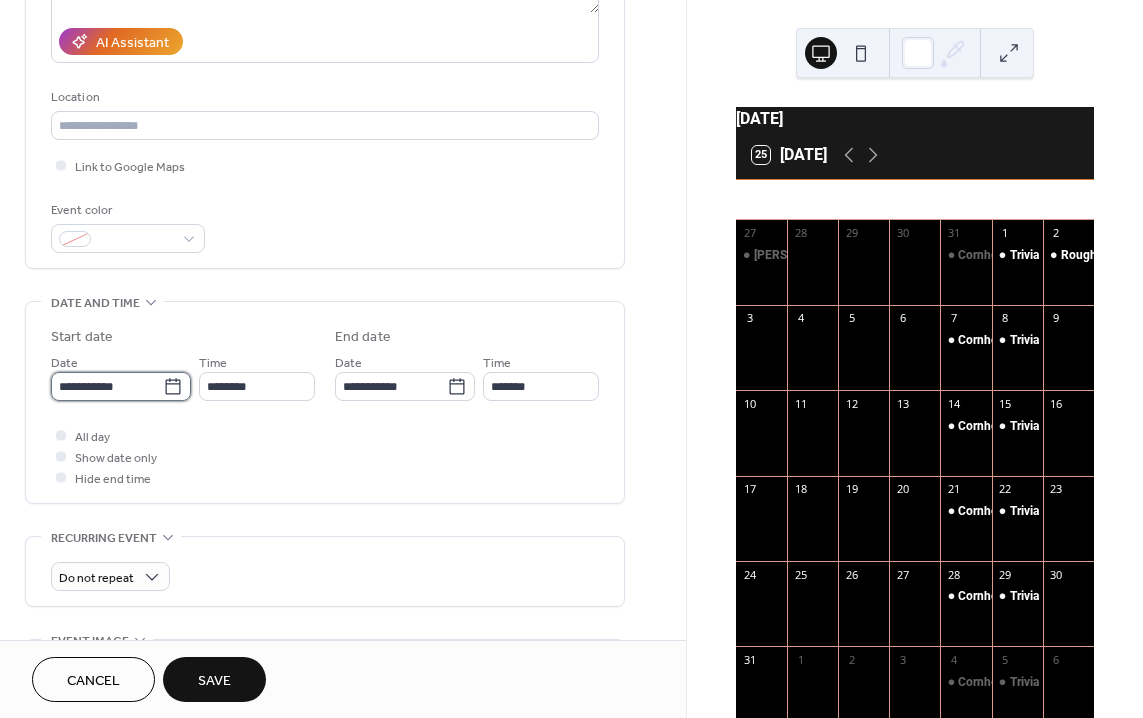 click on "**********" at bounding box center [107, 386] 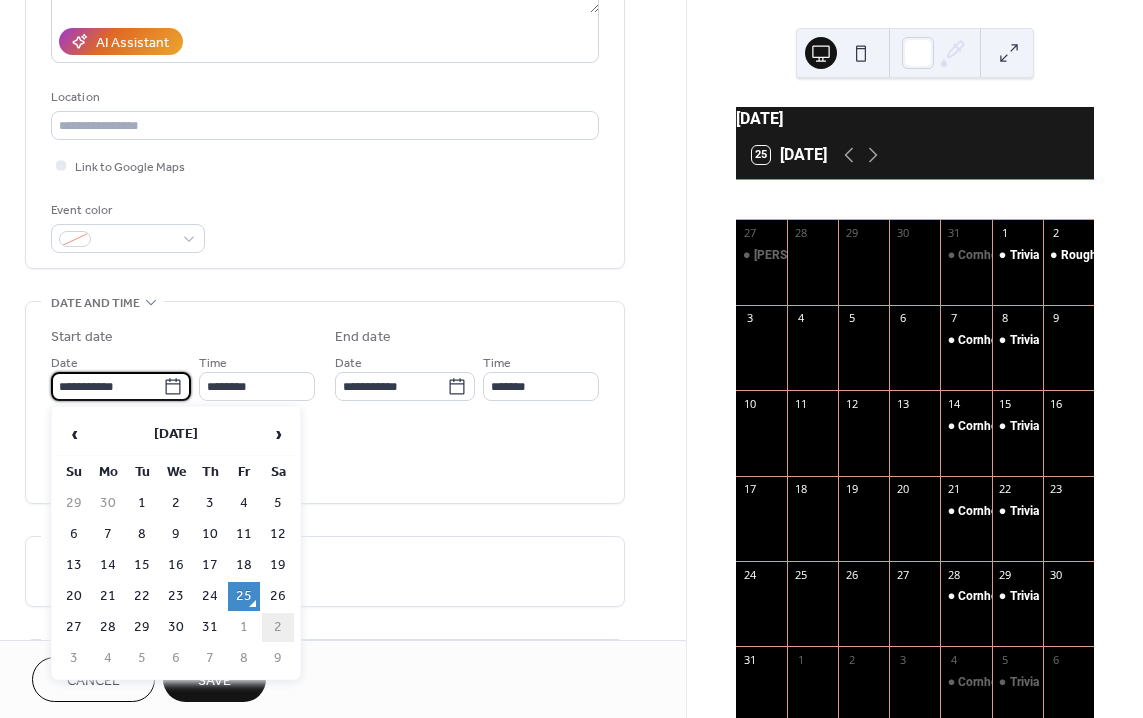 click on "2" at bounding box center (278, 627) 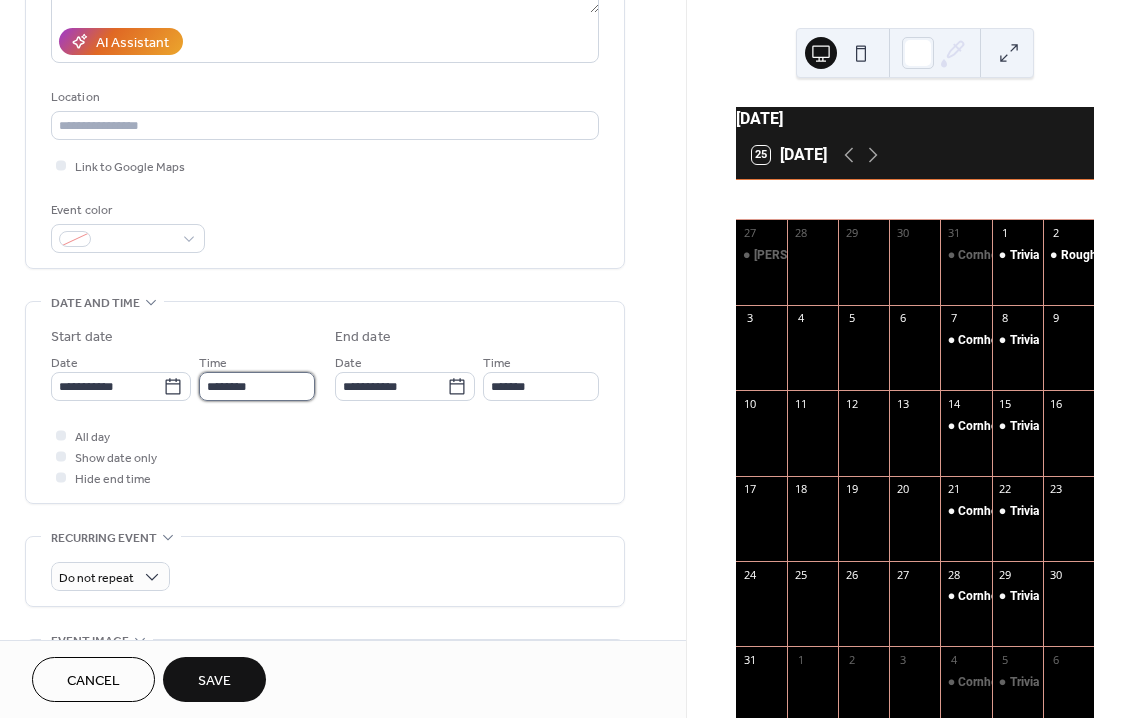 click on "********" at bounding box center (257, 386) 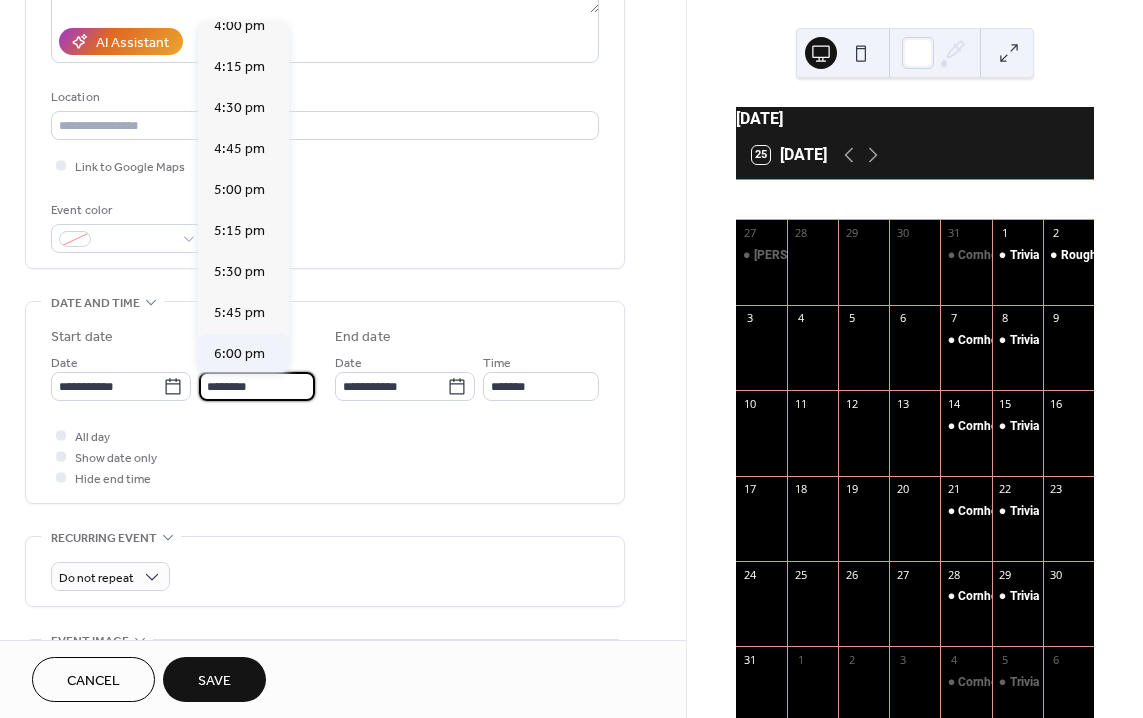 scroll, scrollTop: 2641, scrollLeft: 0, axis: vertical 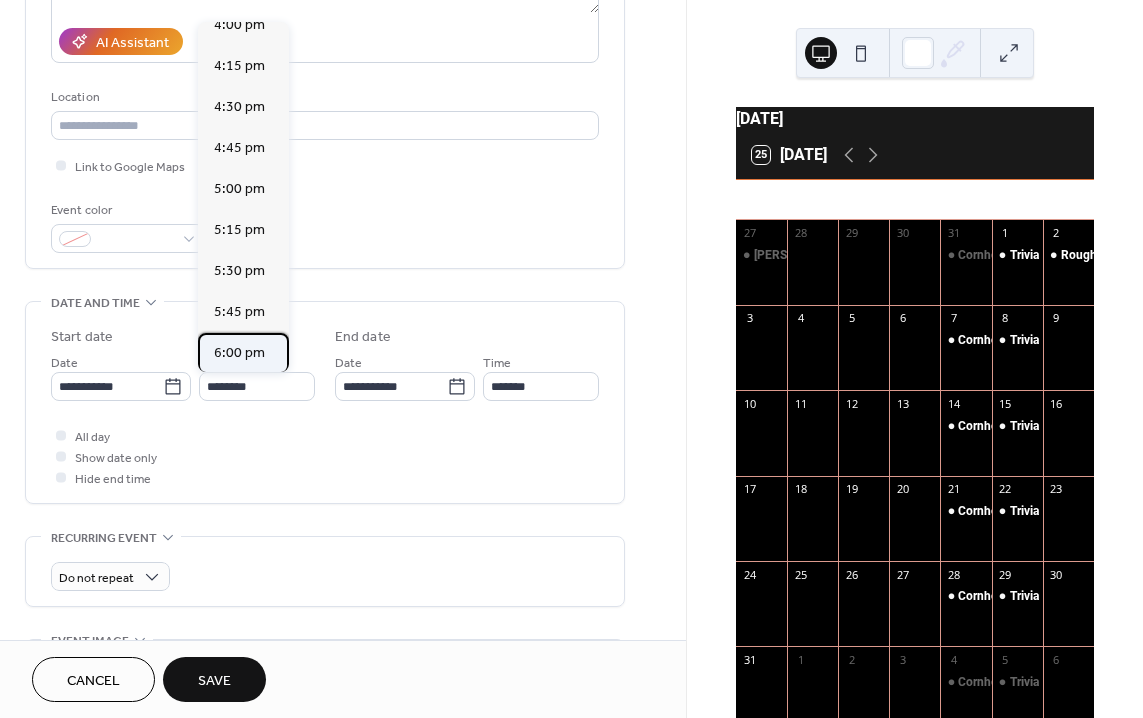 click on "6:00 pm" at bounding box center [239, 353] 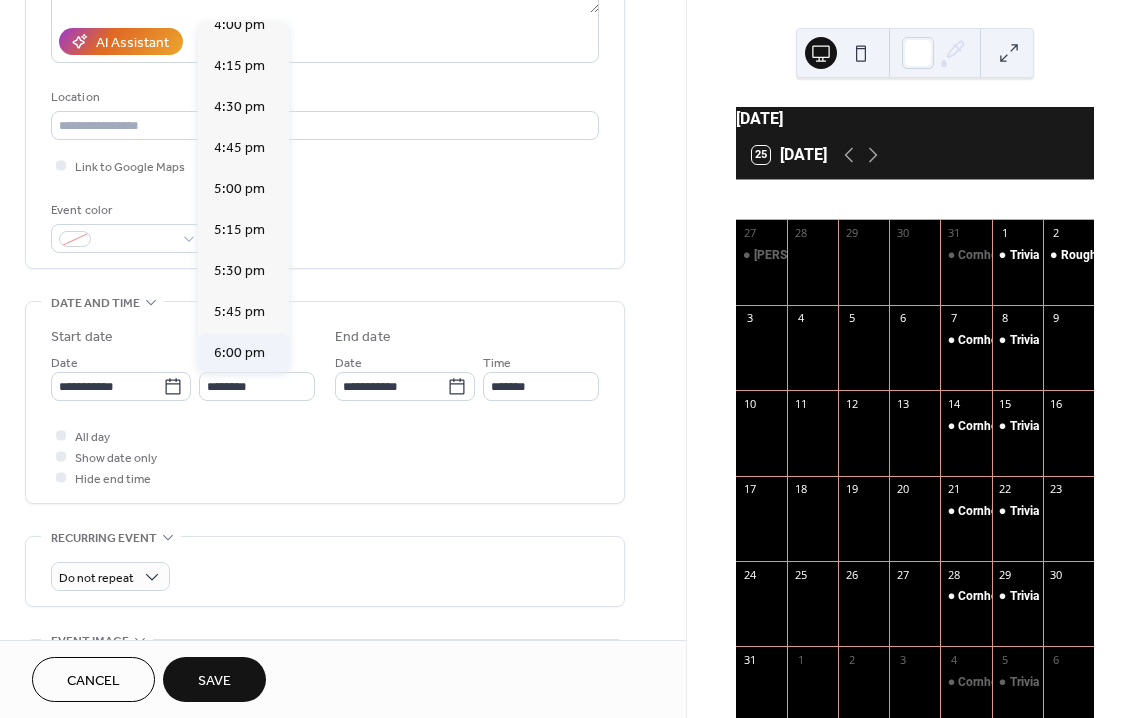 type on "*******" 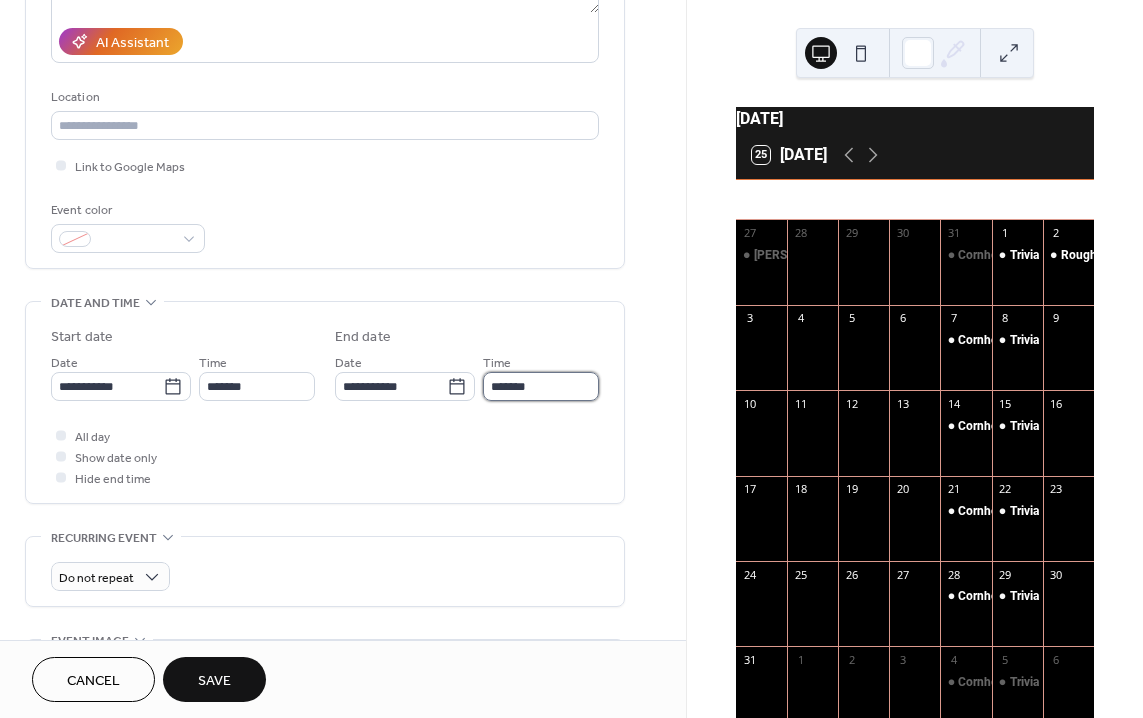 click on "*******" at bounding box center [541, 386] 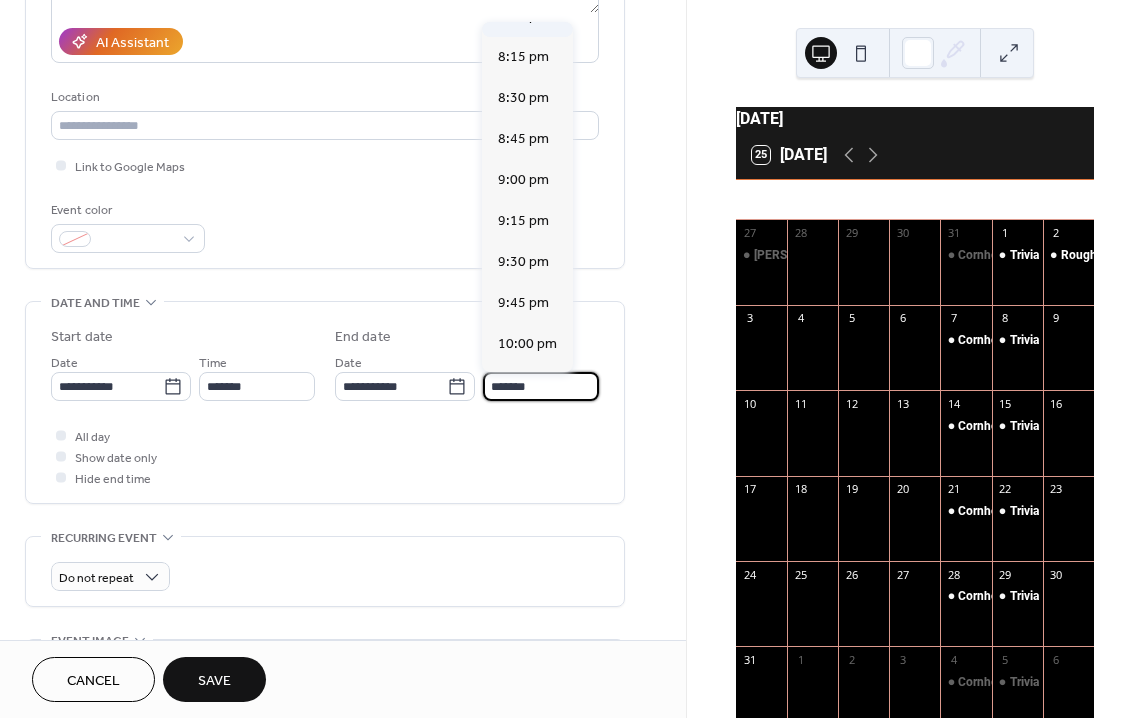 scroll, scrollTop: 317, scrollLeft: 0, axis: vertical 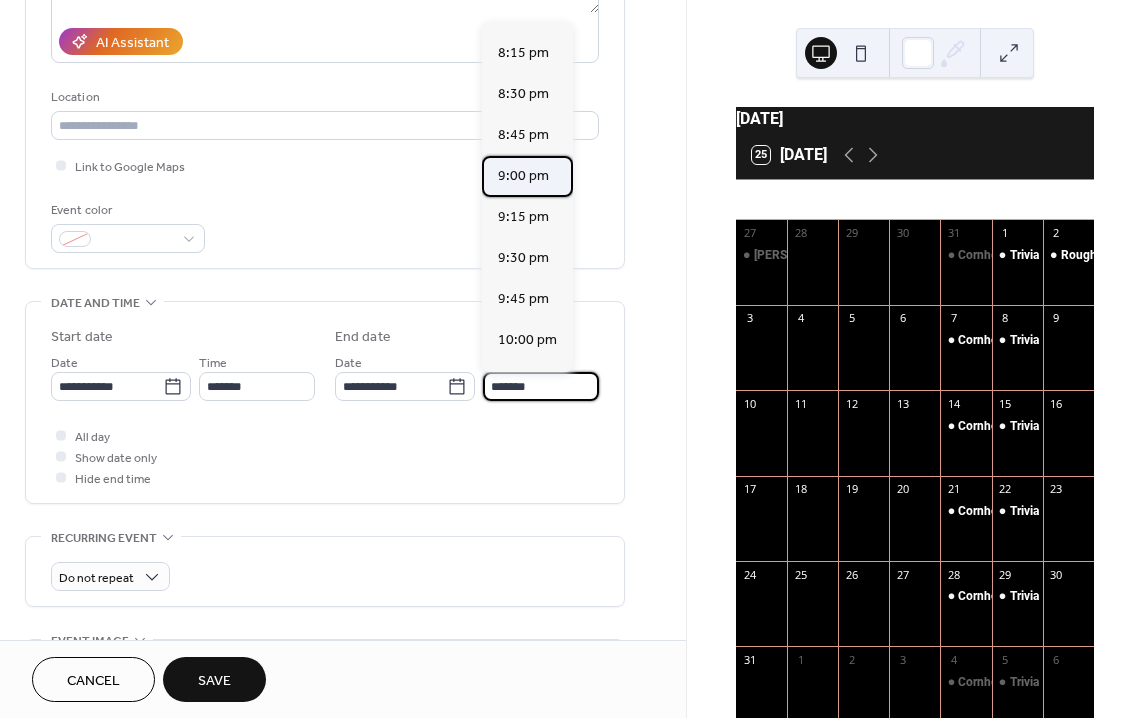 click on "9:00 pm" at bounding box center [523, 176] 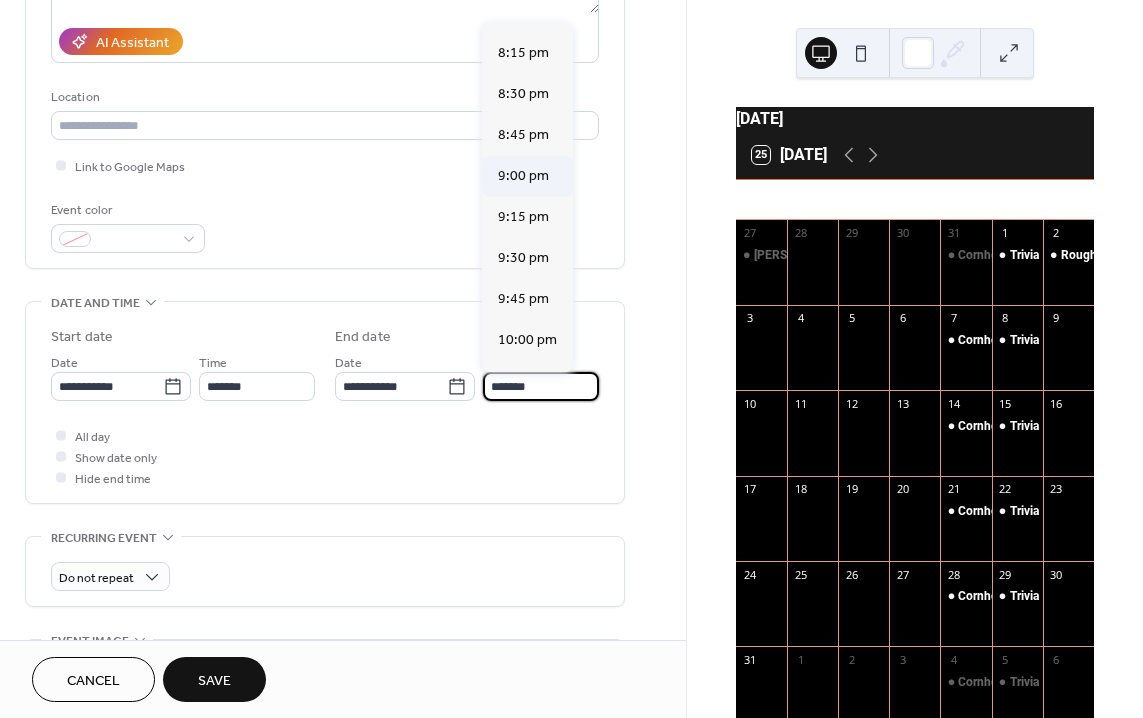 type on "*******" 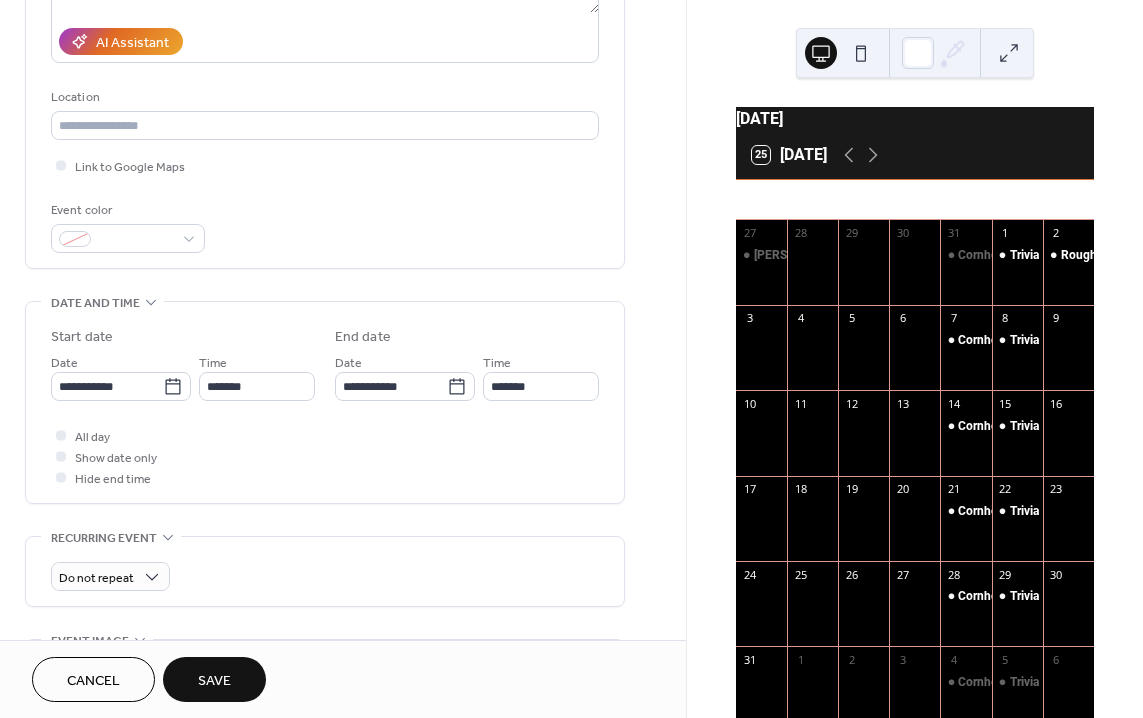 click on "Save" at bounding box center (214, 679) 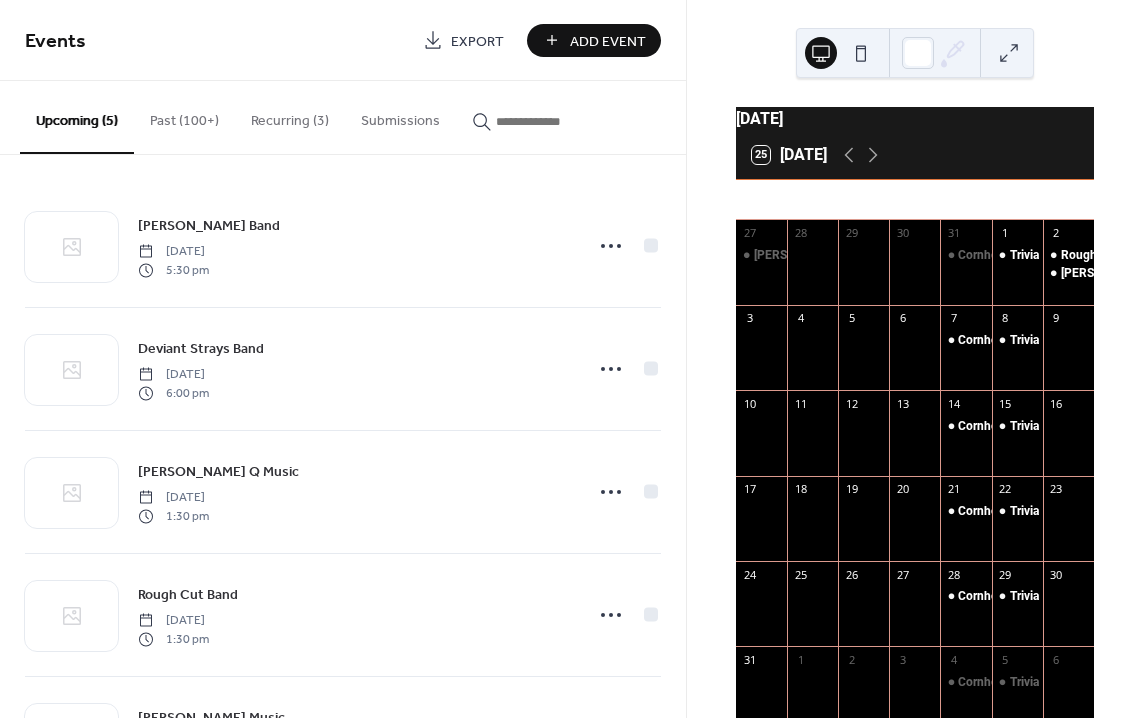 click on "Events Export Add Event" at bounding box center (343, 40) 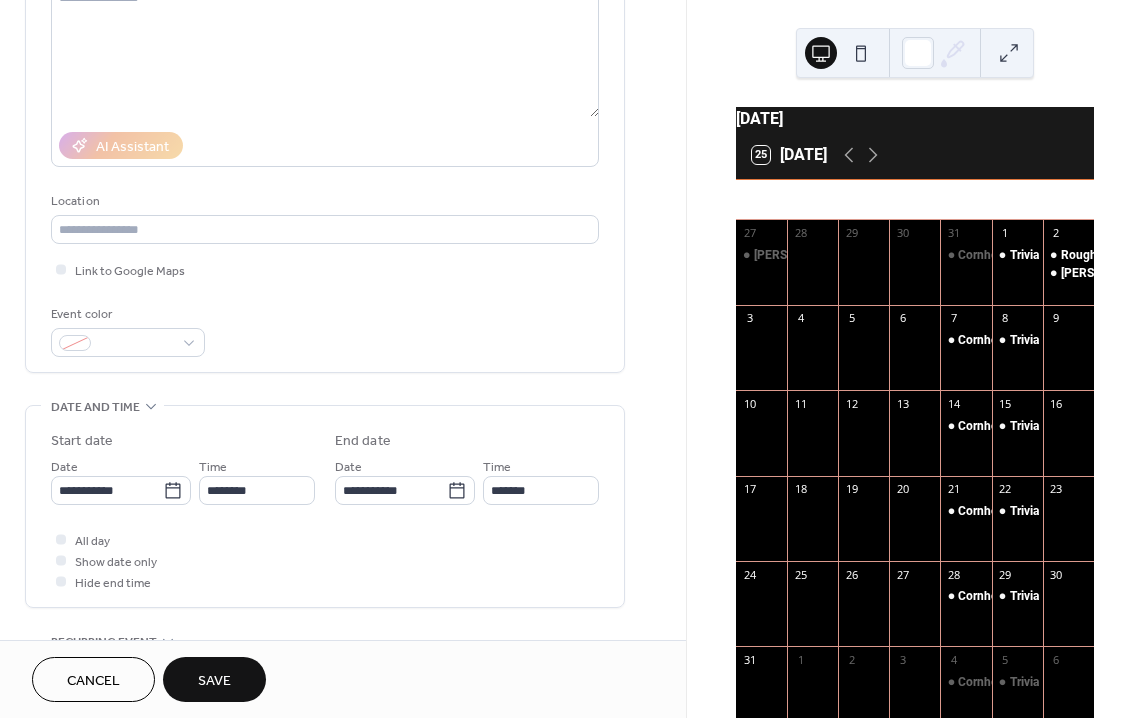 scroll, scrollTop: 467, scrollLeft: 0, axis: vertical 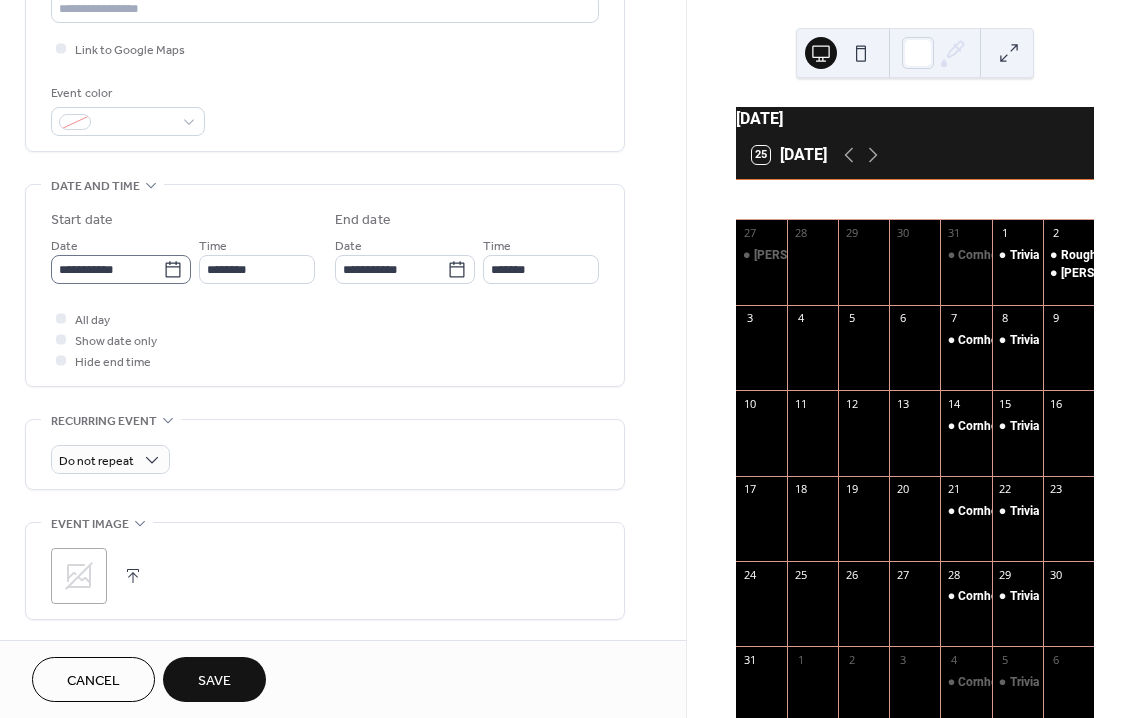 type on "**********" 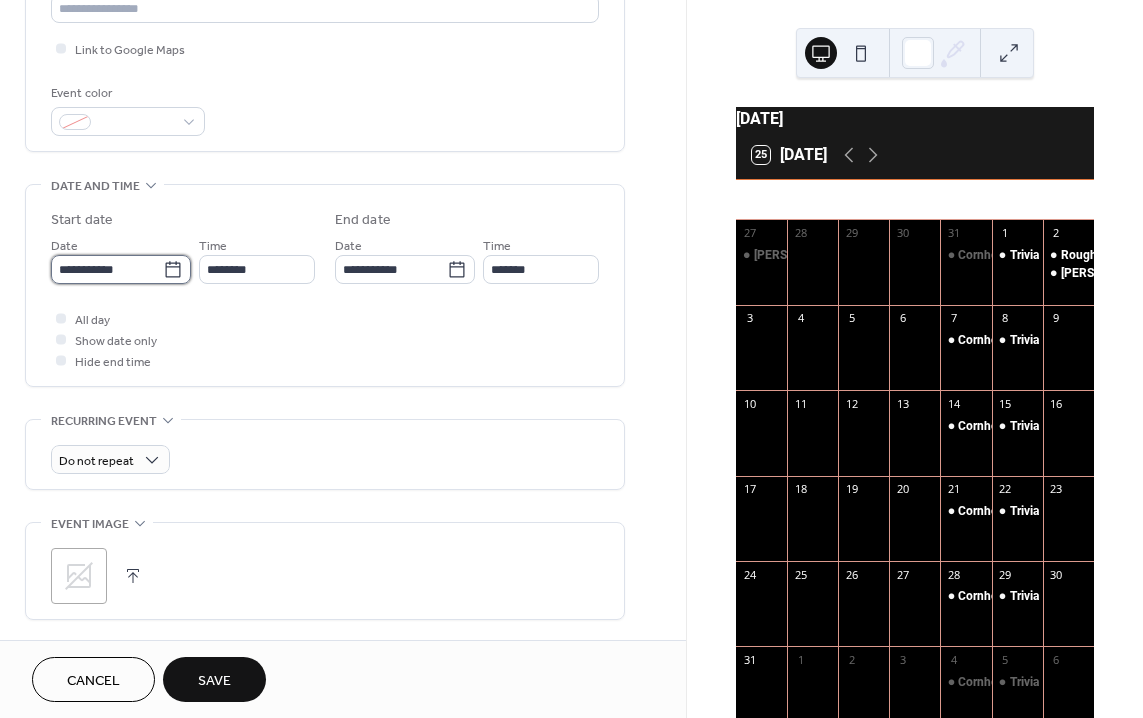 click on "**********" at bounding box center (107, 269) 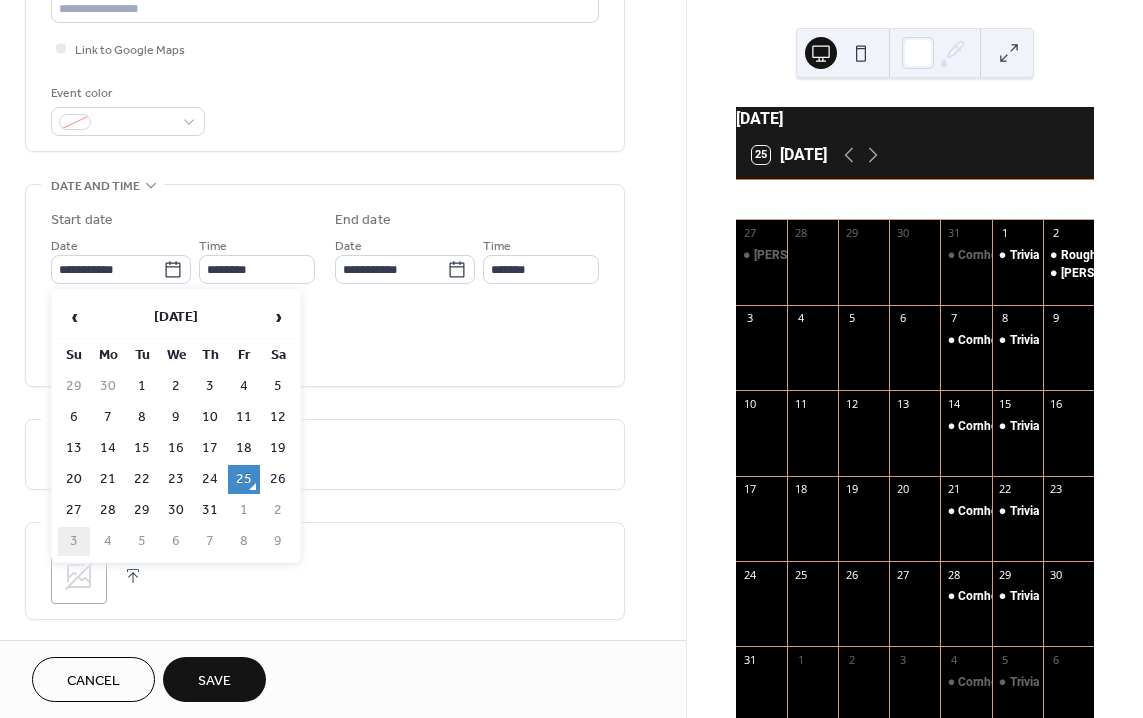 click on "3" at bounding box center [74, 541] 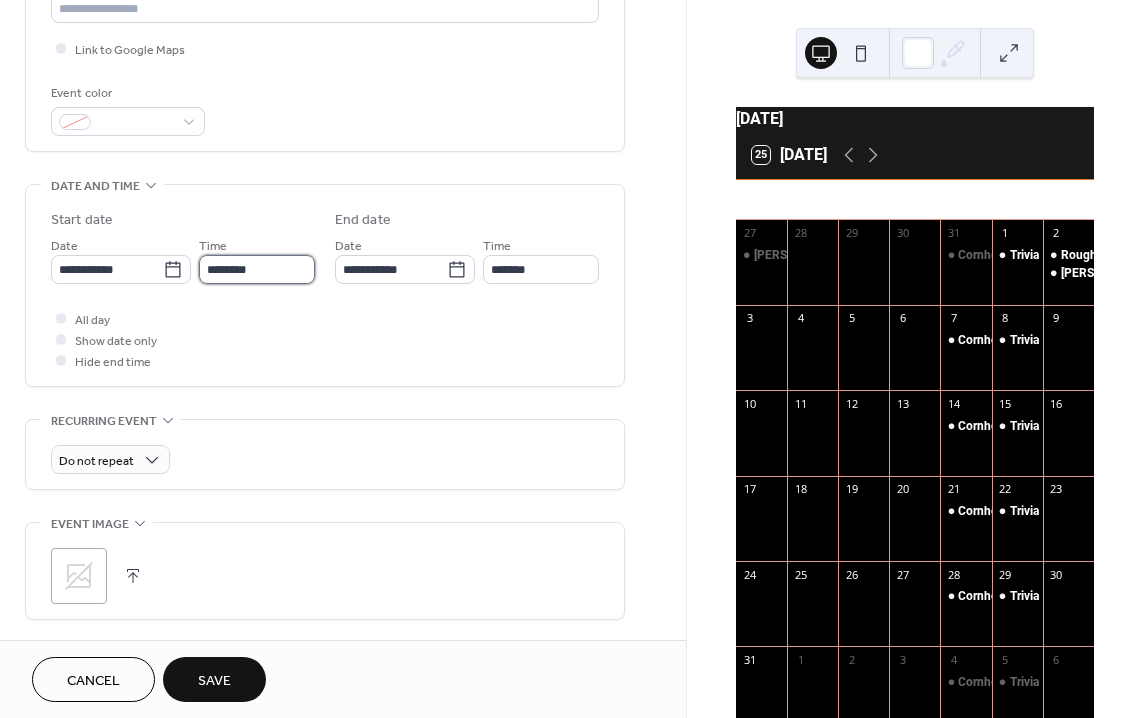 click on "********" at bounding box center [257, 269] 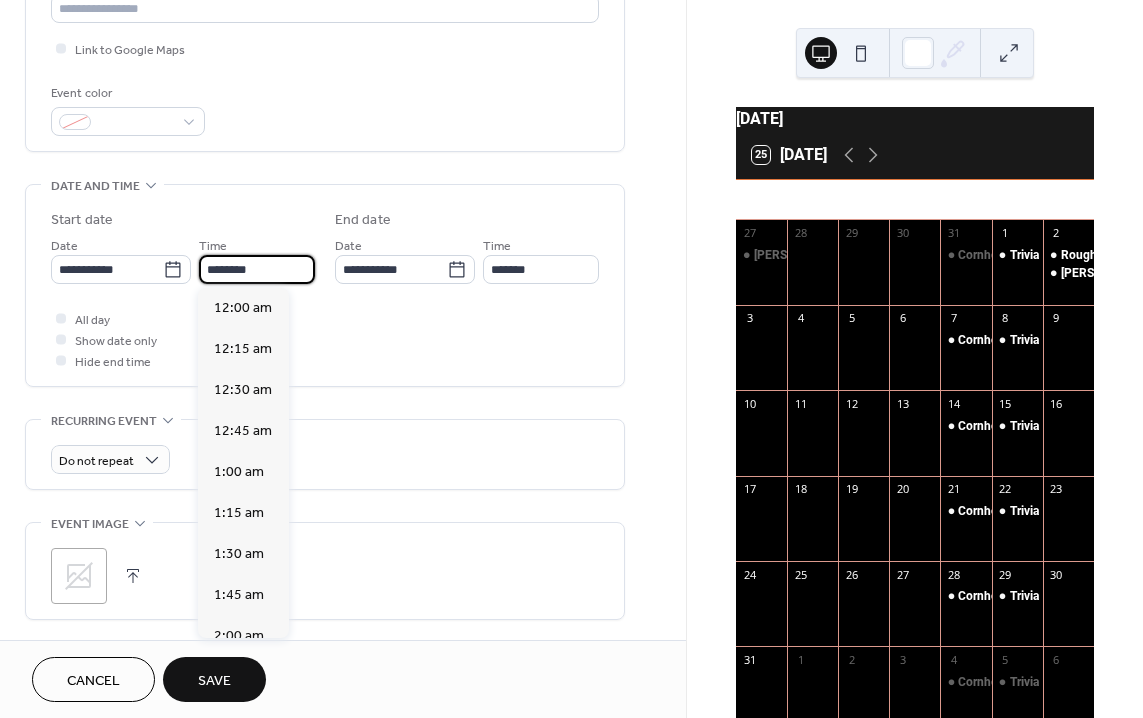 scroll, scrollTop: 1944, scrollLeft: 0, axis: vertical 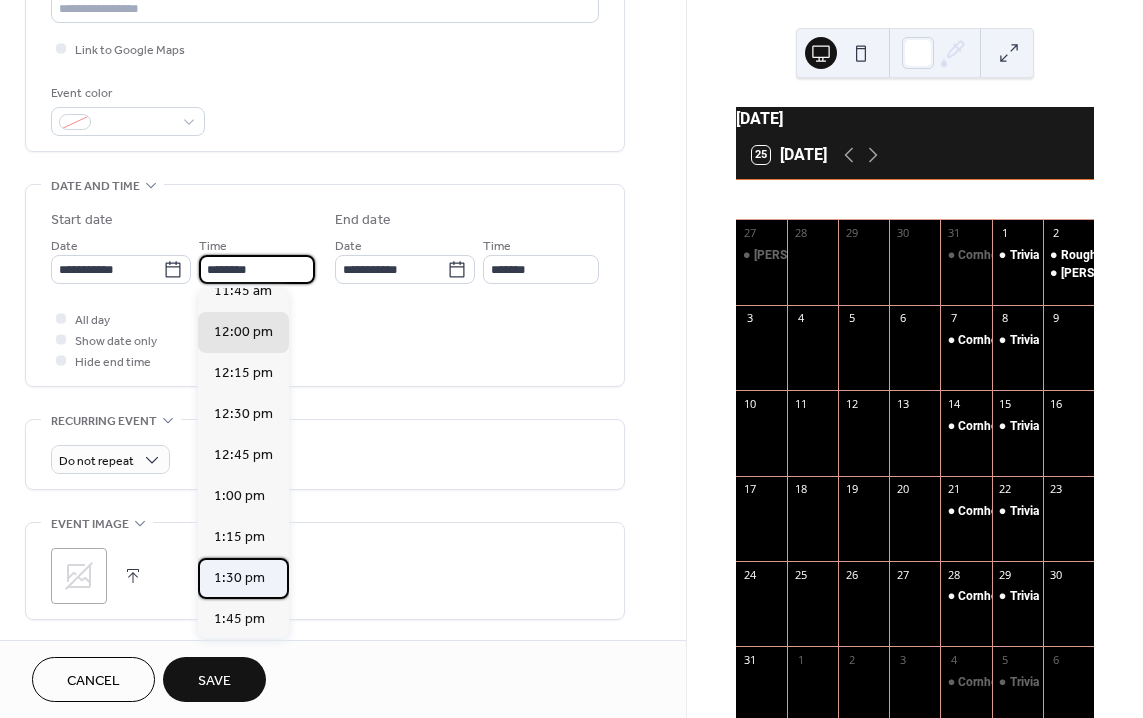 click on "1:30 pm" at bounding box center (239, 578) 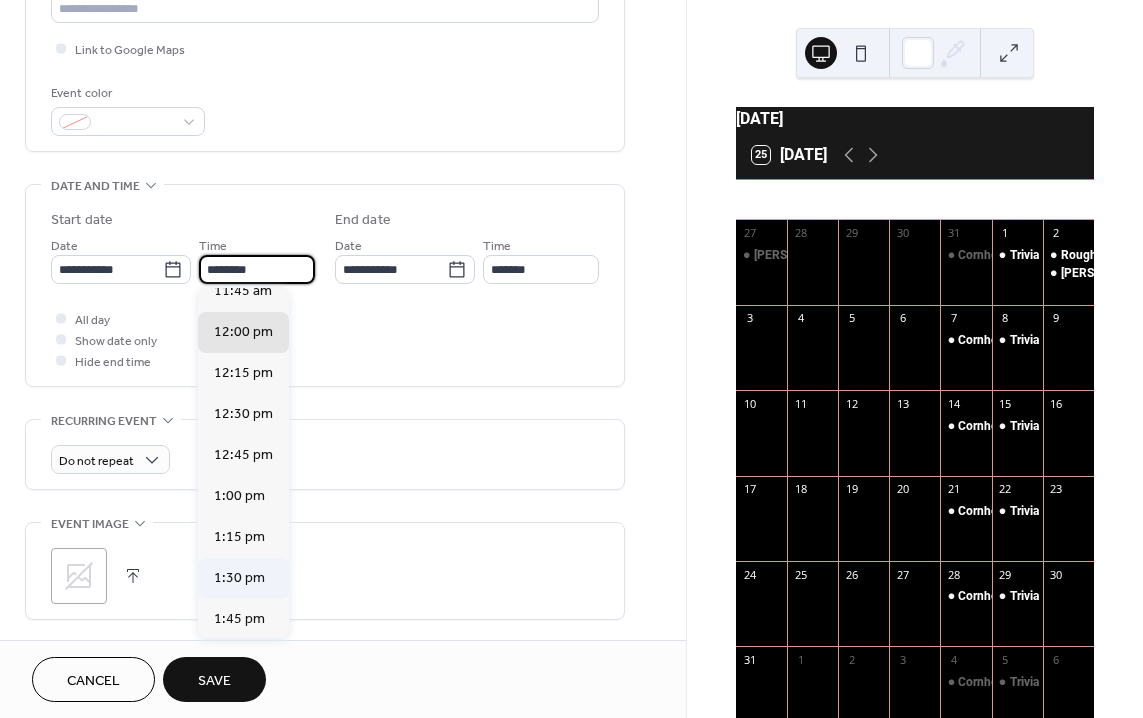 type on "*******" 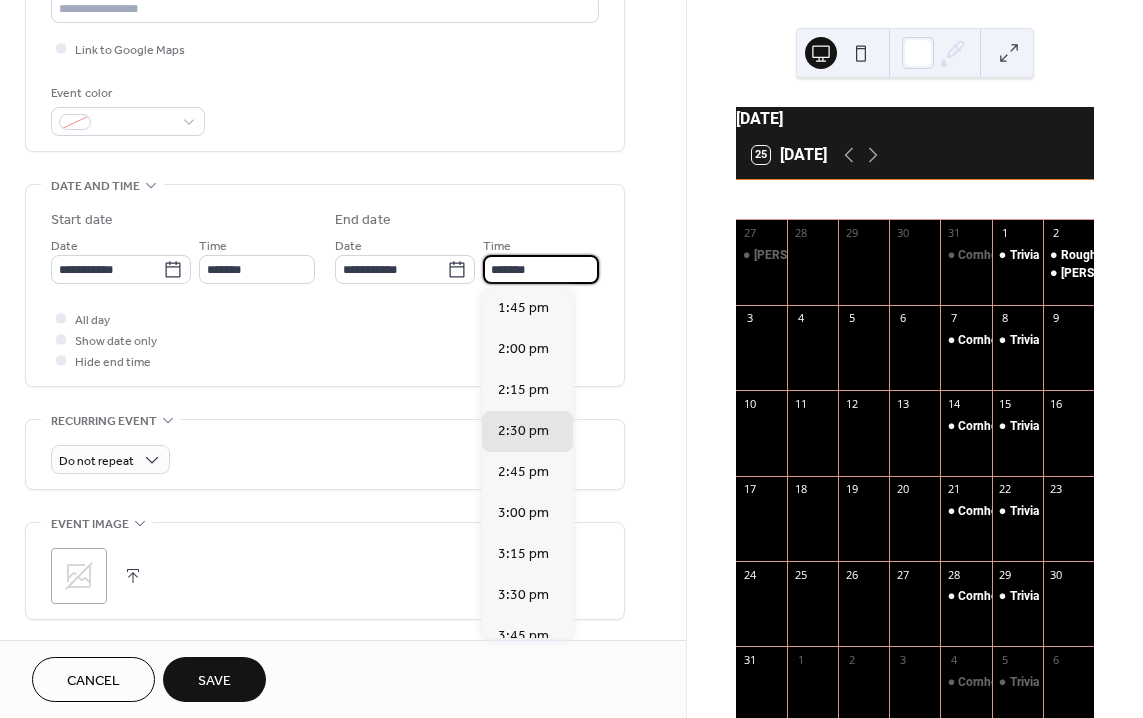 click on "*******" at bounding box center [541, 269] 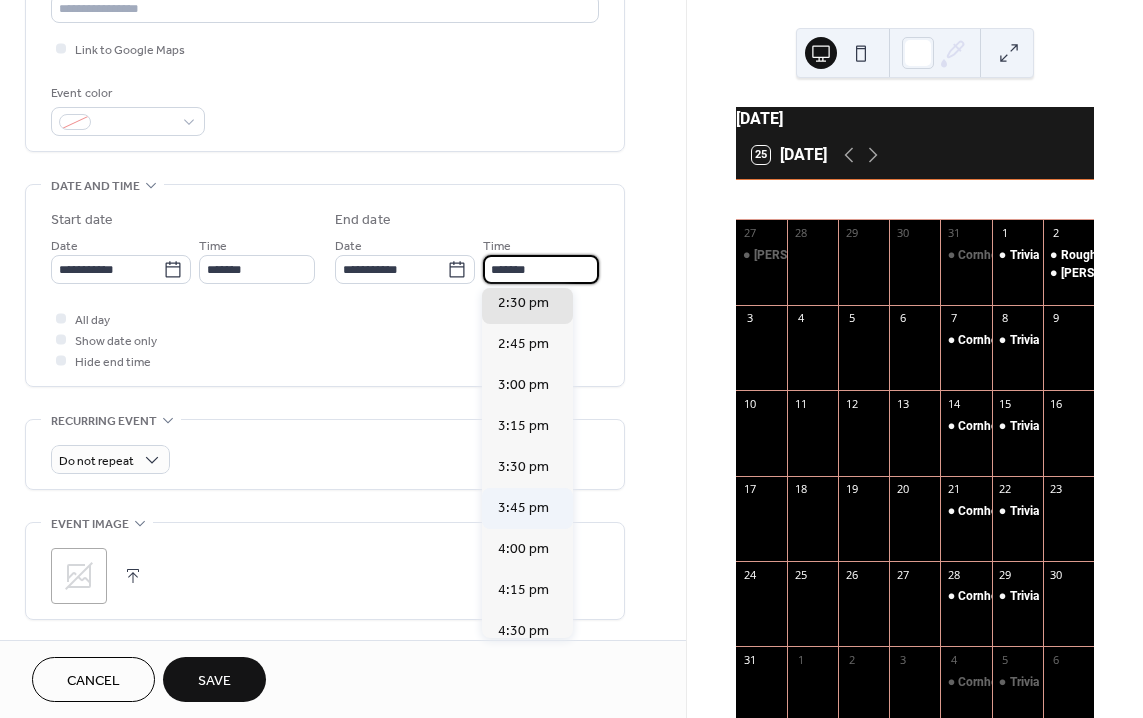 scroll, scrollTop: 130, scrollLeft: 0, axis: vertical 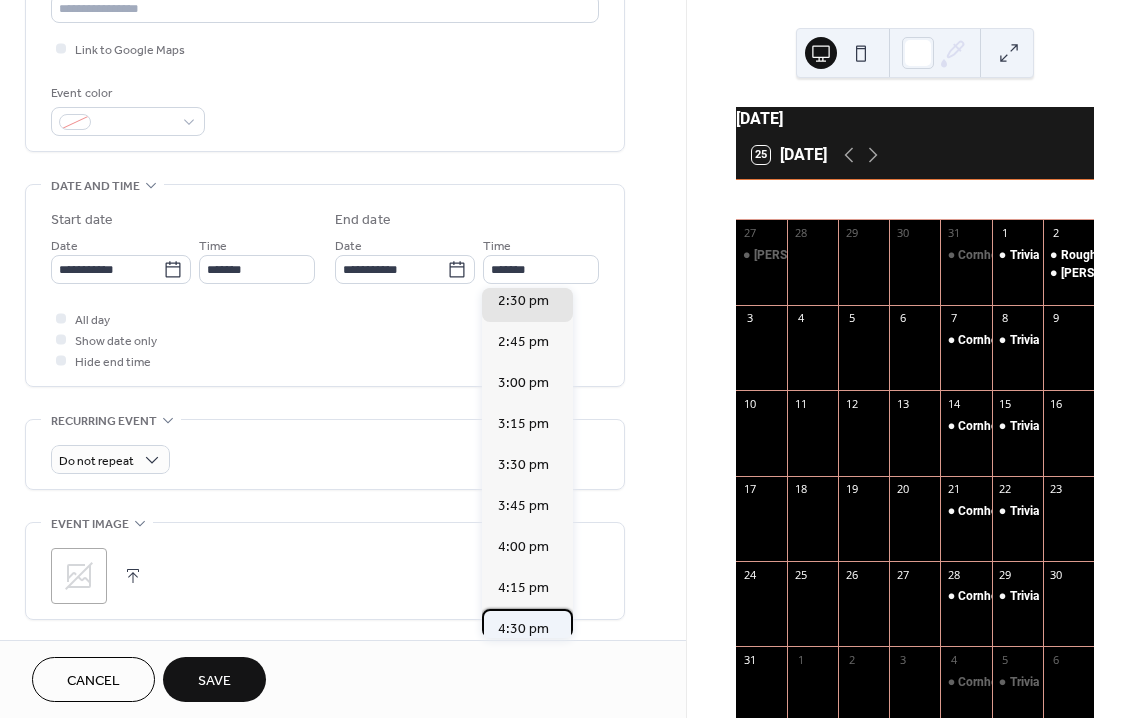 click on "4:30 pm" at bounding box center [523, 629] 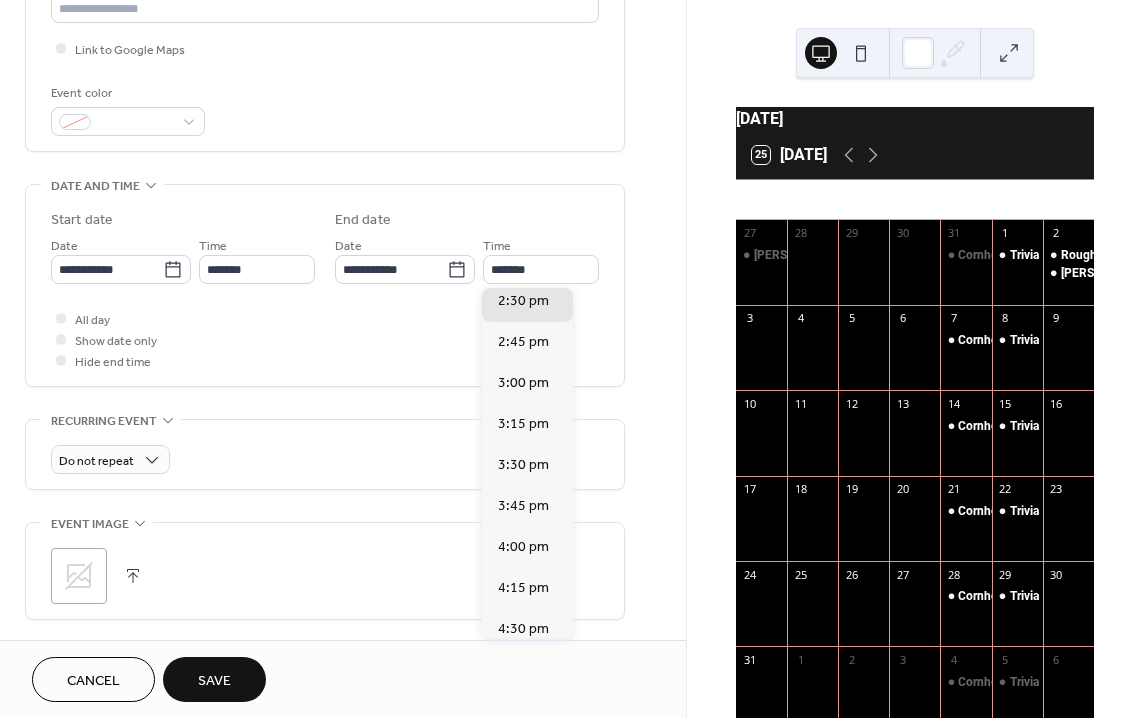 type on "*******" 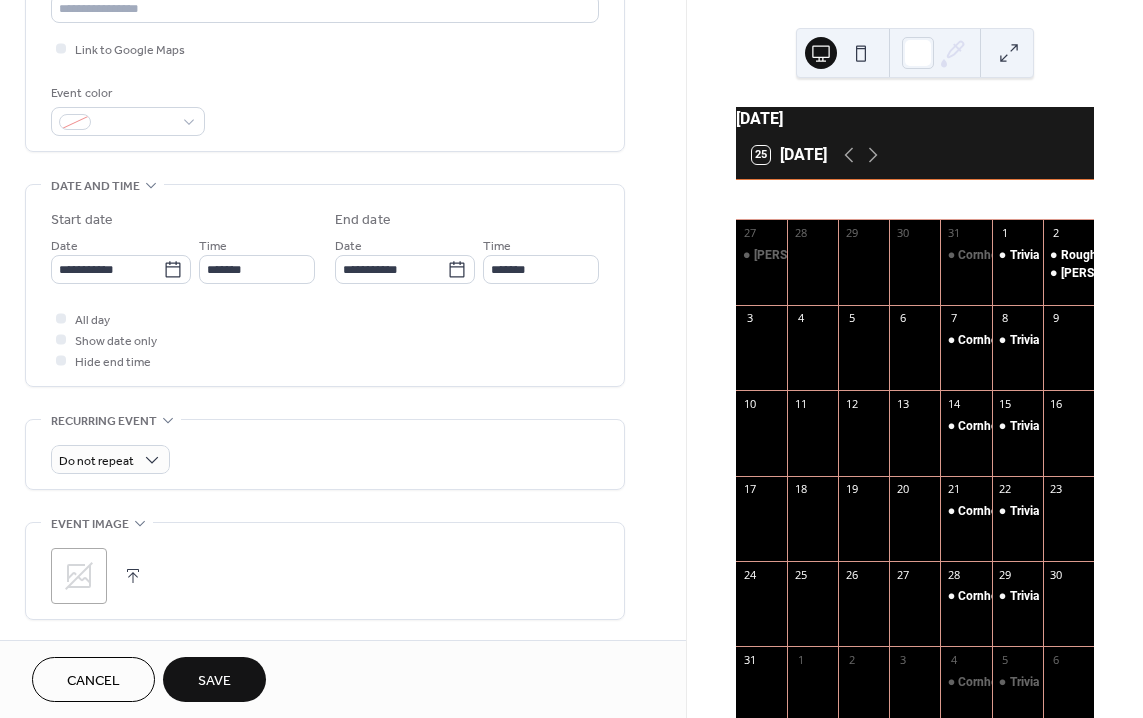 click on "Save" at bounding box center (214, 679) 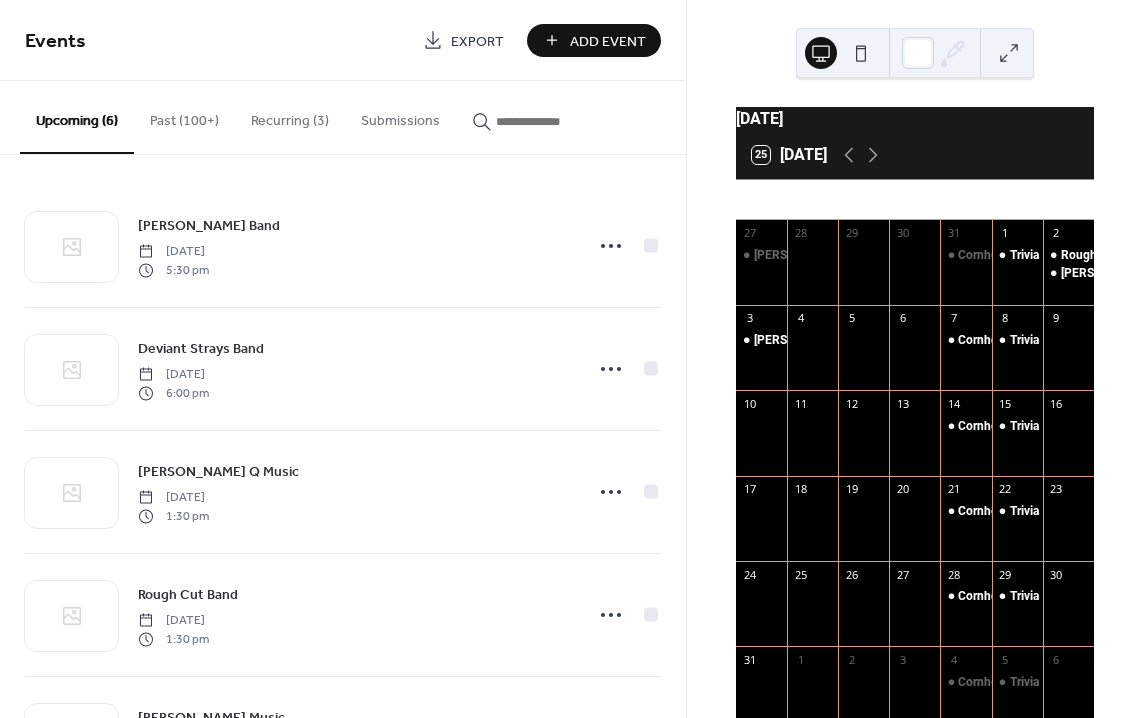 click on "Add Event" at bounding box center [594, 40] 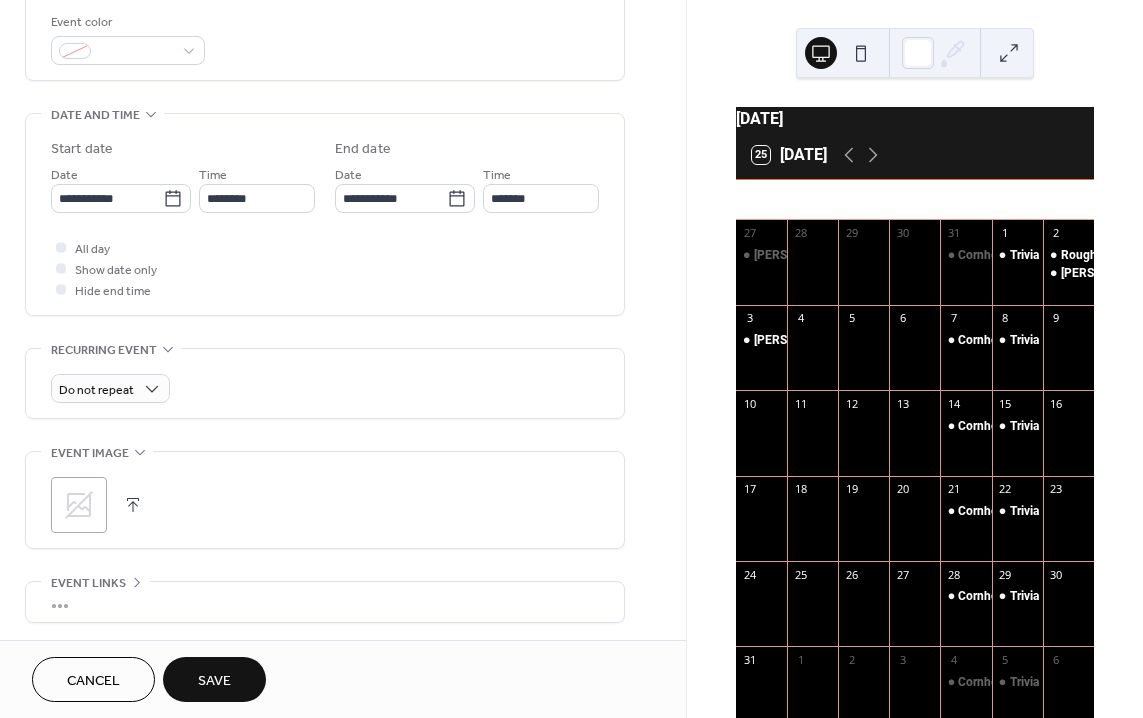 scroll, scrollTop: 535, scrollLeft: 0, axis: vertical 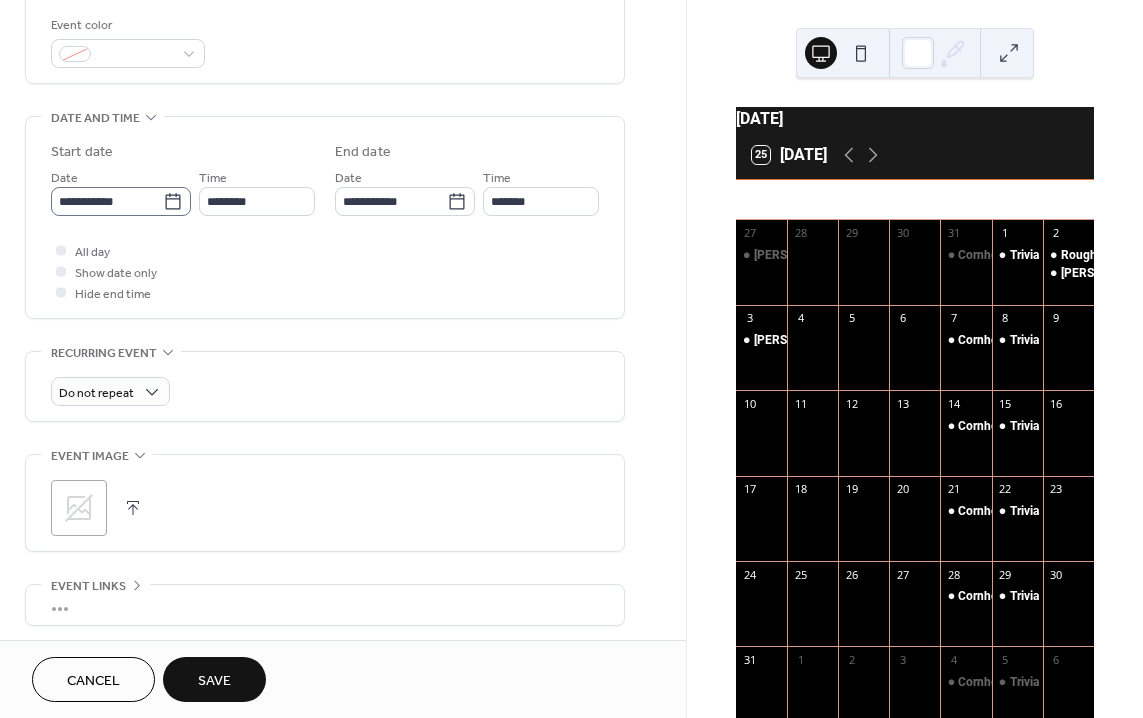 type on "**********" 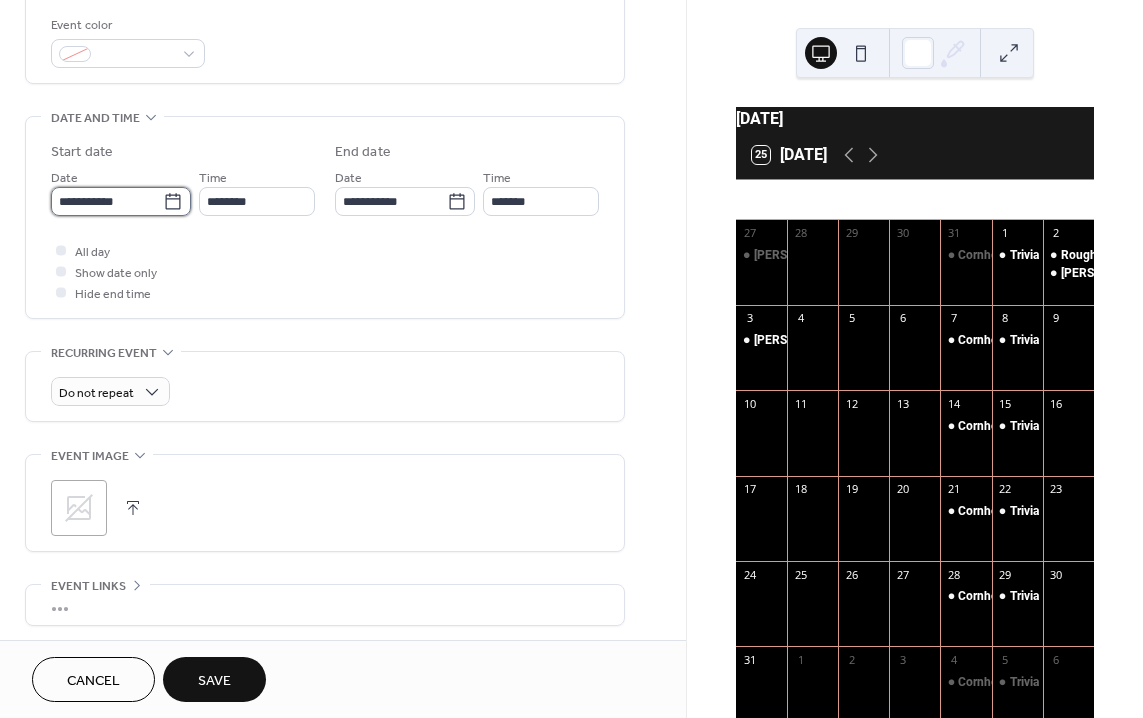 click on "**********" at bounding box center [107, 201] 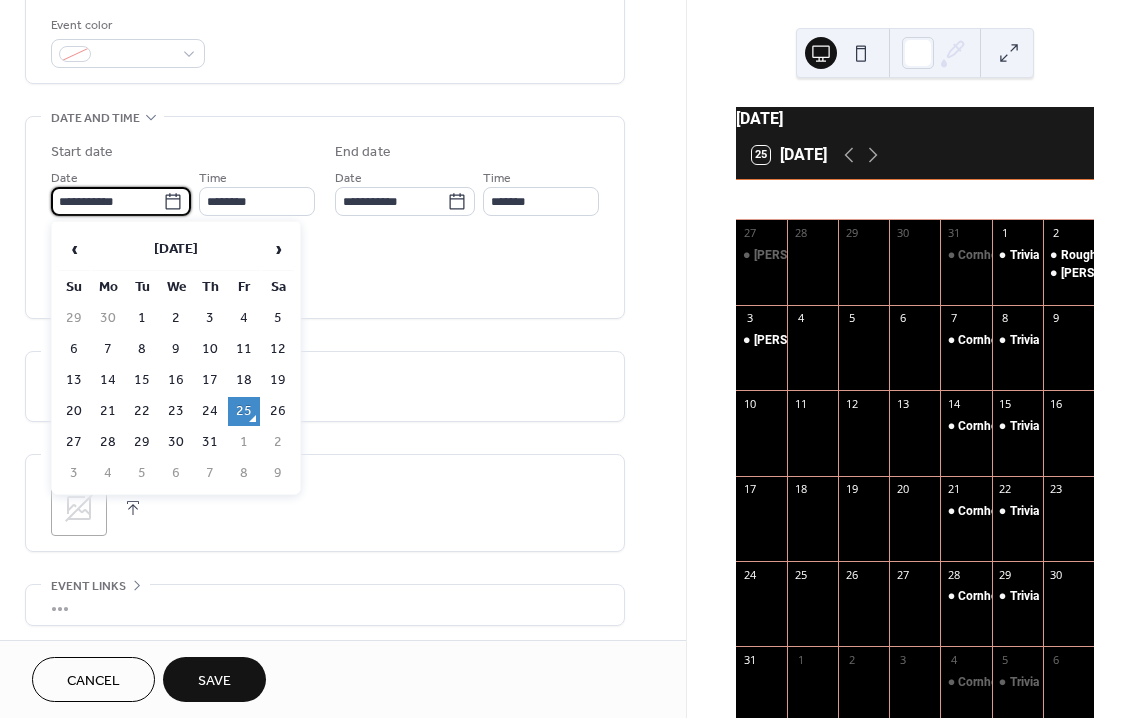 click on "9" at bounding box center (278, 473) 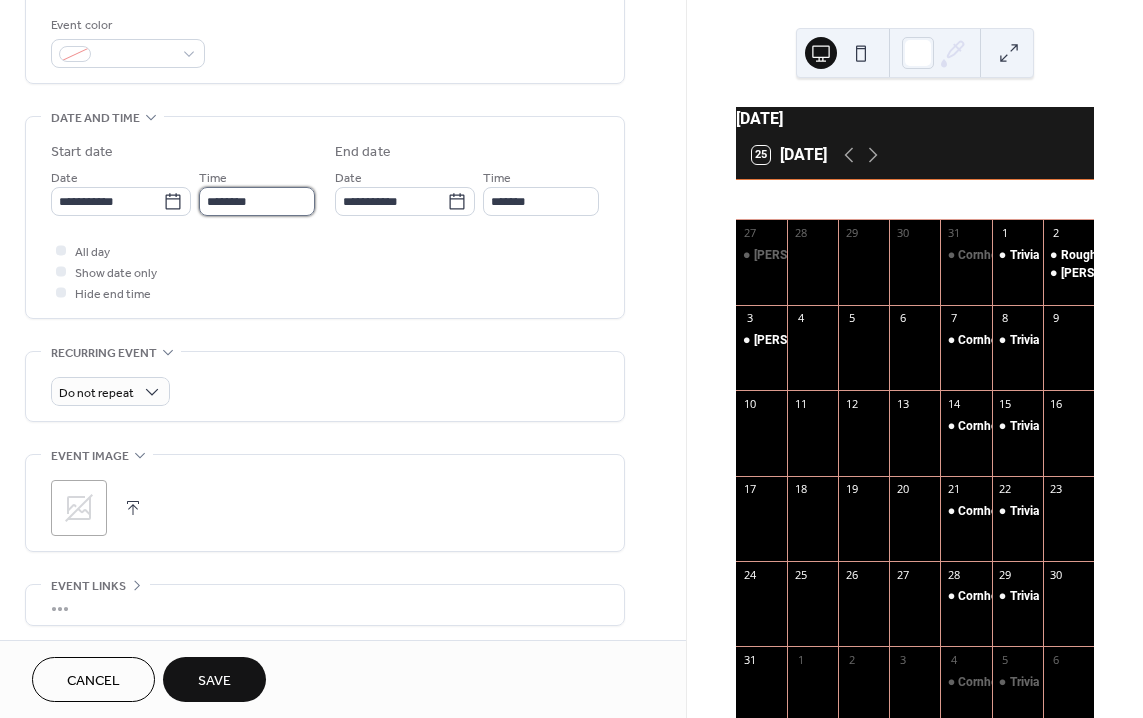 click on "********" at bounding box center [257, 201] 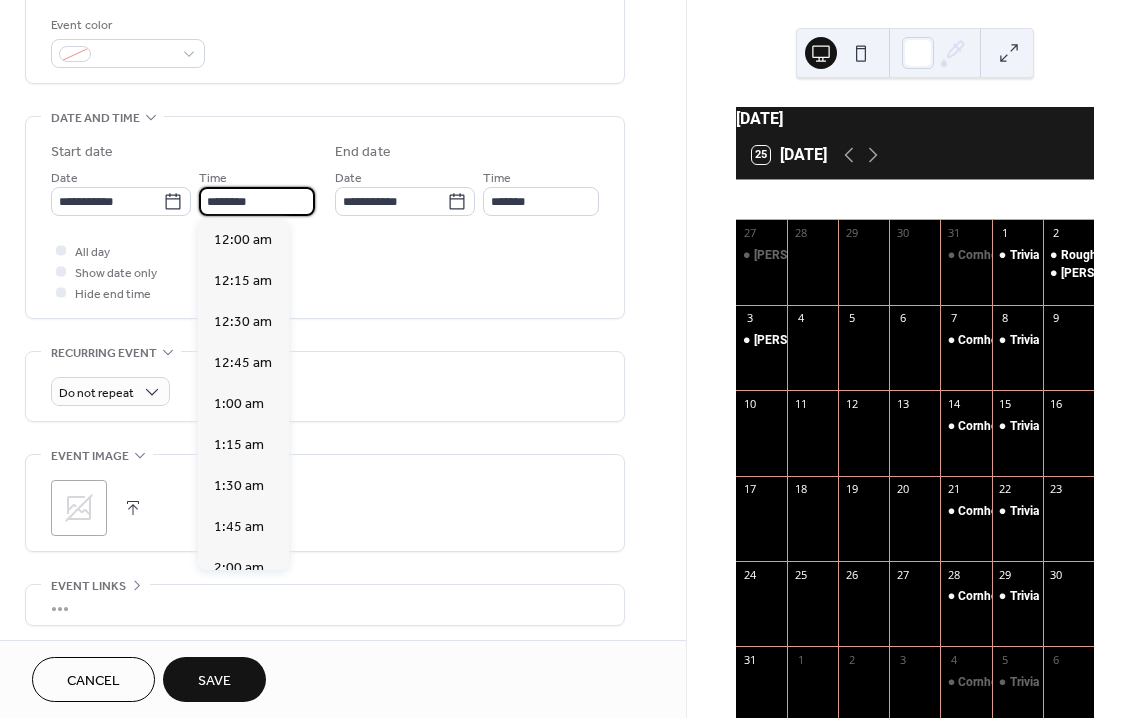 scroll, scrollTop: 1944, scrollLeft: 0, axis: vertical 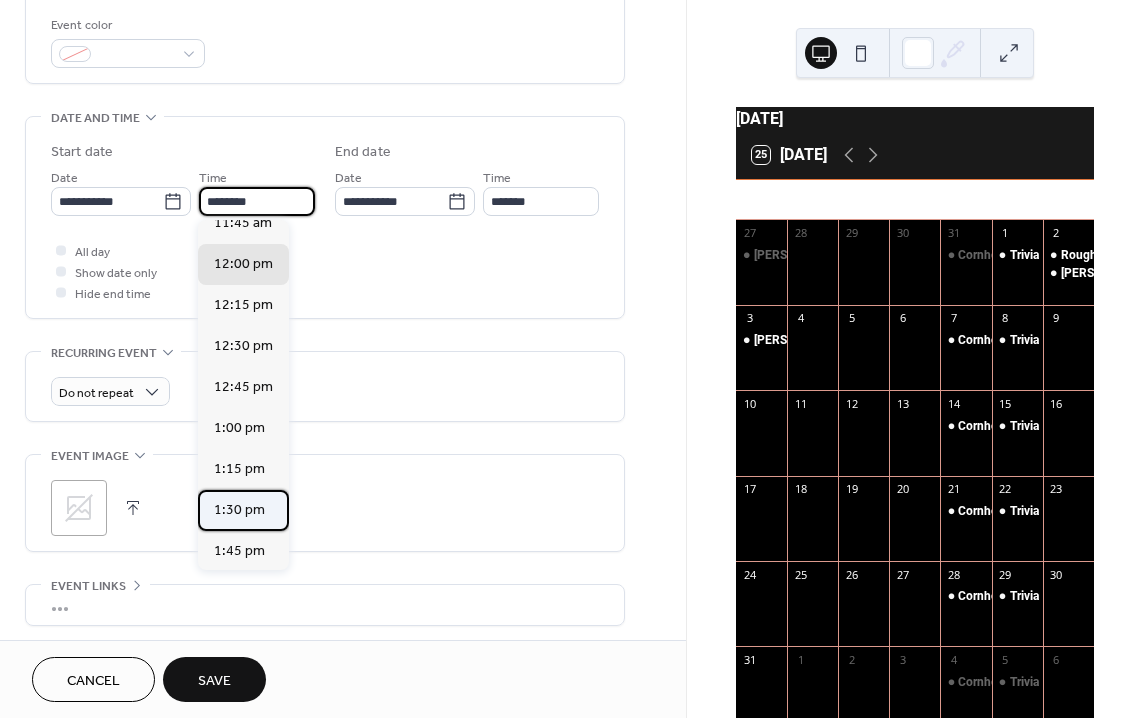 click on "1:30 pm" at bounding box center (239, 510) 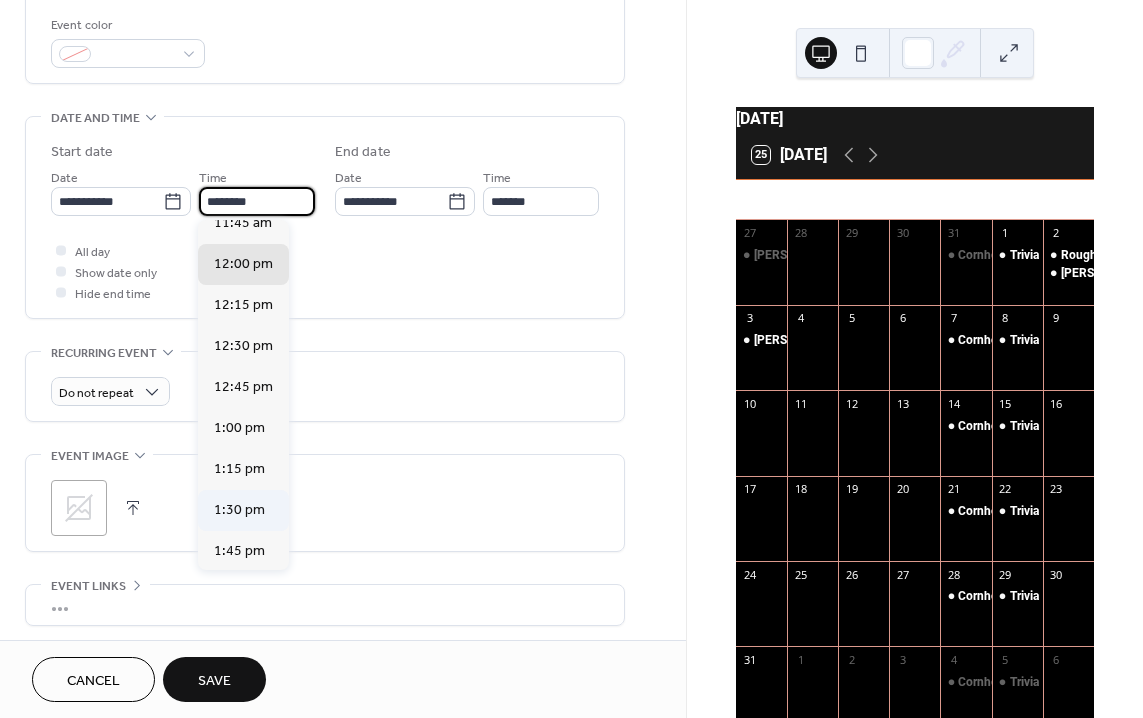 type on "*******" 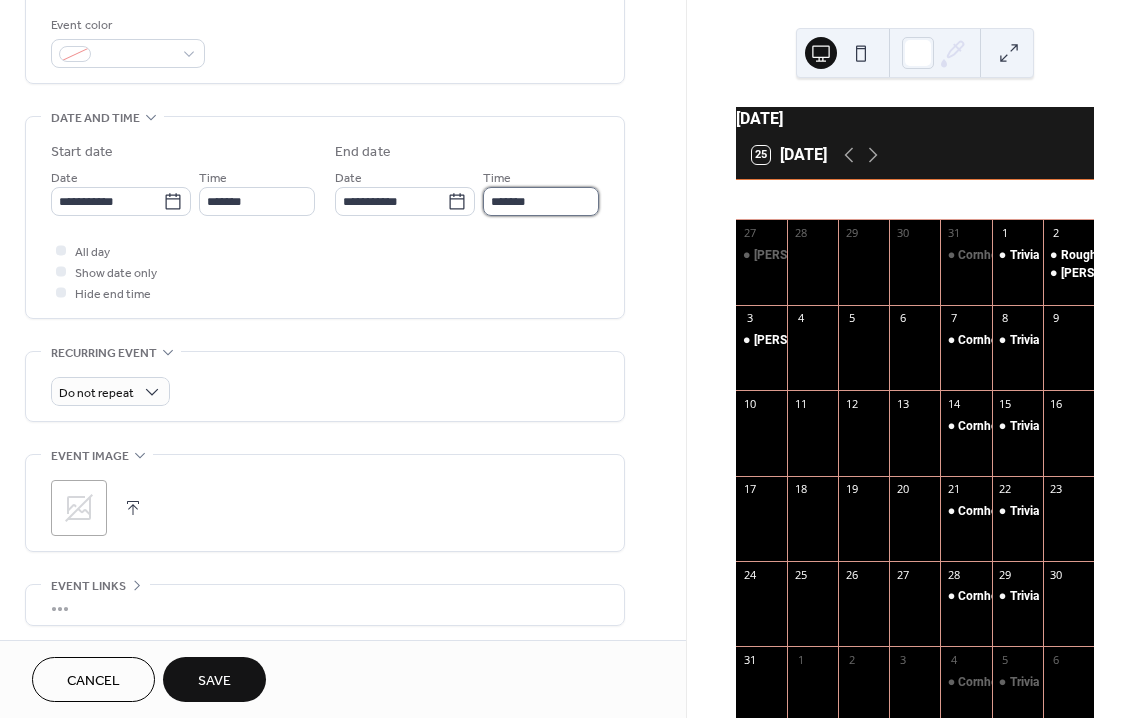 click on "*******" at bounding box center (541, 201) 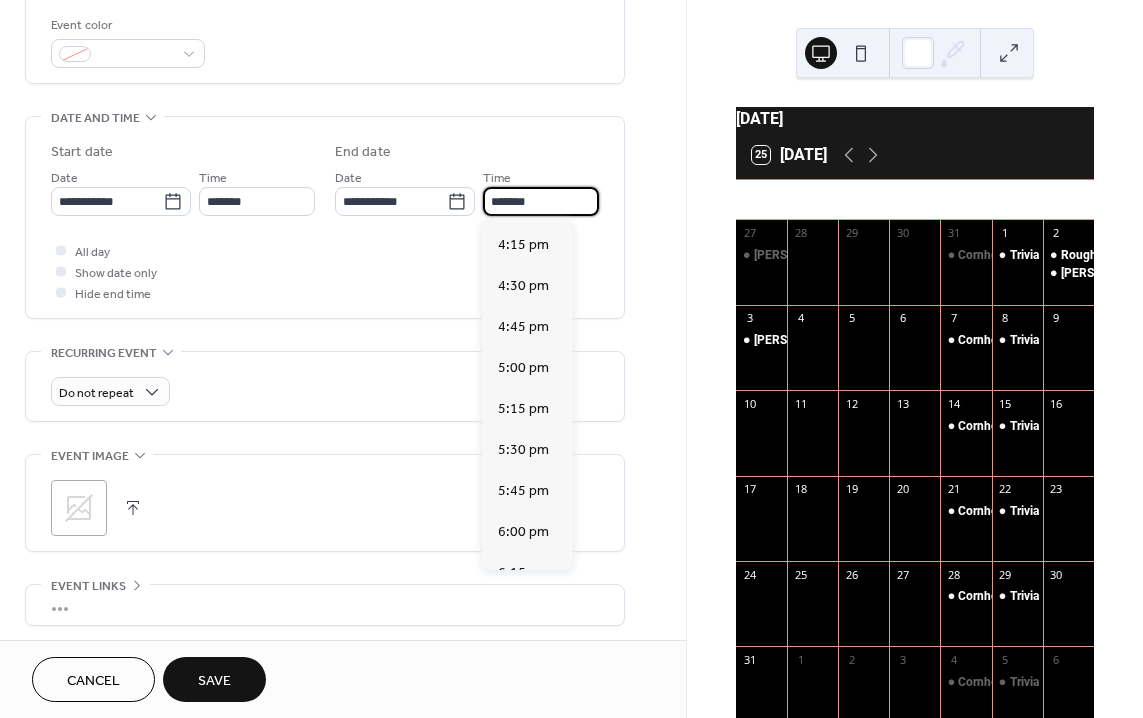 scroll, scrollTop: 409, scrollLeft: 0, axis: vertical 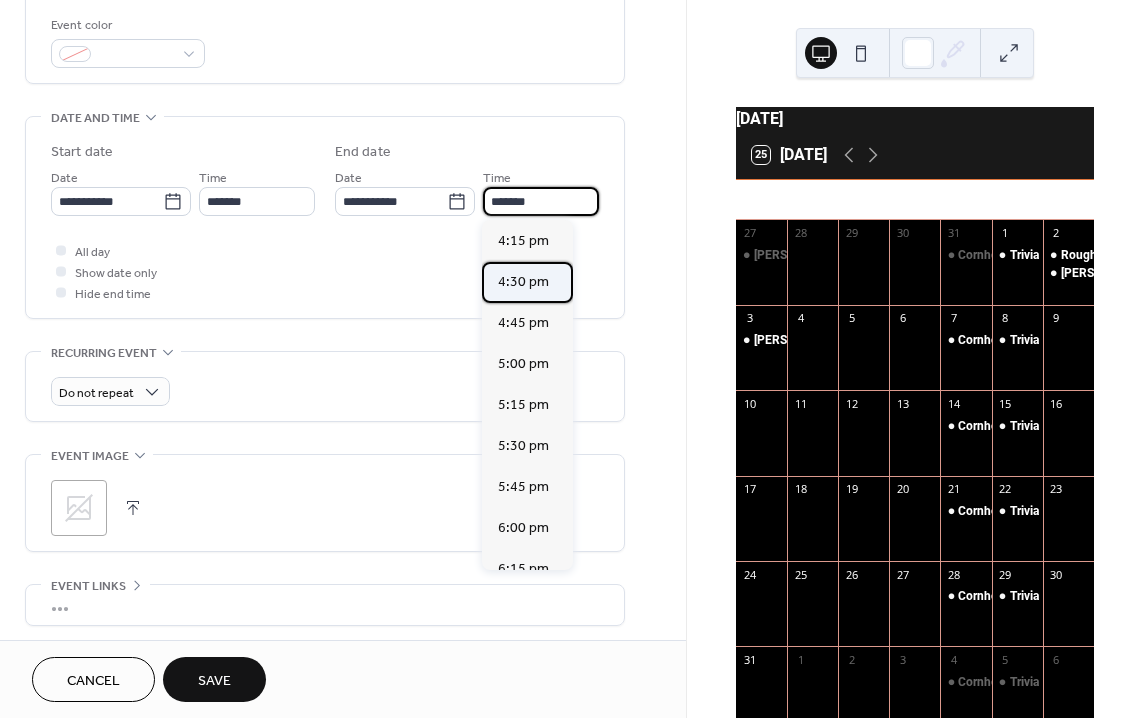 click on "4:30 pm" at bounding box center (523, 282) 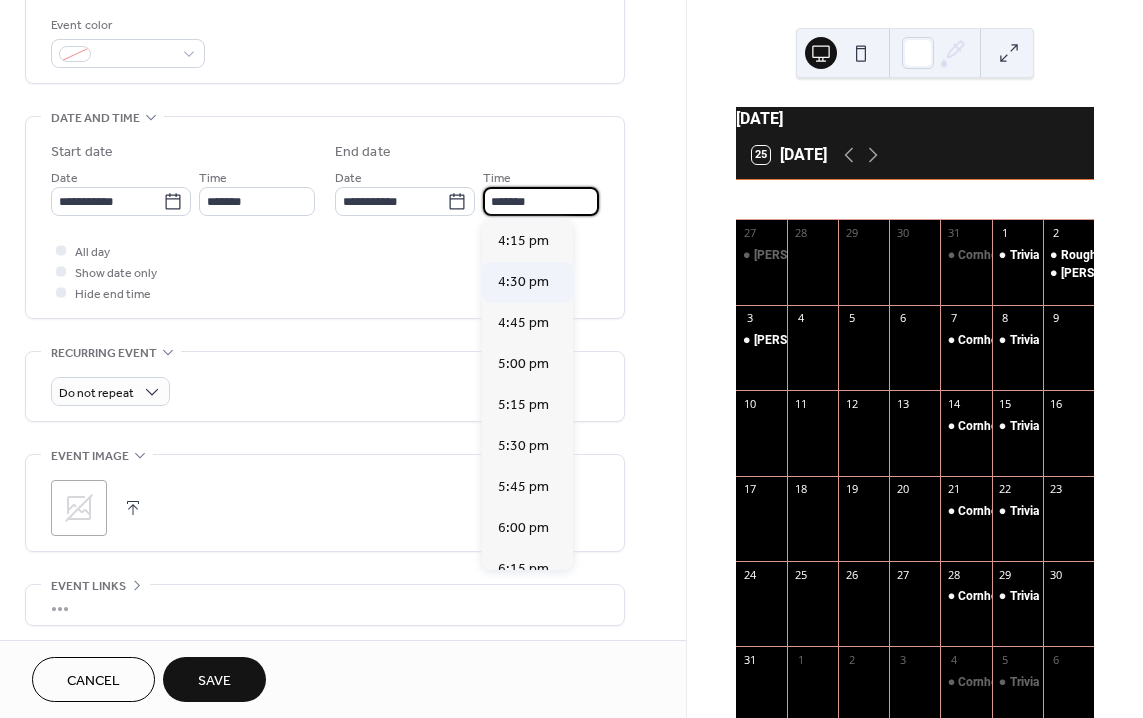 type on "*******" 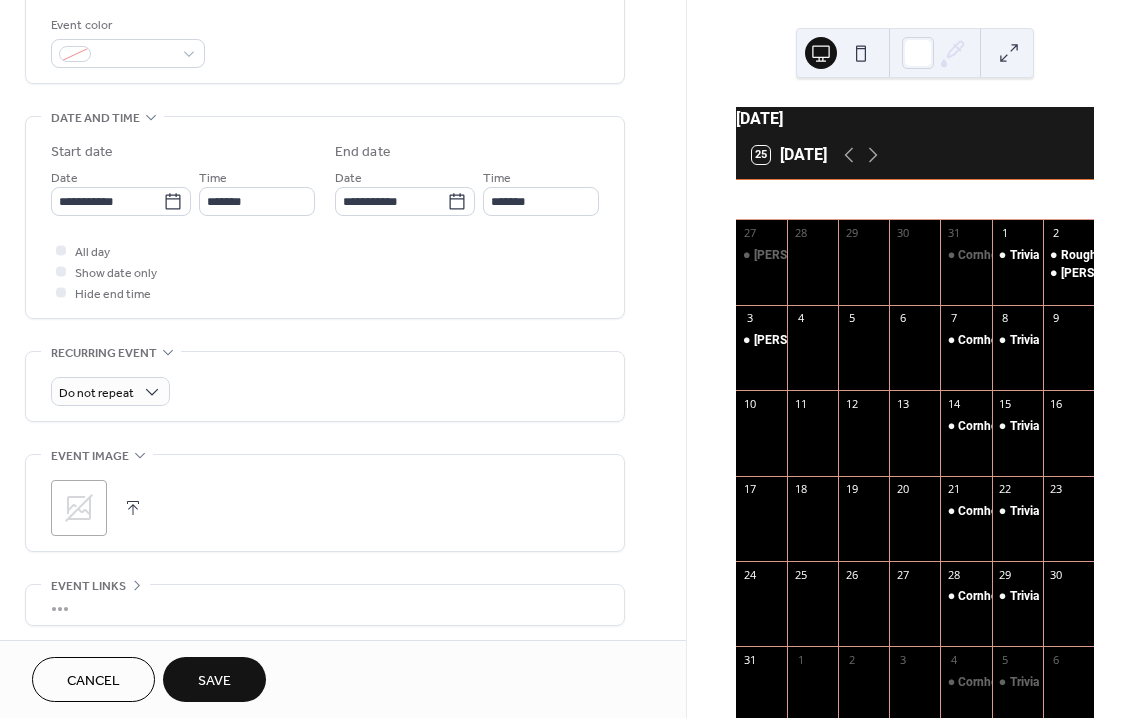 click on "Save" at bounding box center [214, 681] 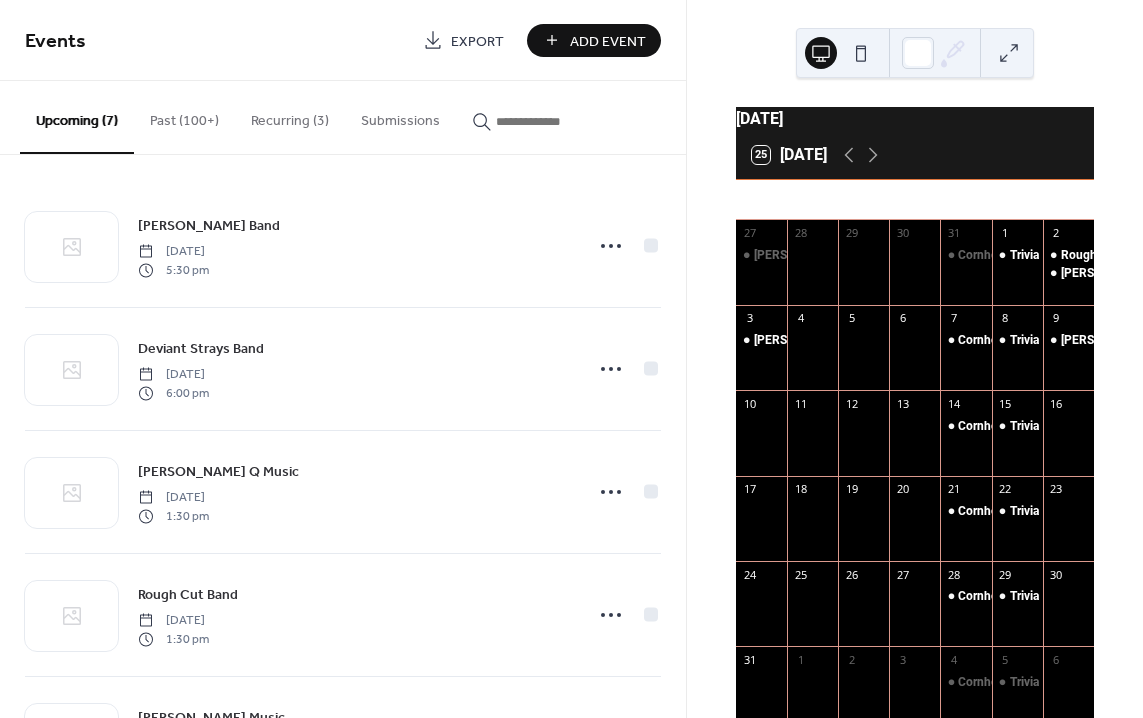 click on "Add Event" at bounding box center [608, 41] 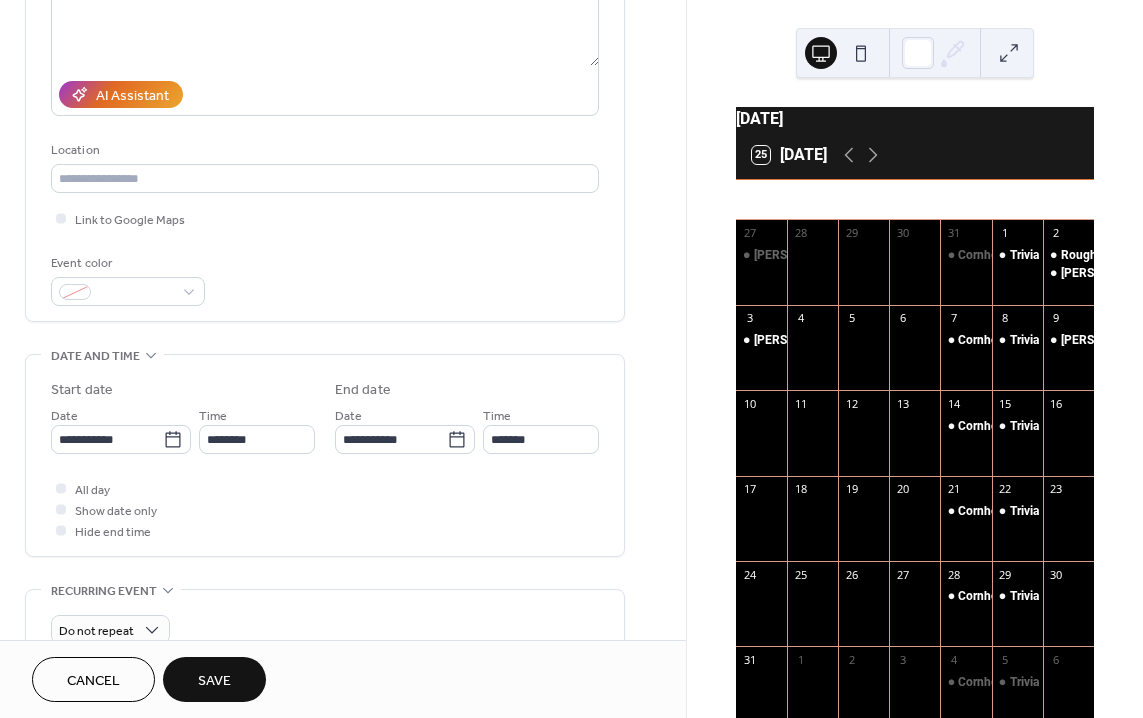 scroll, scrollTop: 304, scrollLeft: 0, axis: vertical 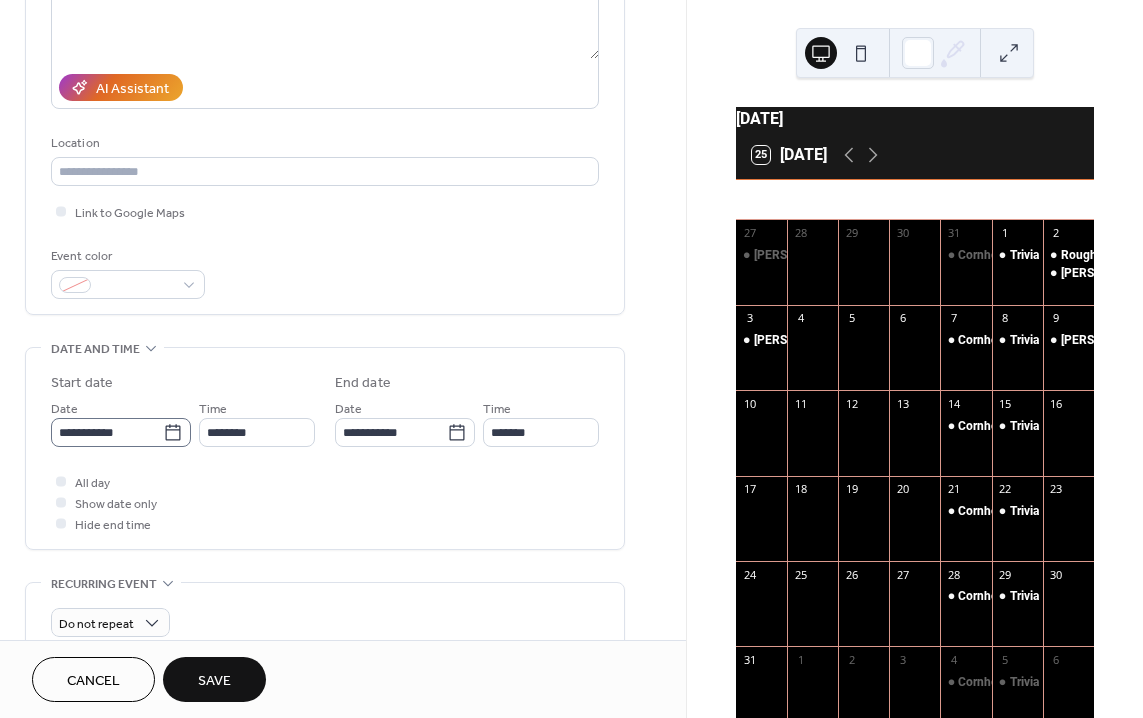 type on "**********" 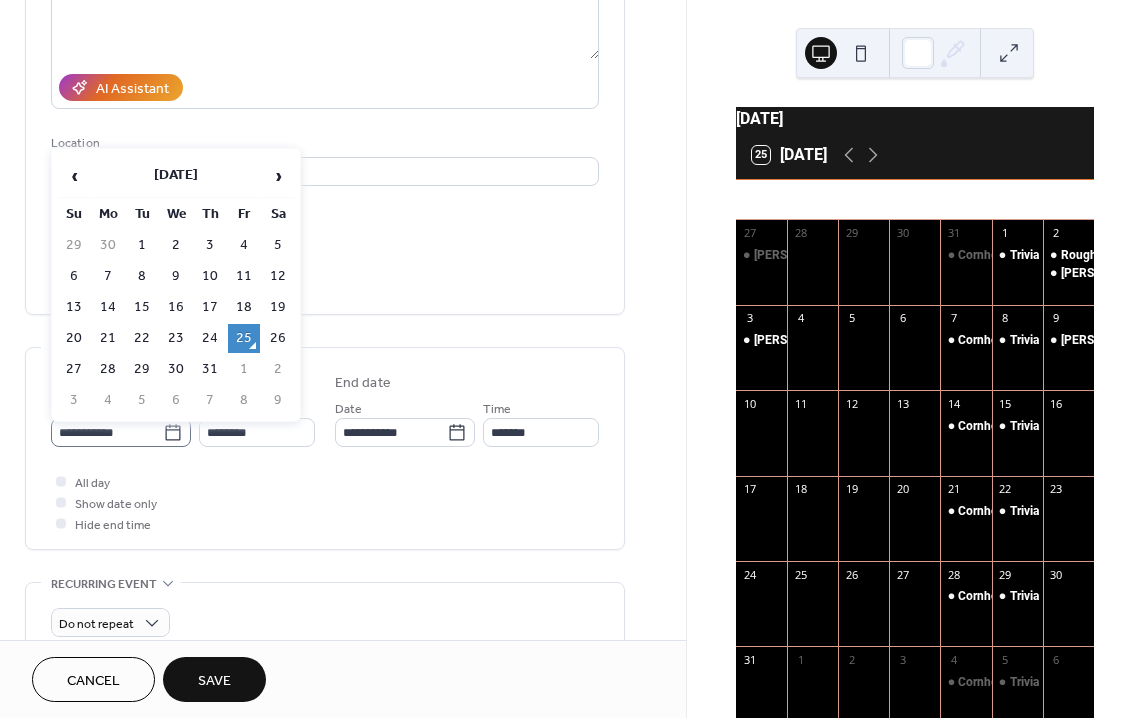 click 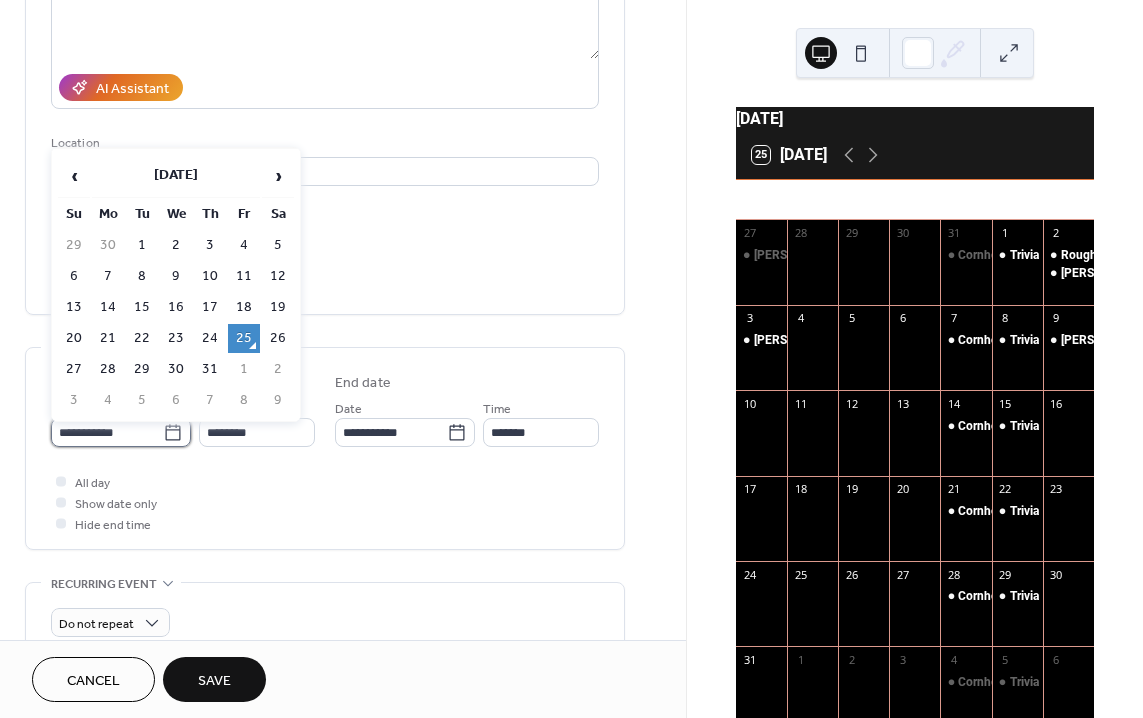 click on "**********" at bounding box center [107, 432] 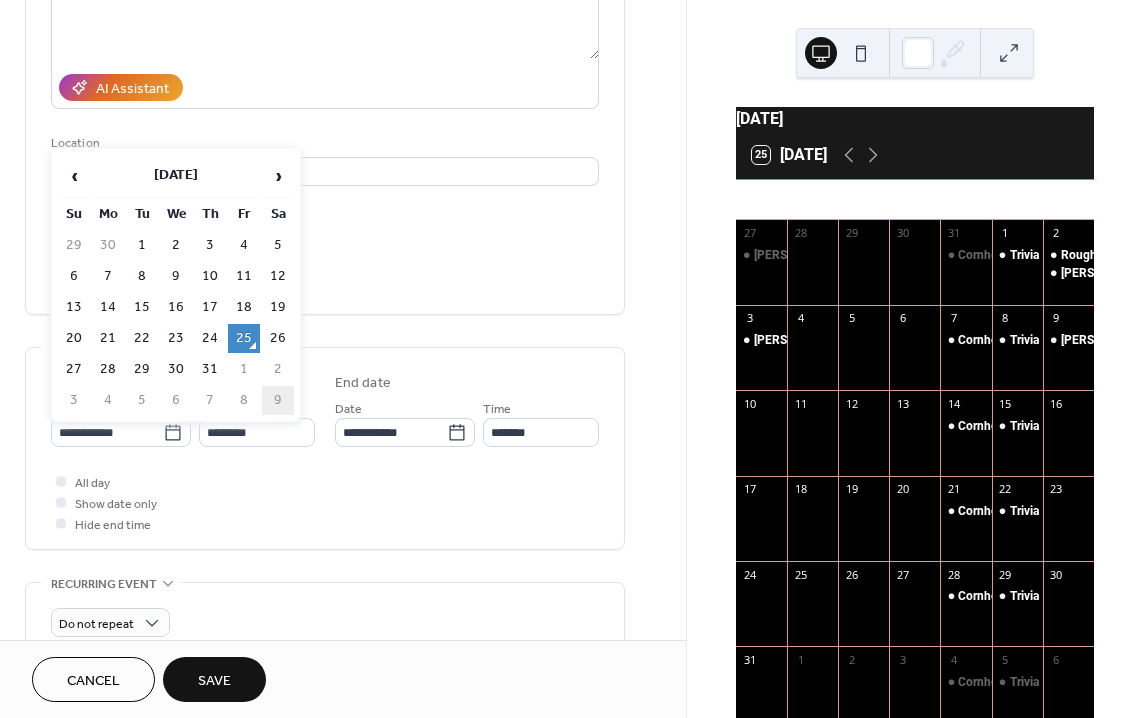 click on "9" at bounding box center [278, 400] 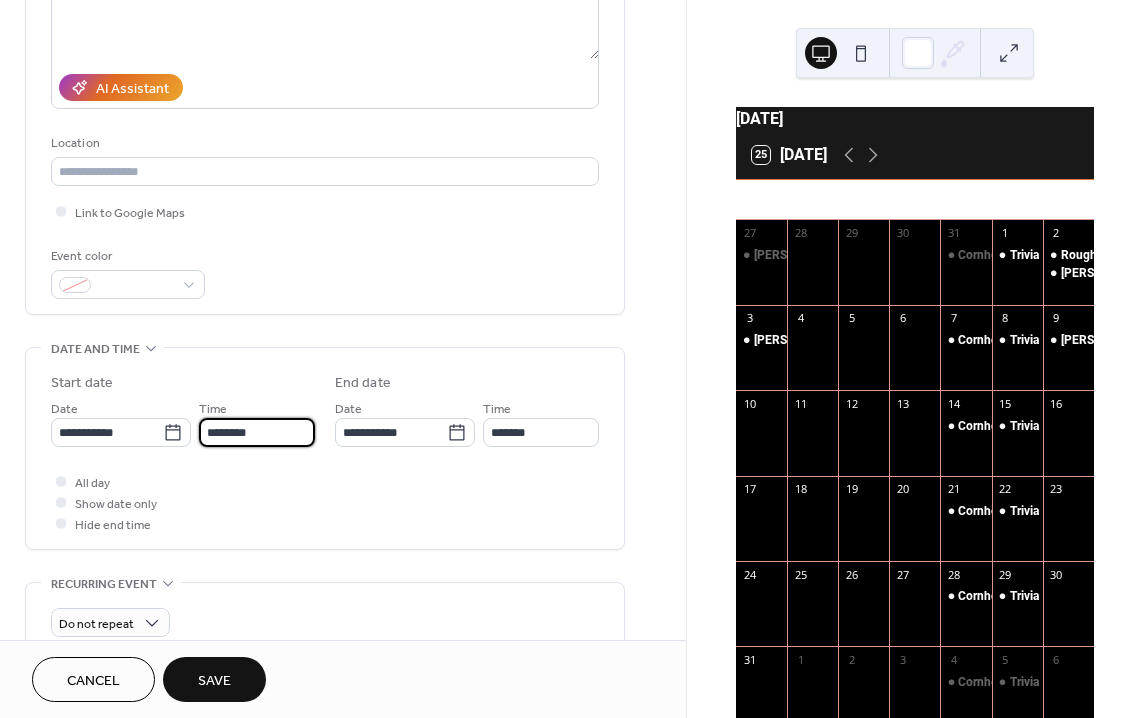click on "********" at bounding box center [257, 432] 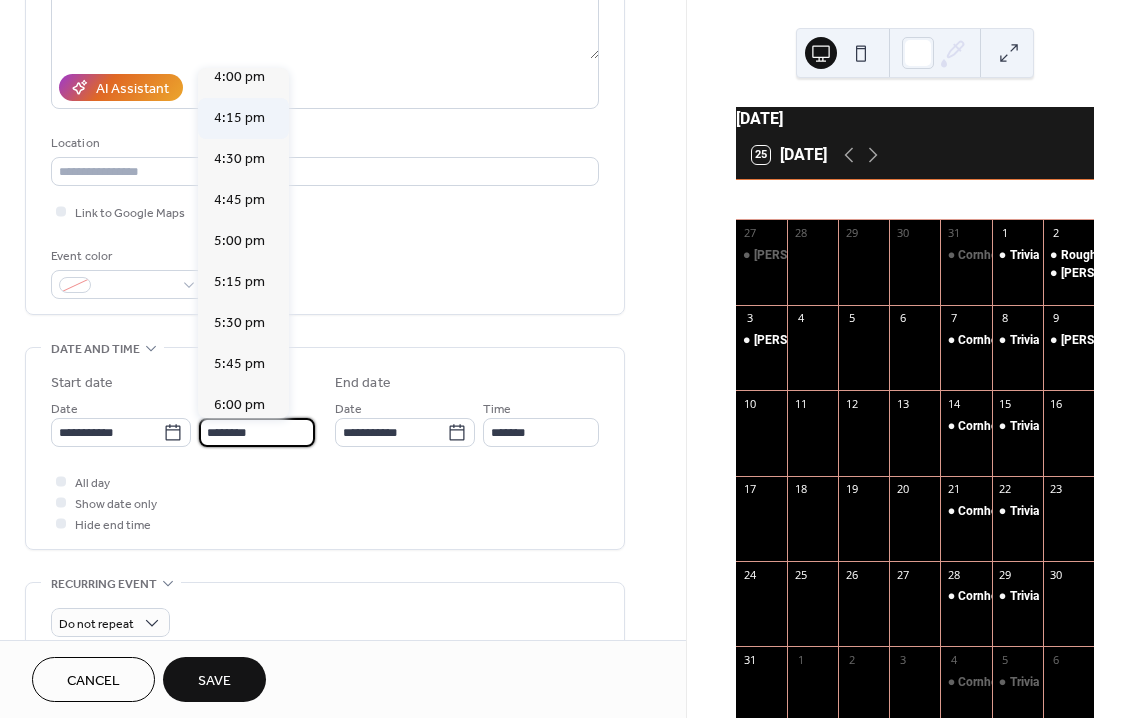 scroll, scrollTop: 2637, scrollLeft: 0, axis: vertical 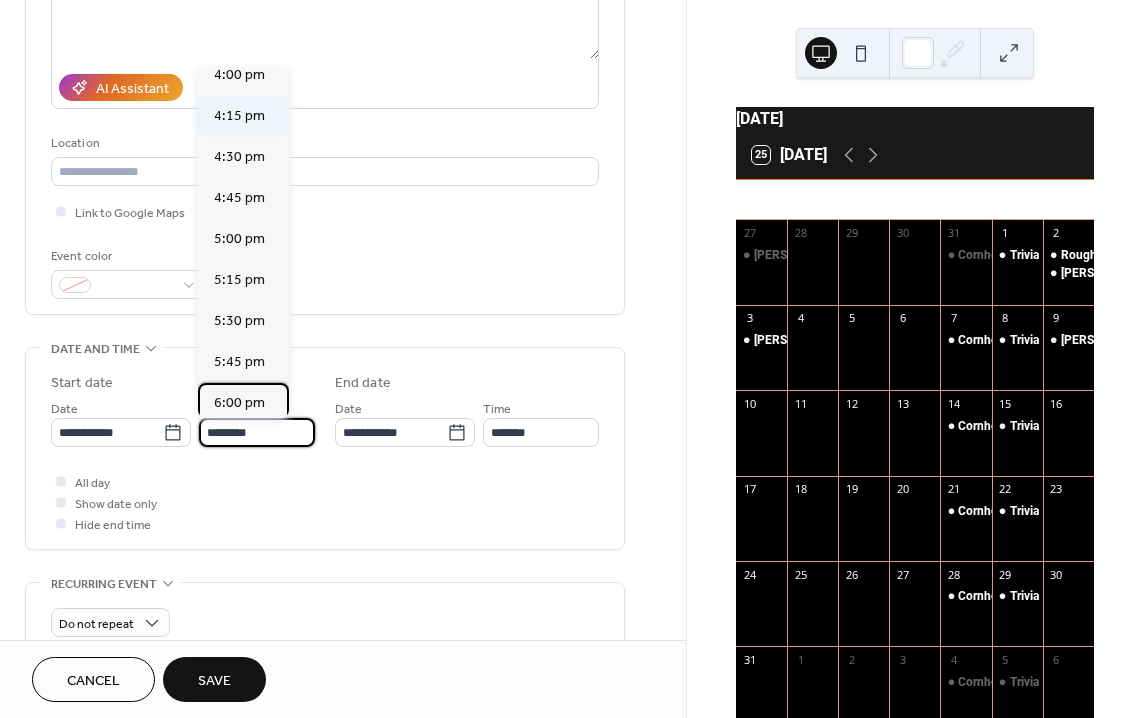 click on "6:00 pm" at bounding box center (239, 403) 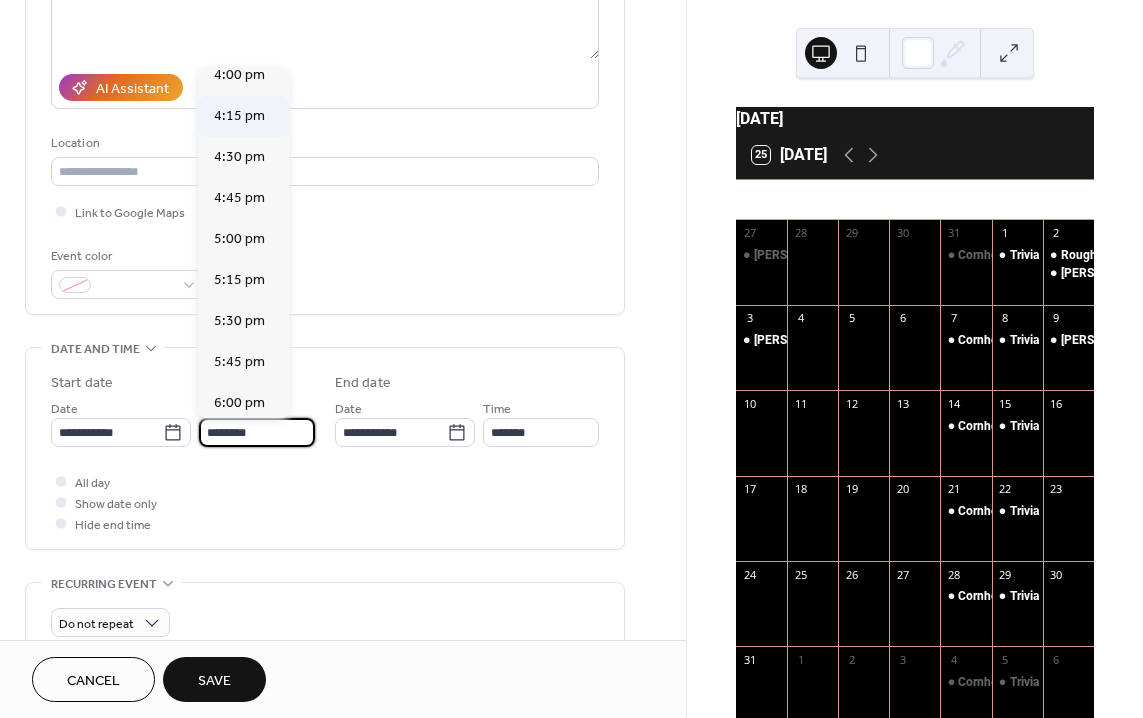 type on "*******" 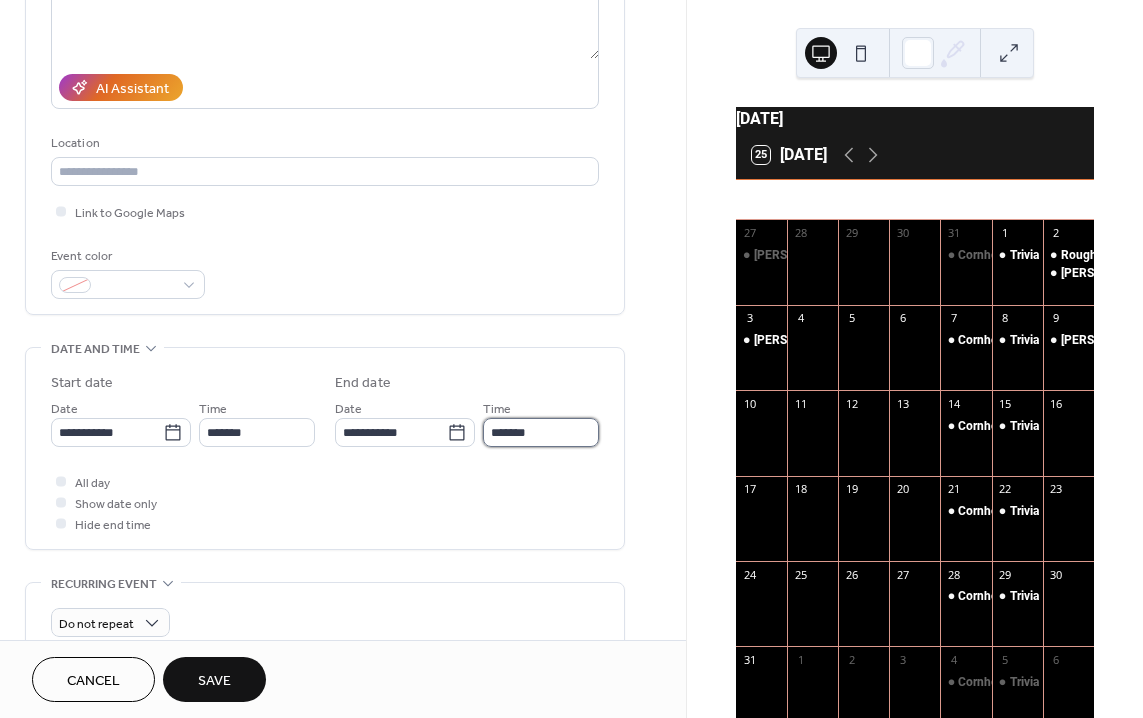 click on "*******" at bounding box center [541, 432] 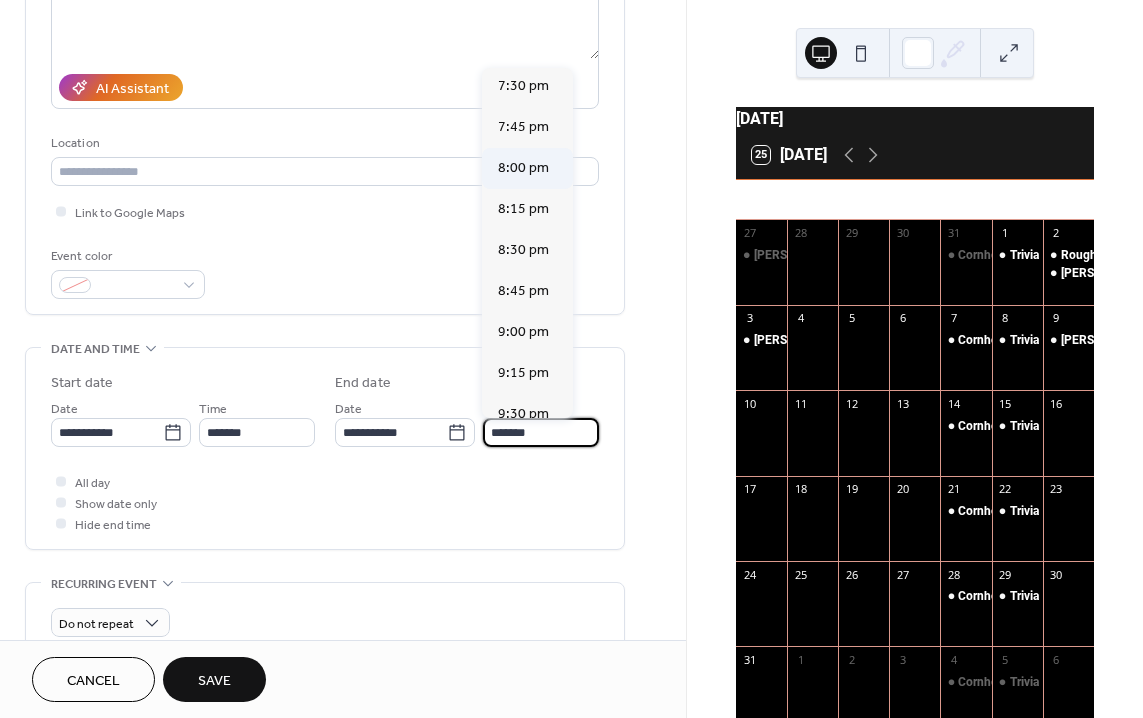 scroll, scrollTop: 259, scrollLeft: 0, axis: vertical 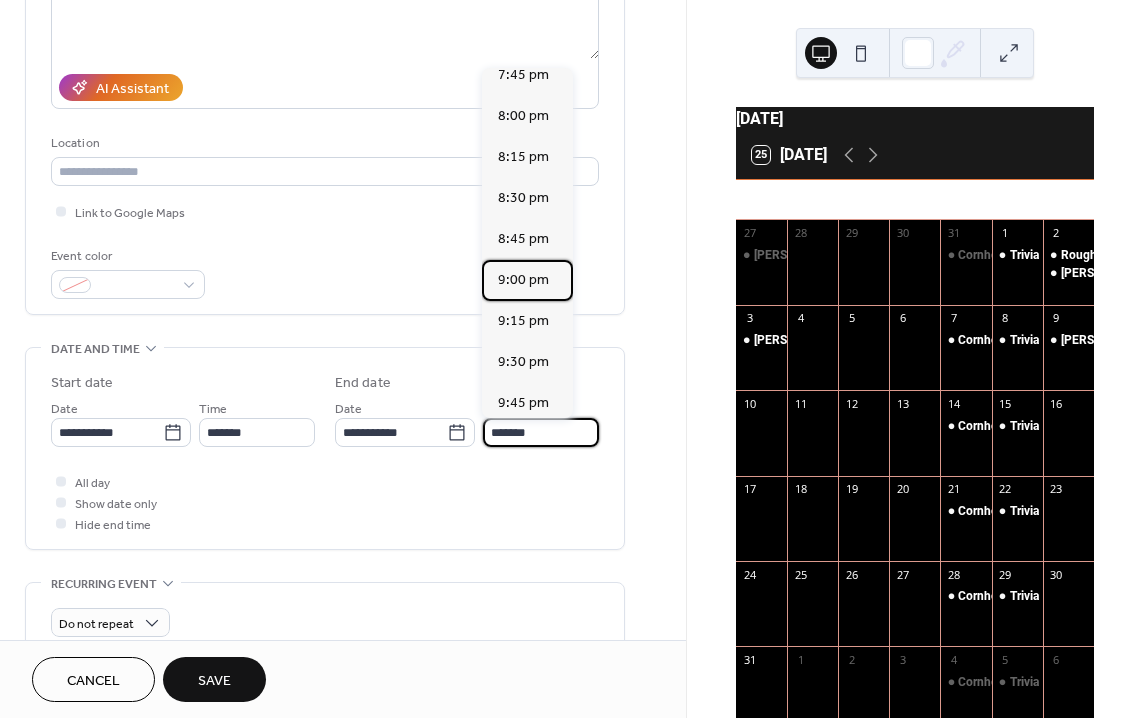 click on "9:00 pm" at bounding box center [523, 280] 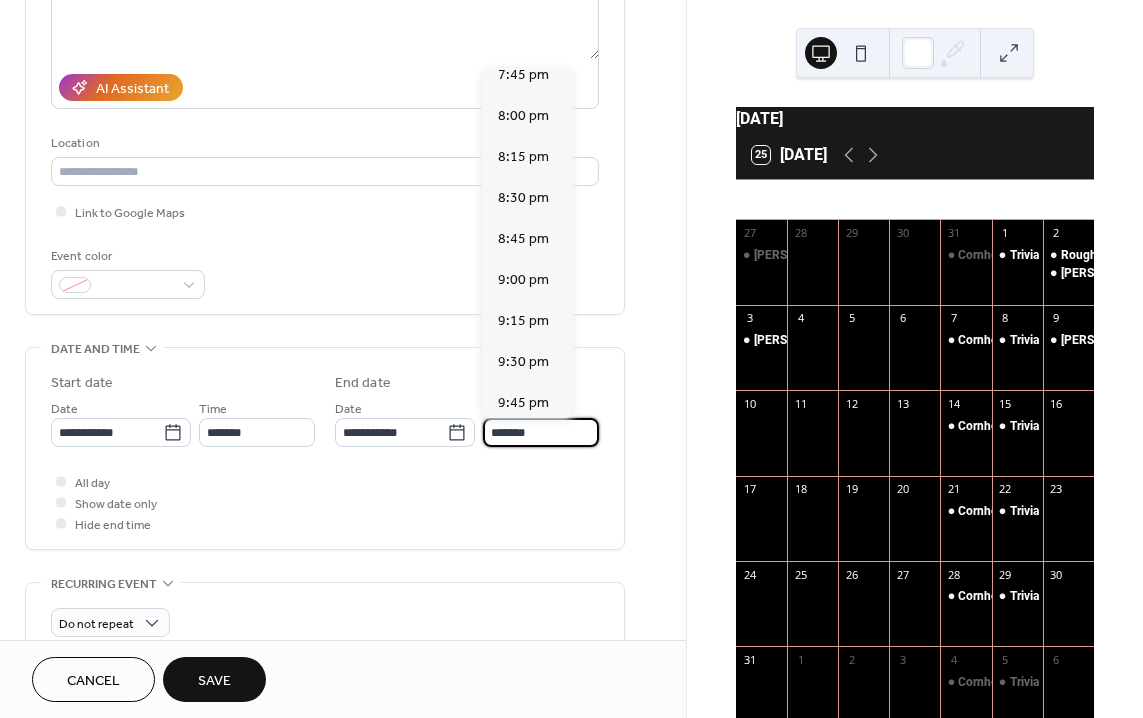 type on "*******" 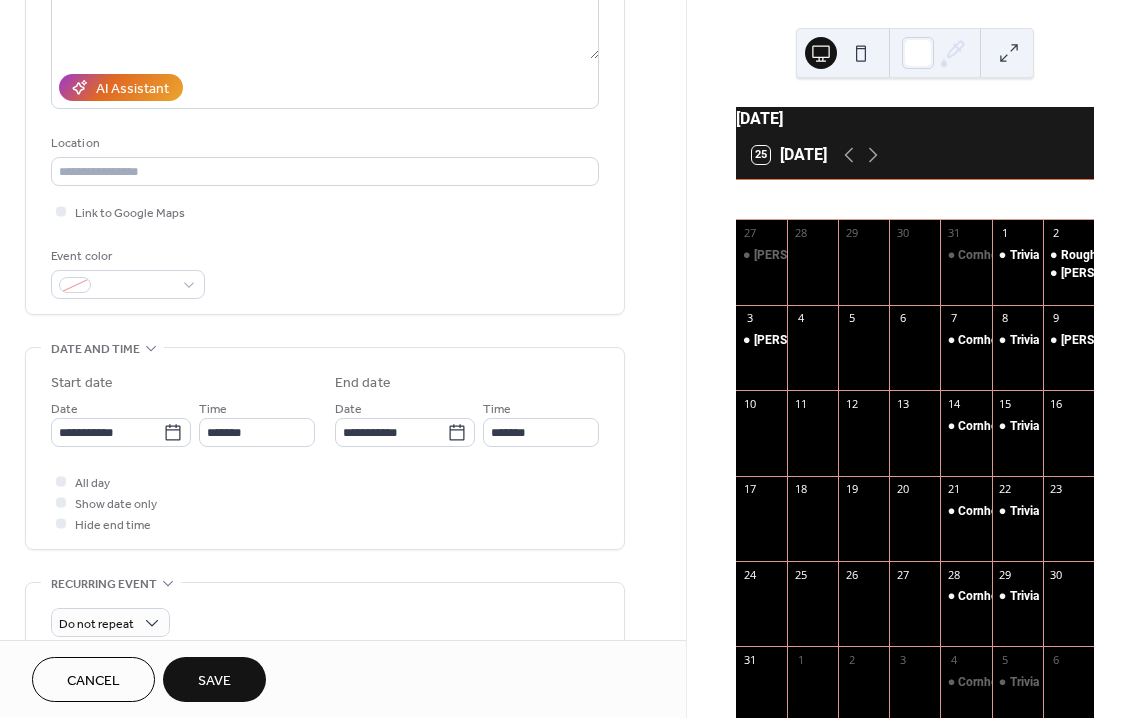 click on "Save" at bounding box center (214, 681) 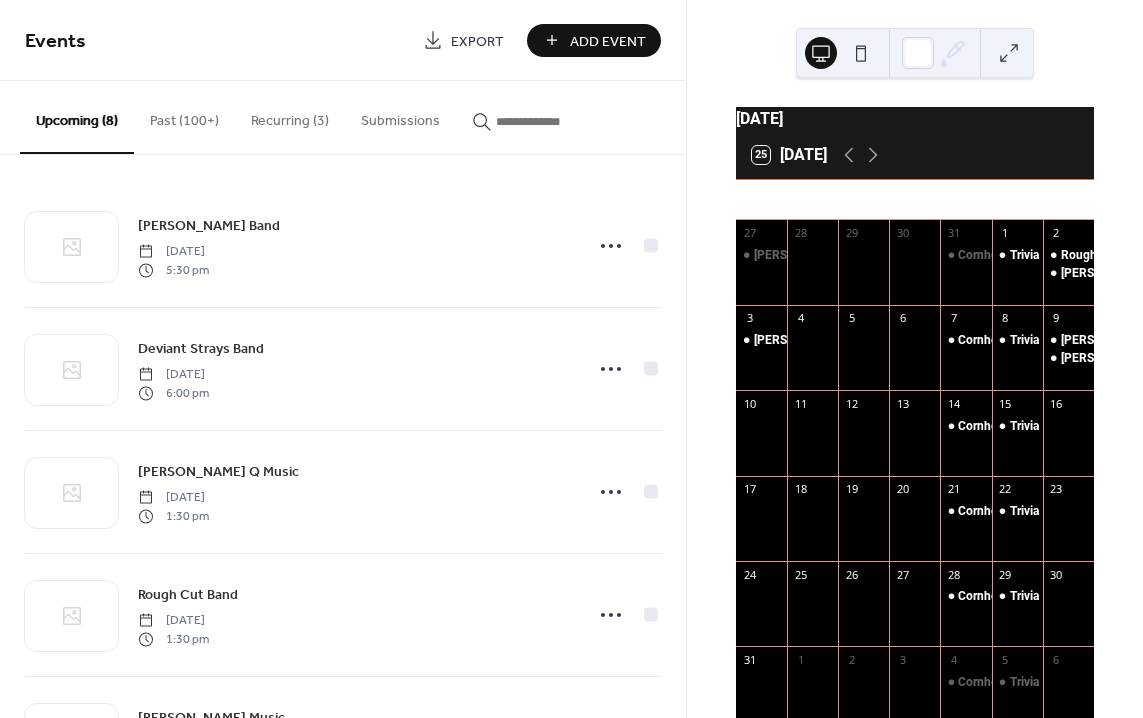 click on "Add Event" at bounding box center [608, 41] 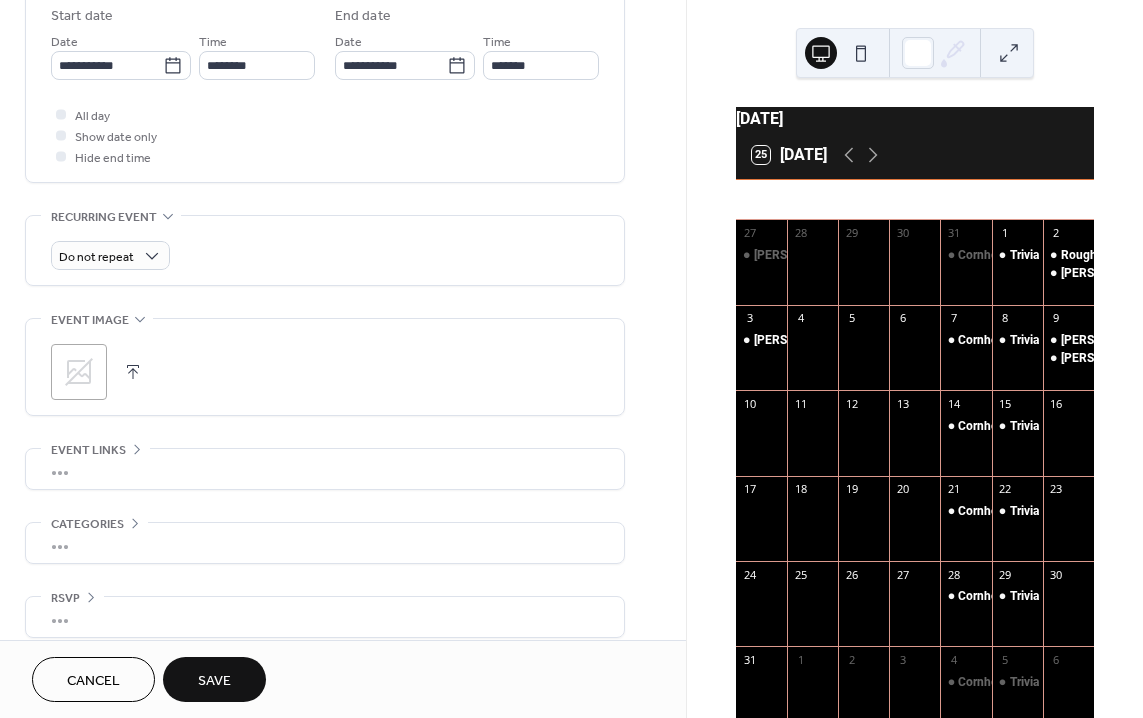 scroll, scrollTop: 645, scrollLeft: 0, axis: vertical 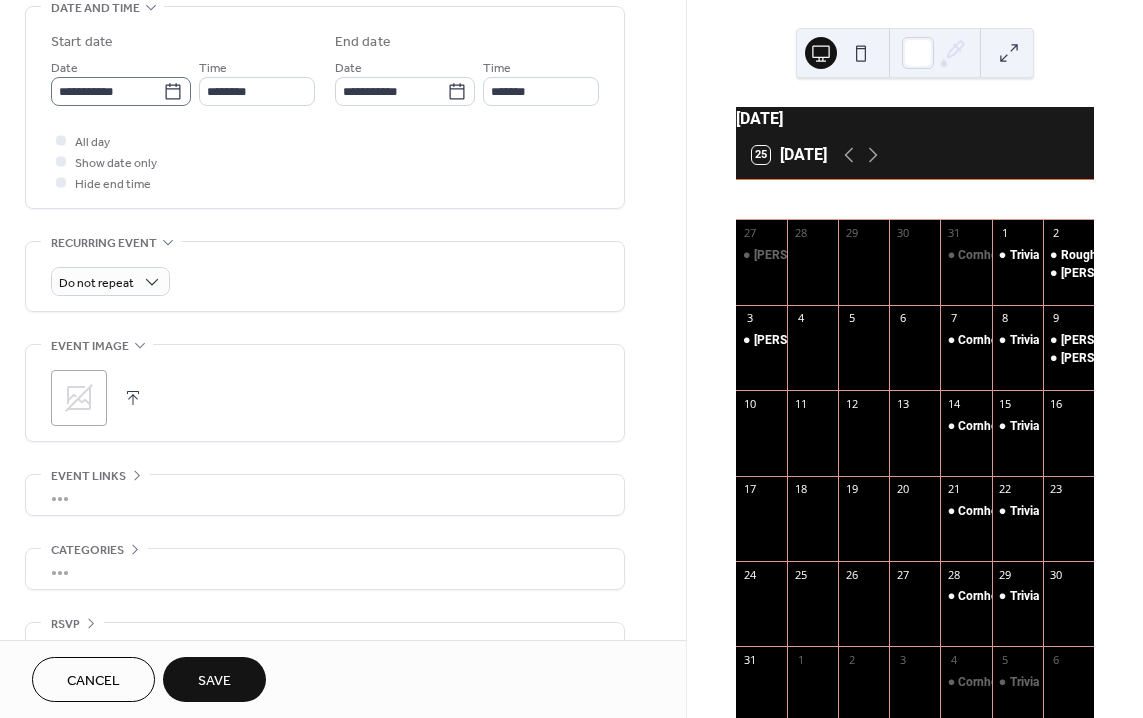 type on "**********" 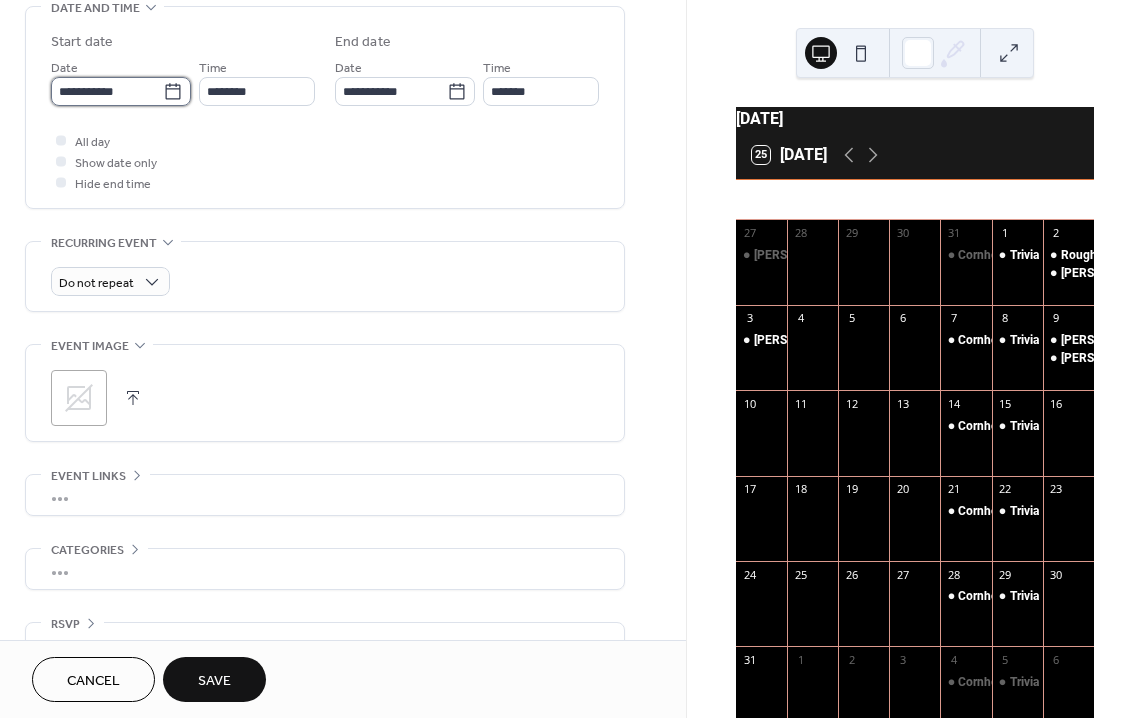 click on "**********" at bounding box center (107, 91) 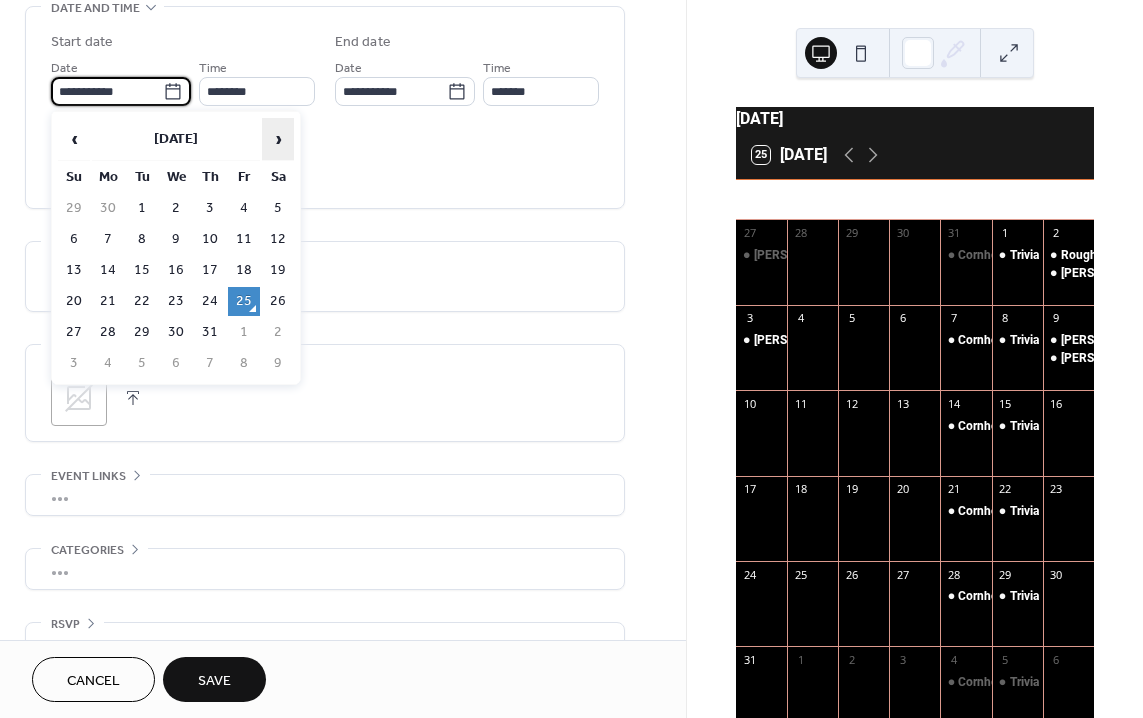 click on "›" at bounding box center [278, 139] 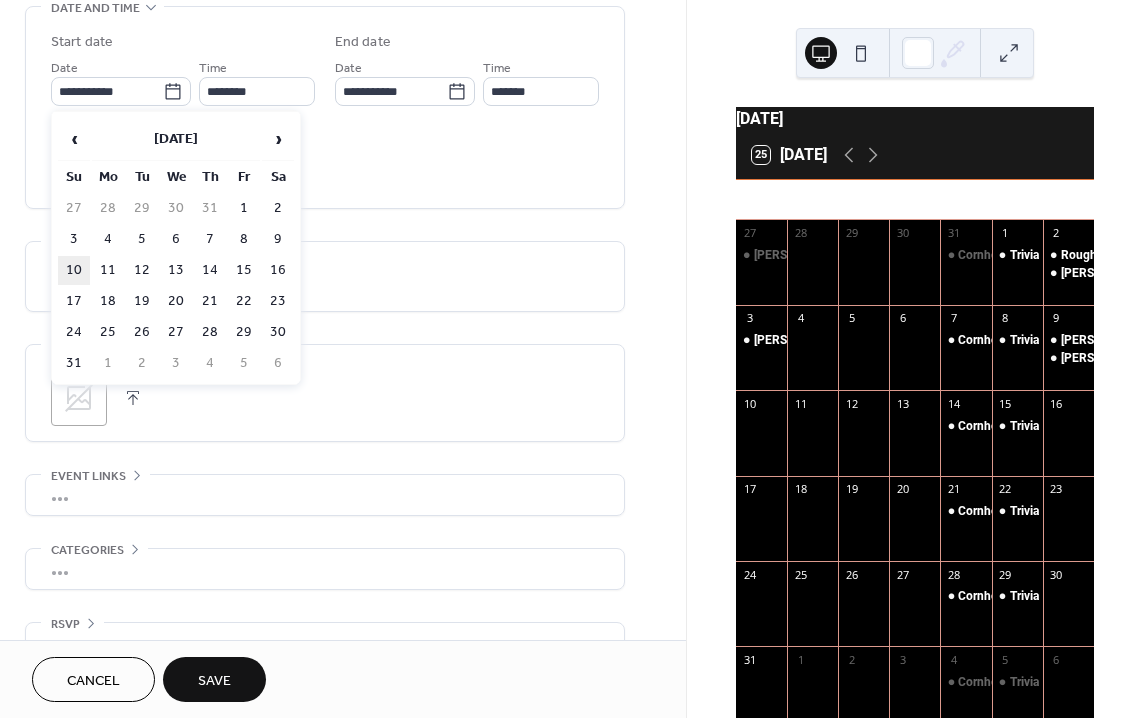 click on "10" at bounding box center [74, 270] 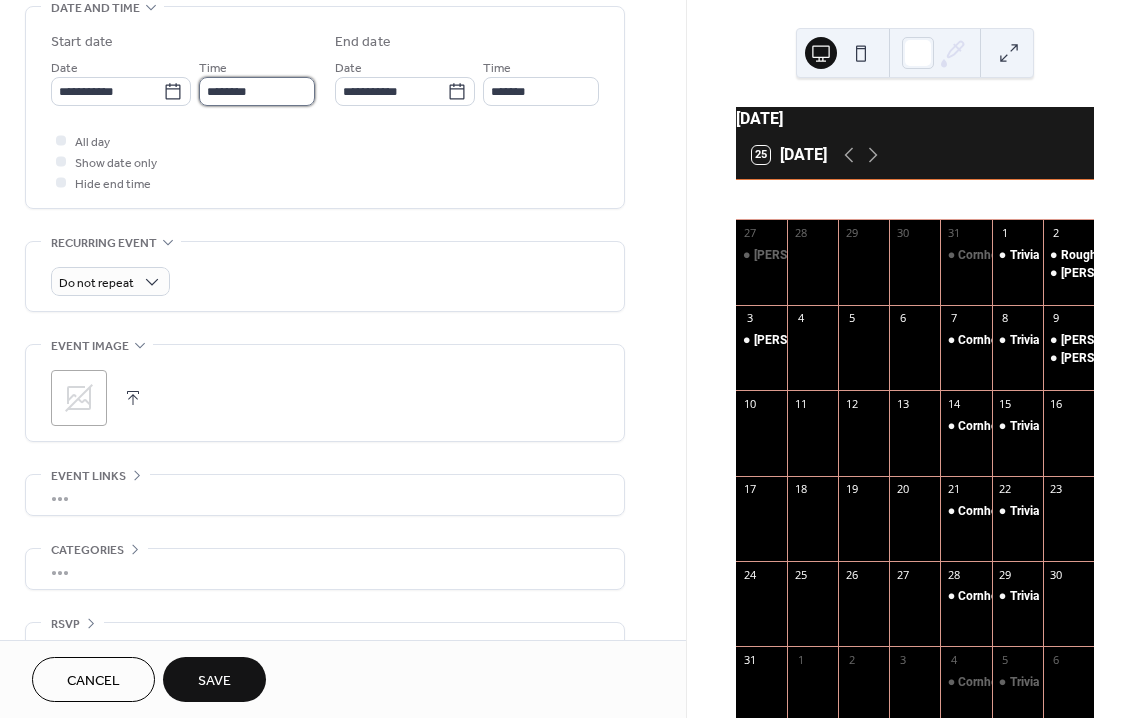 click on "********" at bounding box center [257, 91] 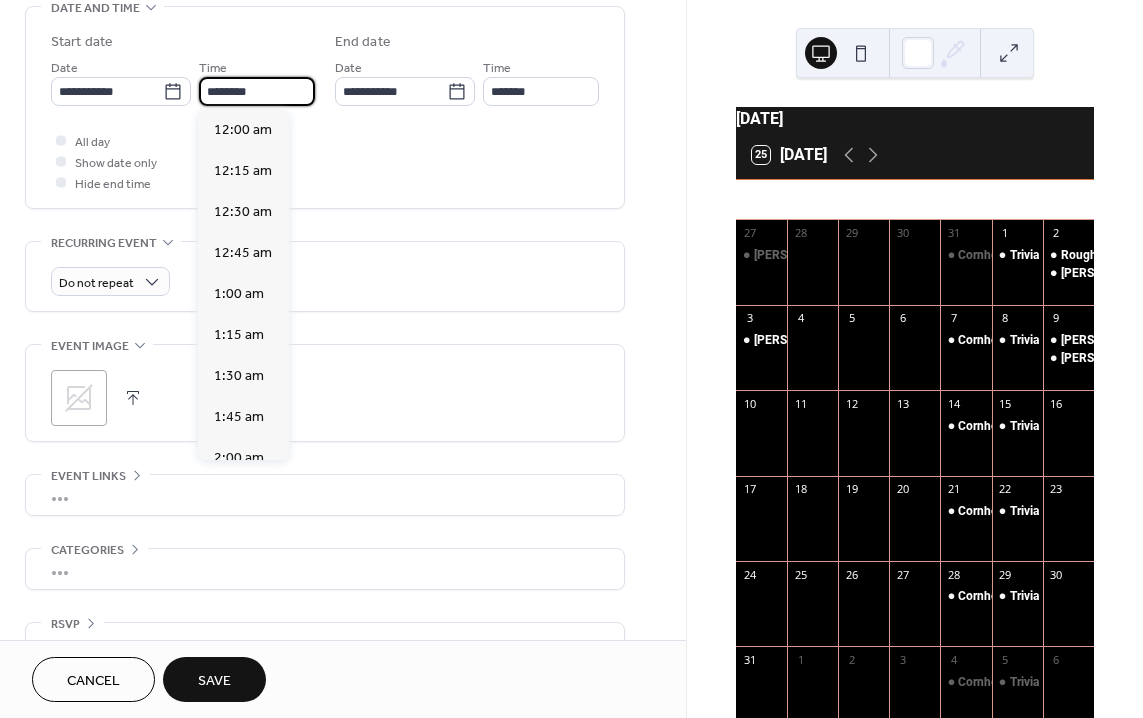 scroll, scrollTop: 1944, scrollLeft: 0, axis: vertical 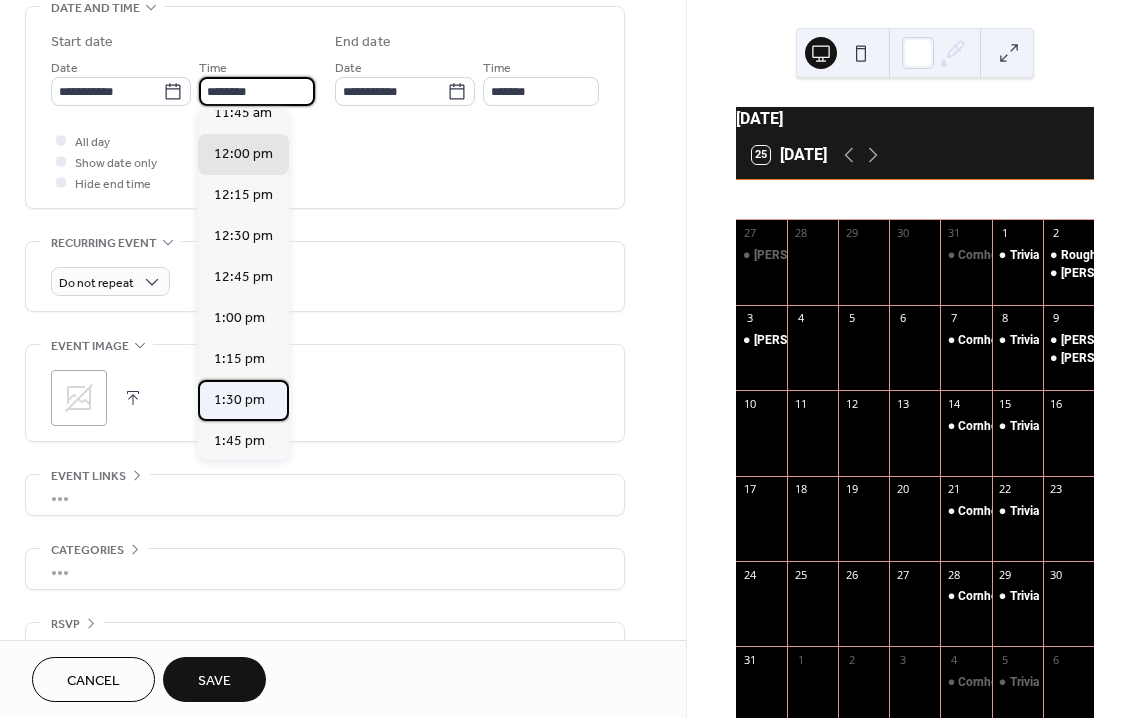 click on "1:30 pm" at bounding box center [239, 400] 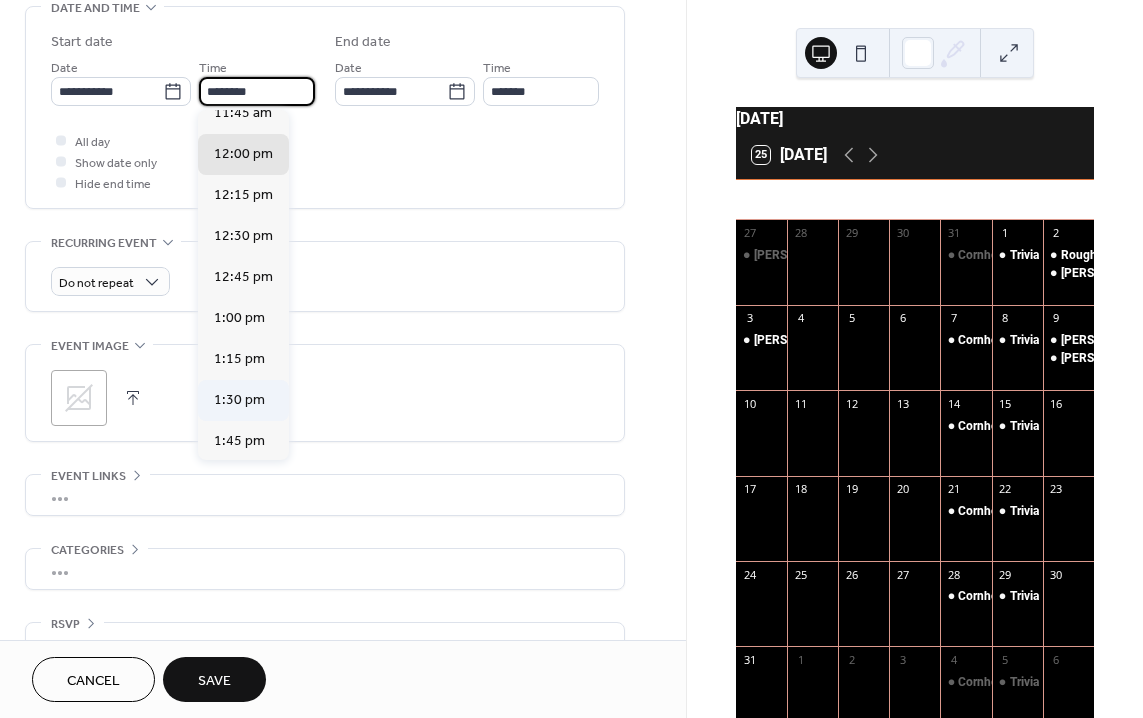 type on "*******" 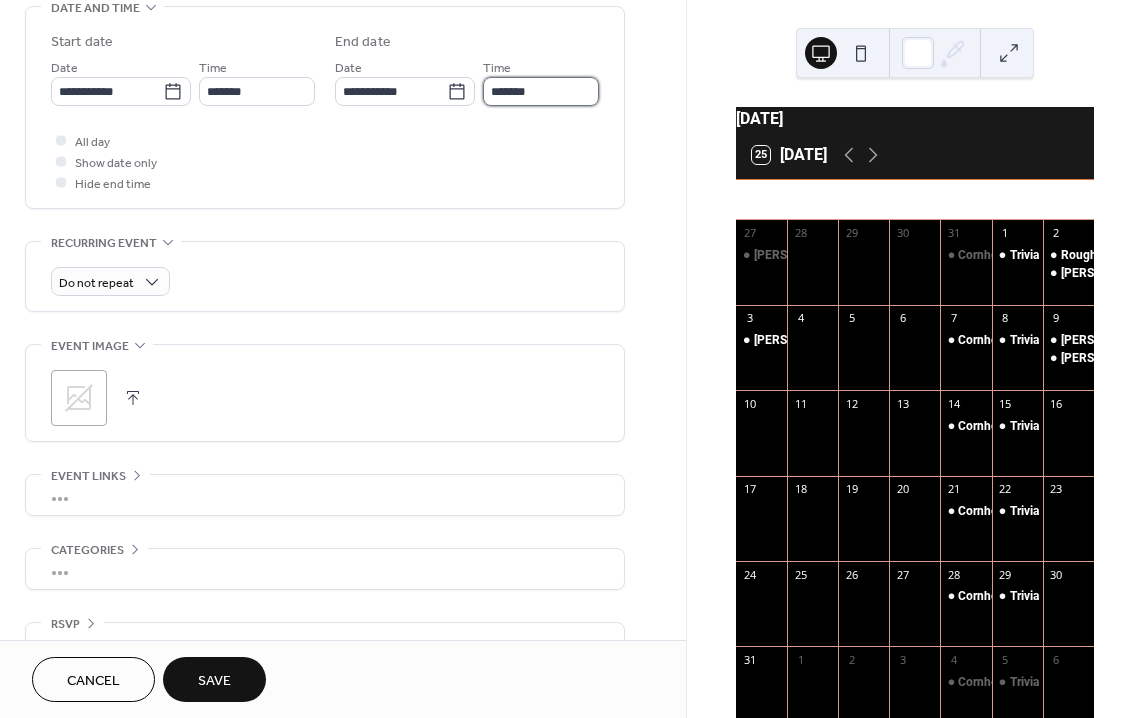 click on "*******" at bounding box center [541, 91] 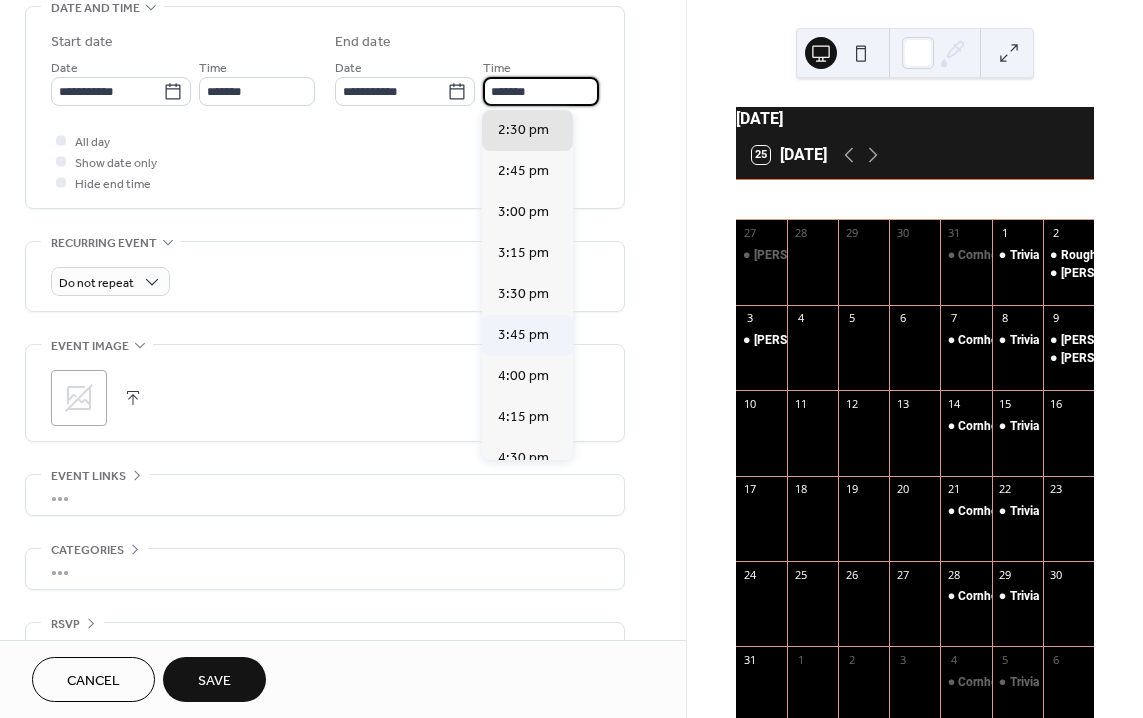 scroll, scrollTop: 127, scrollLeft: 0, axis: vertical 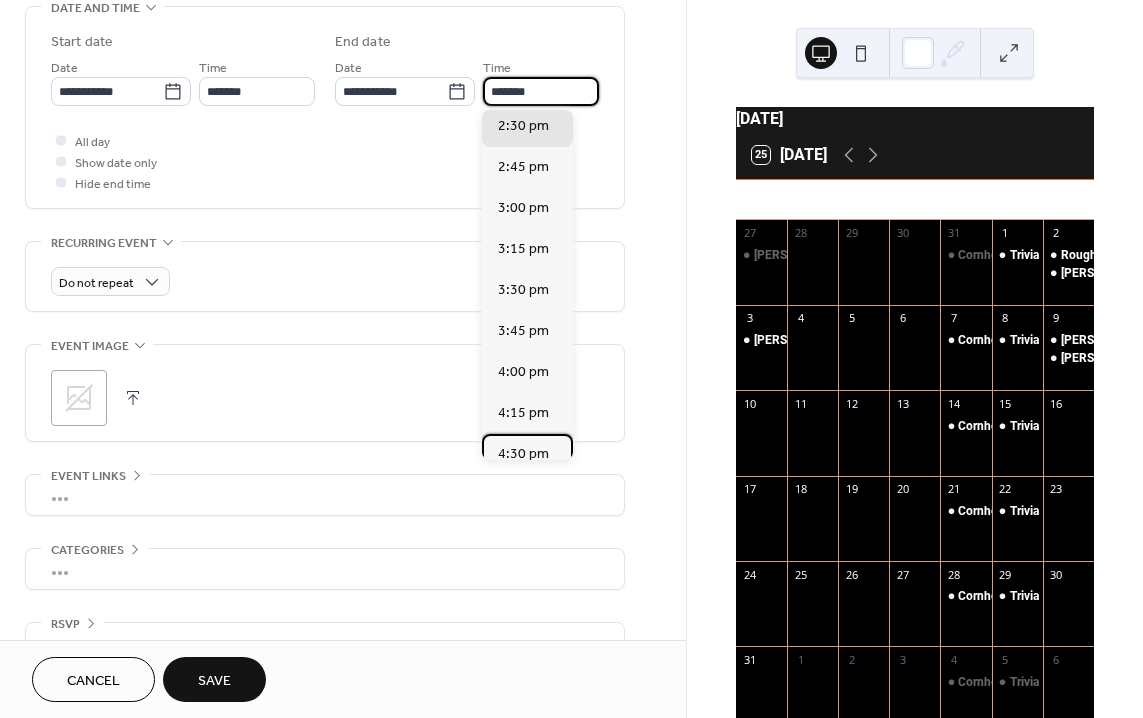 click on "4:30 pm" at bounding box center (523, 454) 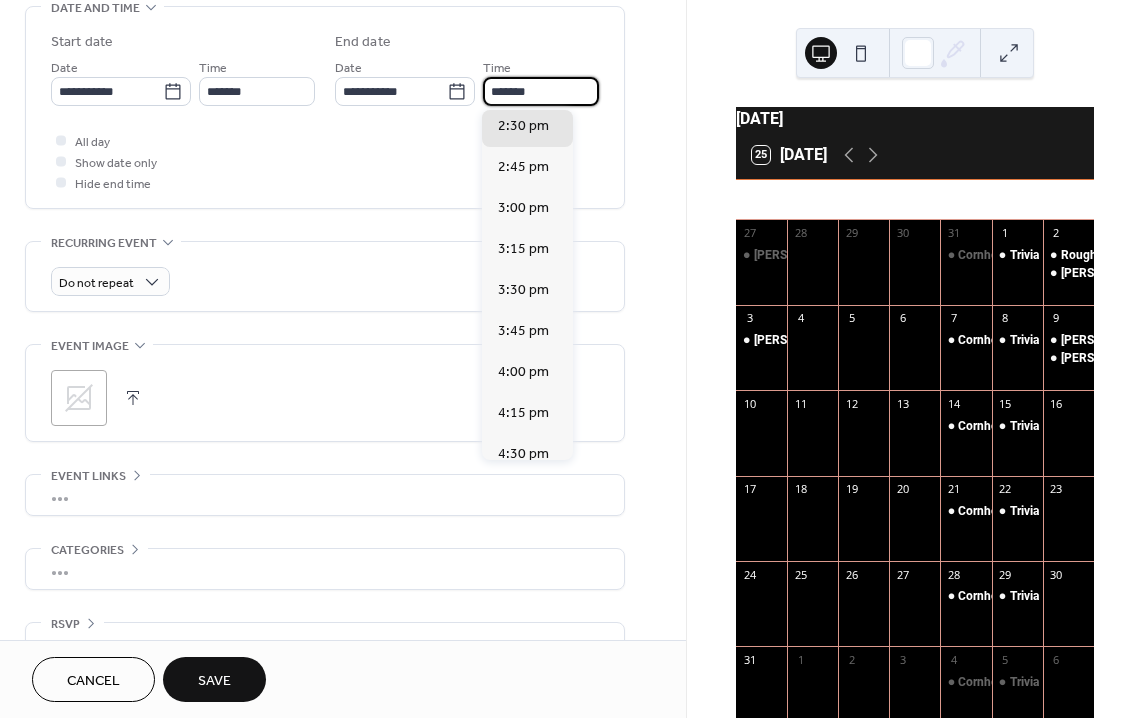 type on "*******" 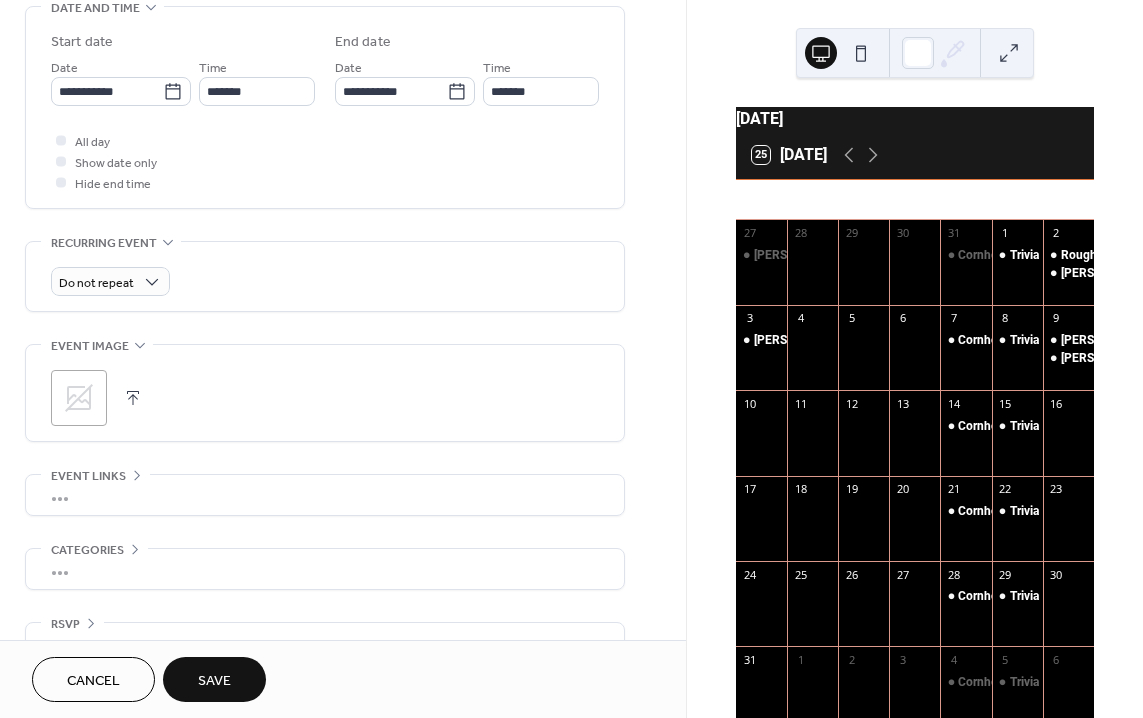 click on "Save" at bounding box center (214, 681) 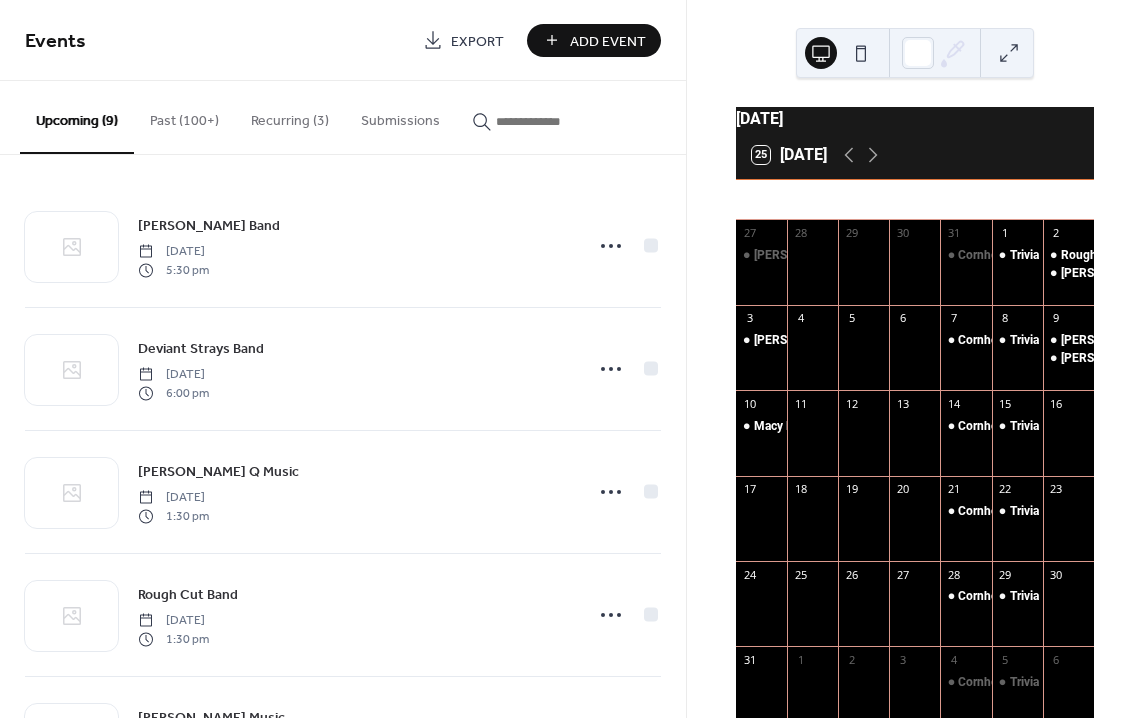 click on "Add Event" at bounding box center (594, 40) 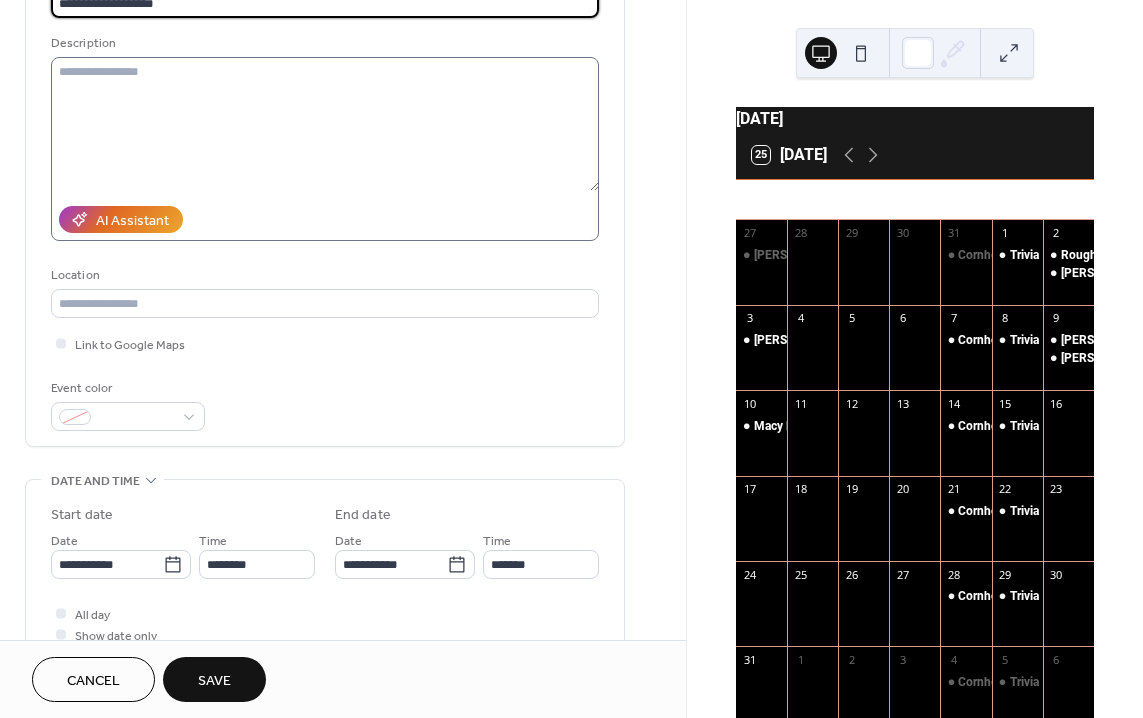 scroll, scrollTop: 173, scrollLeft: 0, axis: vertical 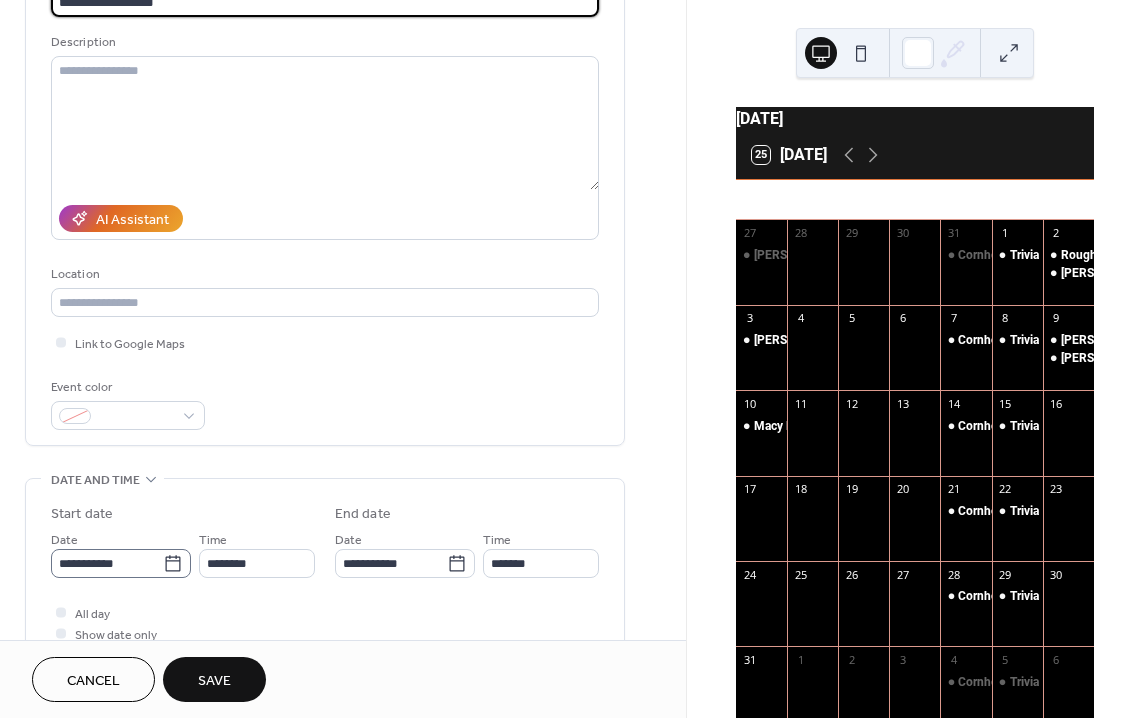 type on "**********" 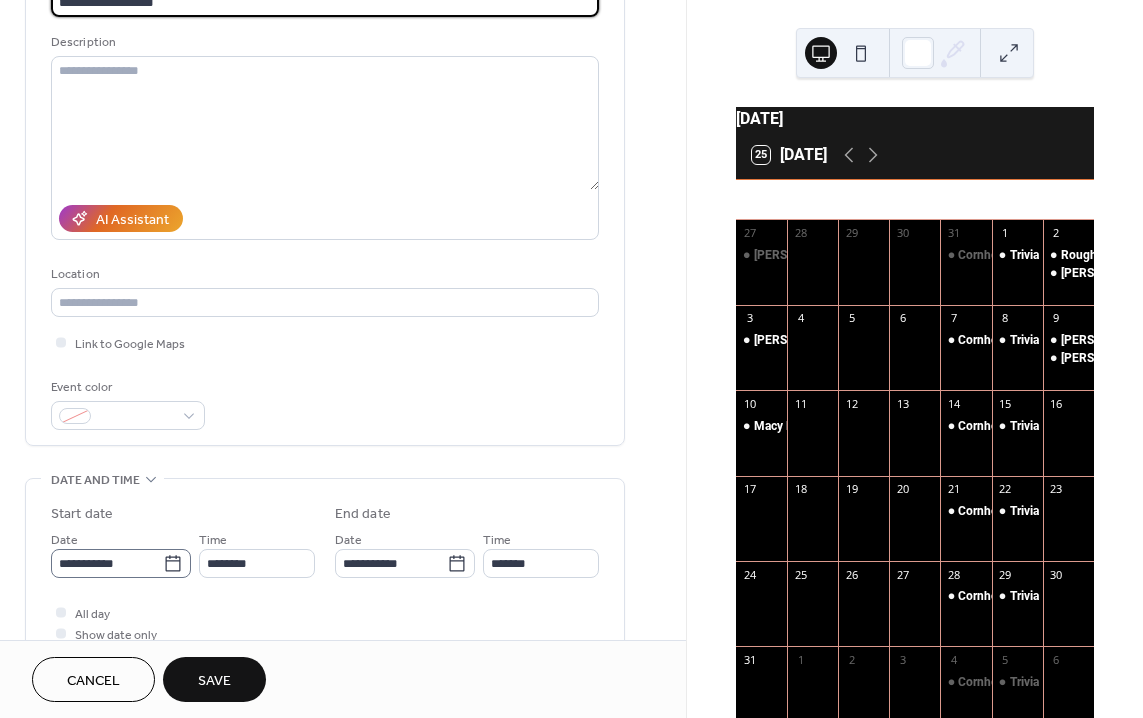 click 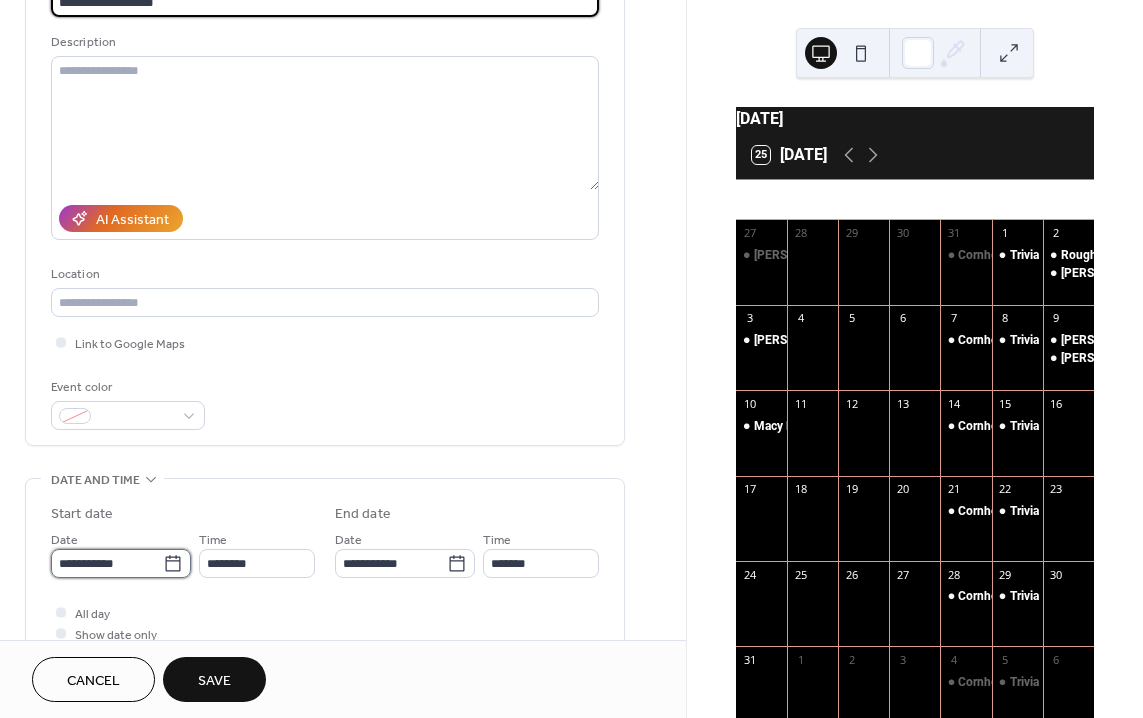 click on "**********" at bounding box center (107, 563) 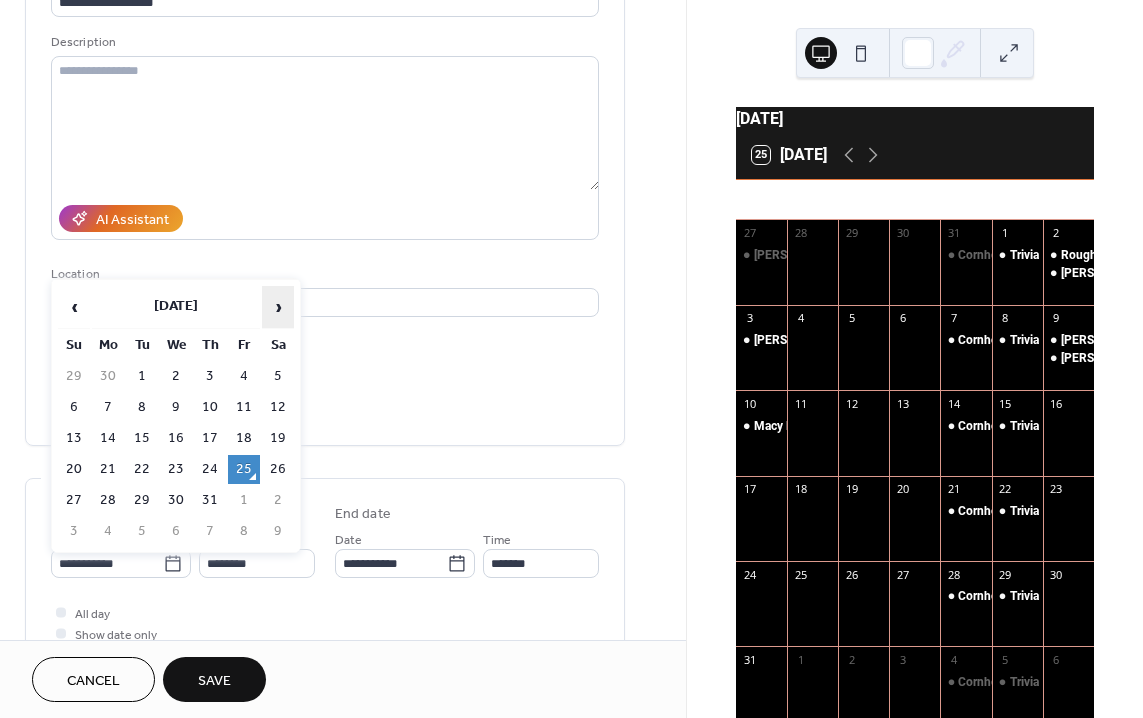click on "›" at bounding box center [278, 307] 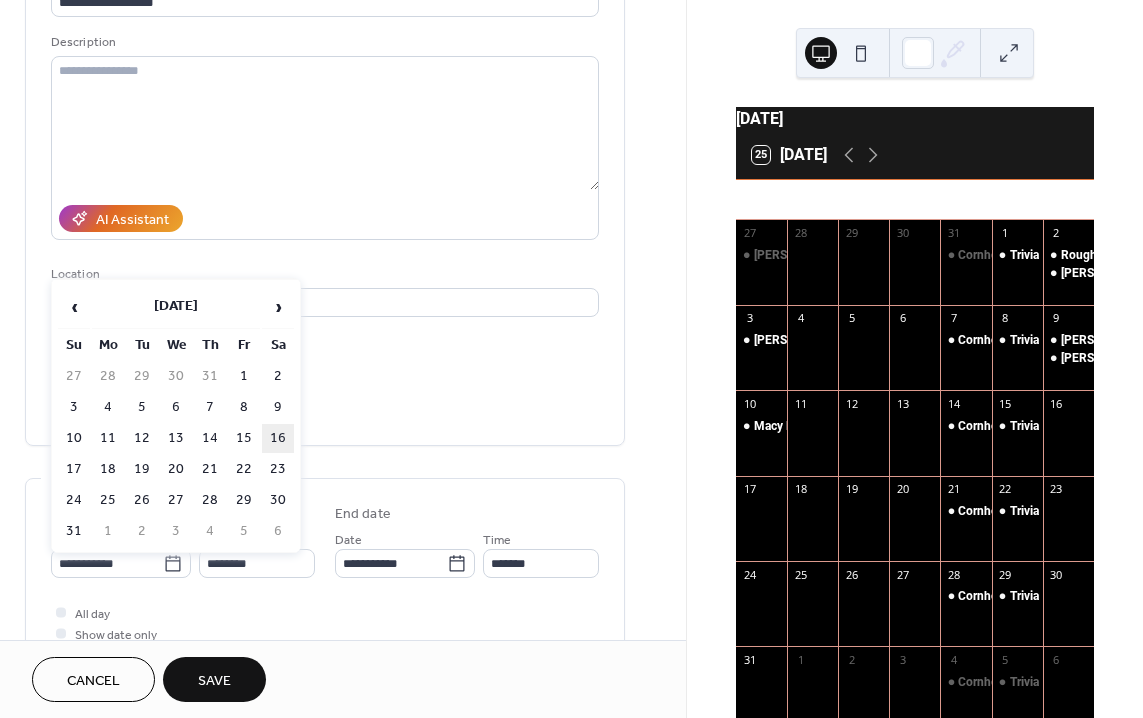 click on "16" at bounding box center (278, 438) 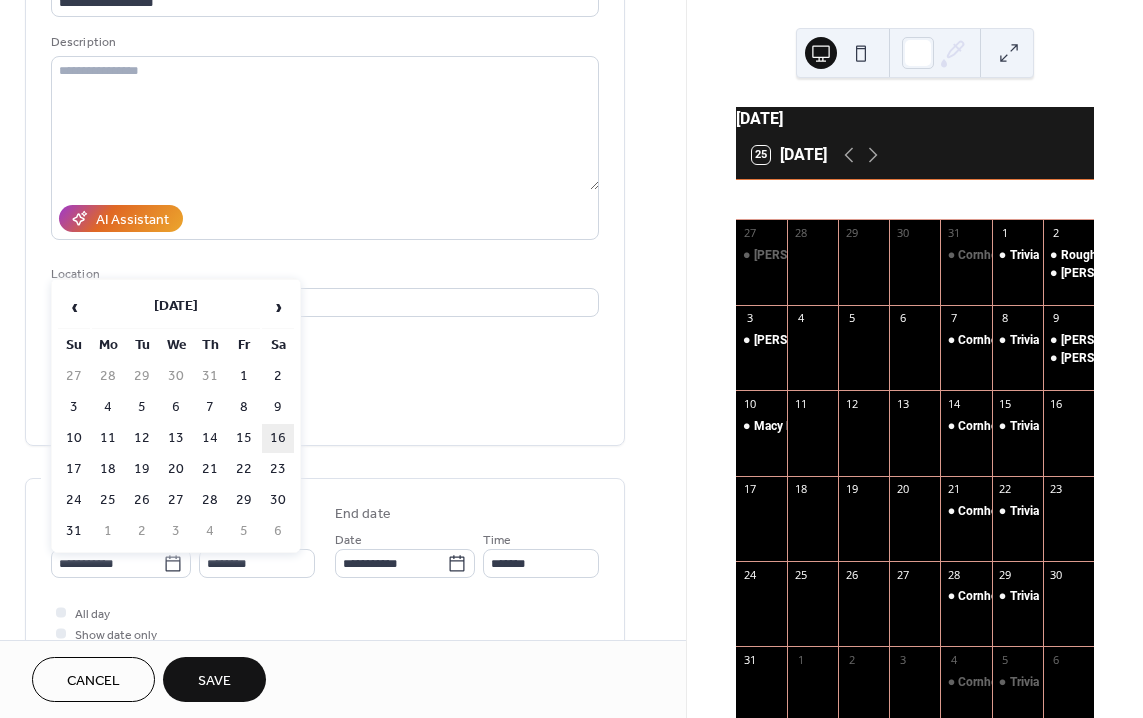 type on "**********" 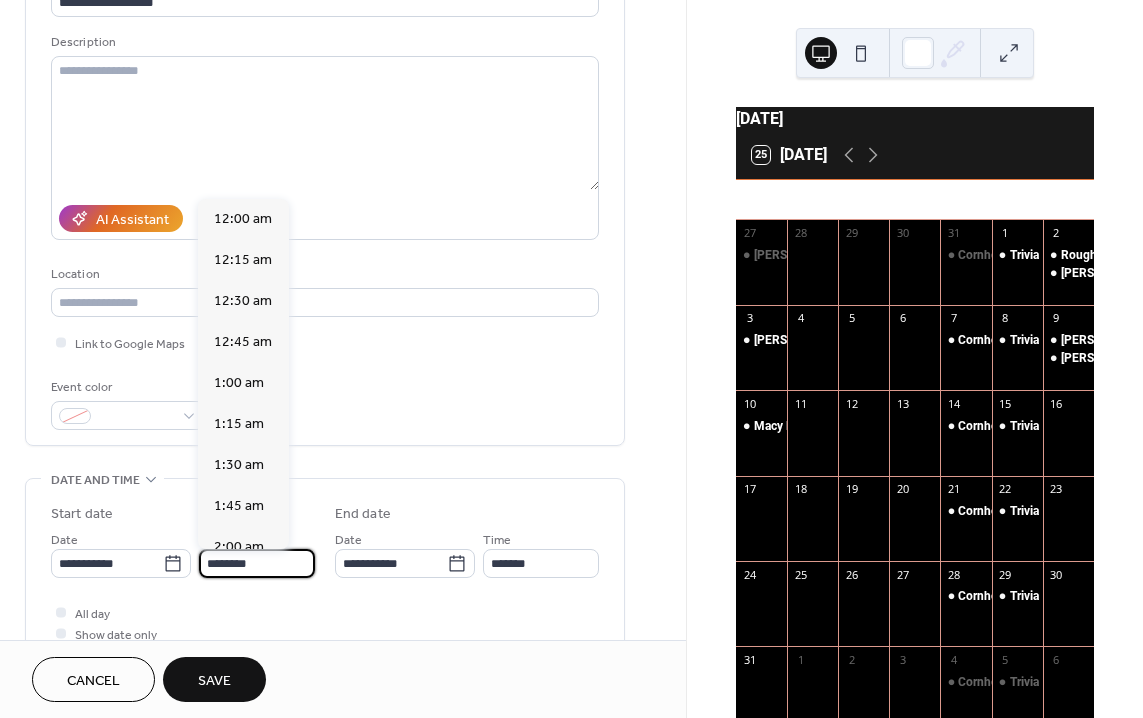 click on "********" at bounding box center [257, 563] 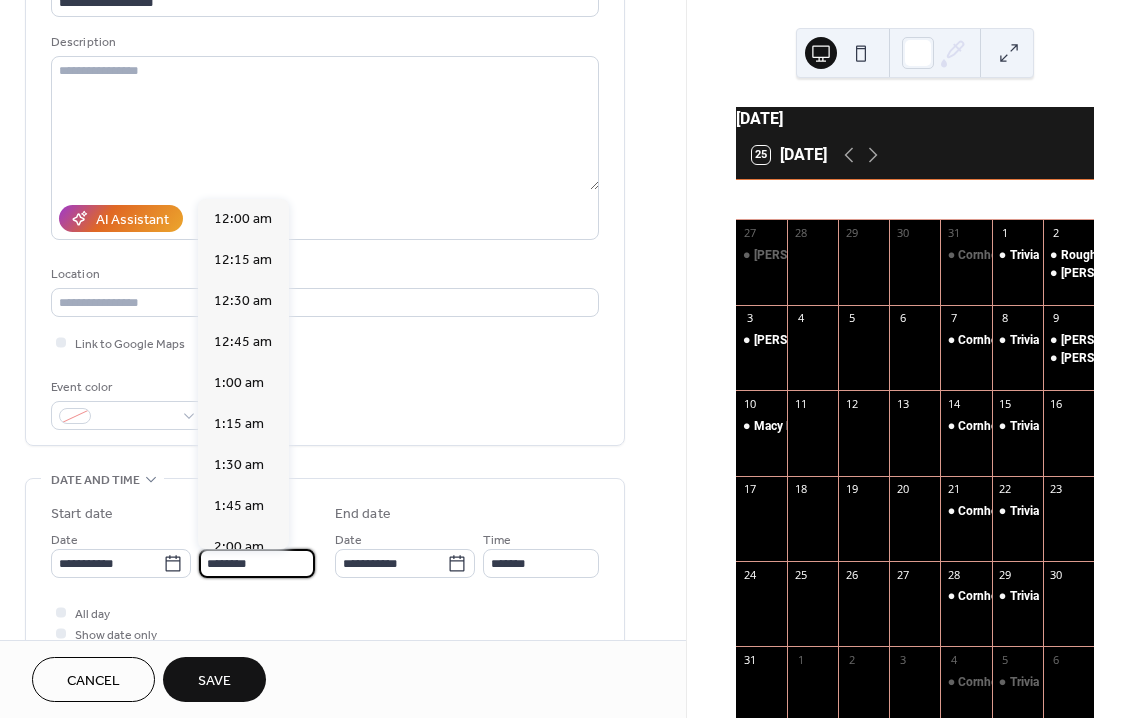 scroll, scrollTop: 1944, scrollLeft: 0, axis: vertical 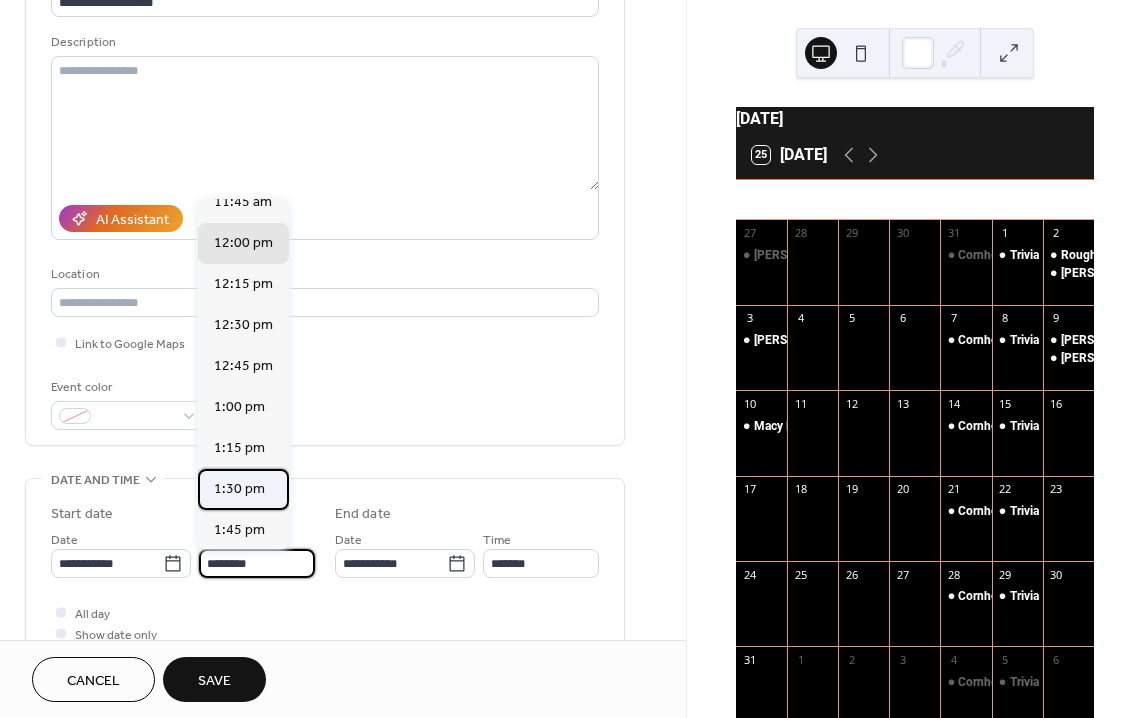 click on "1:30 pm" at bounding box center (239, 489) 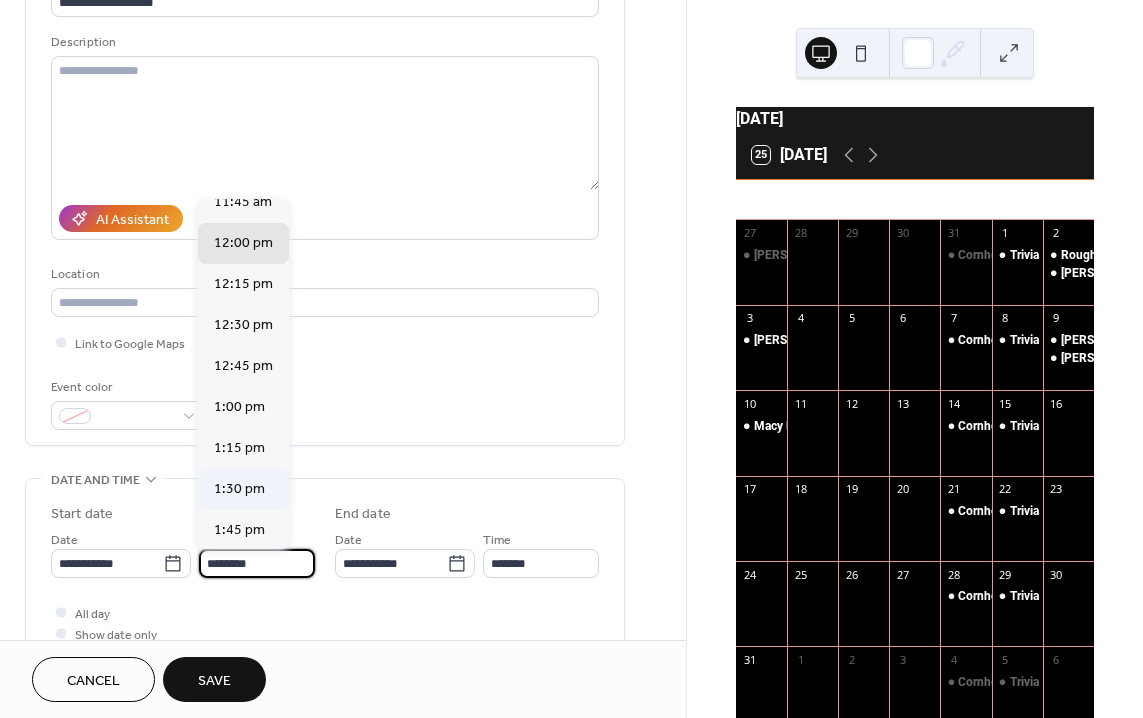 type on "*******" 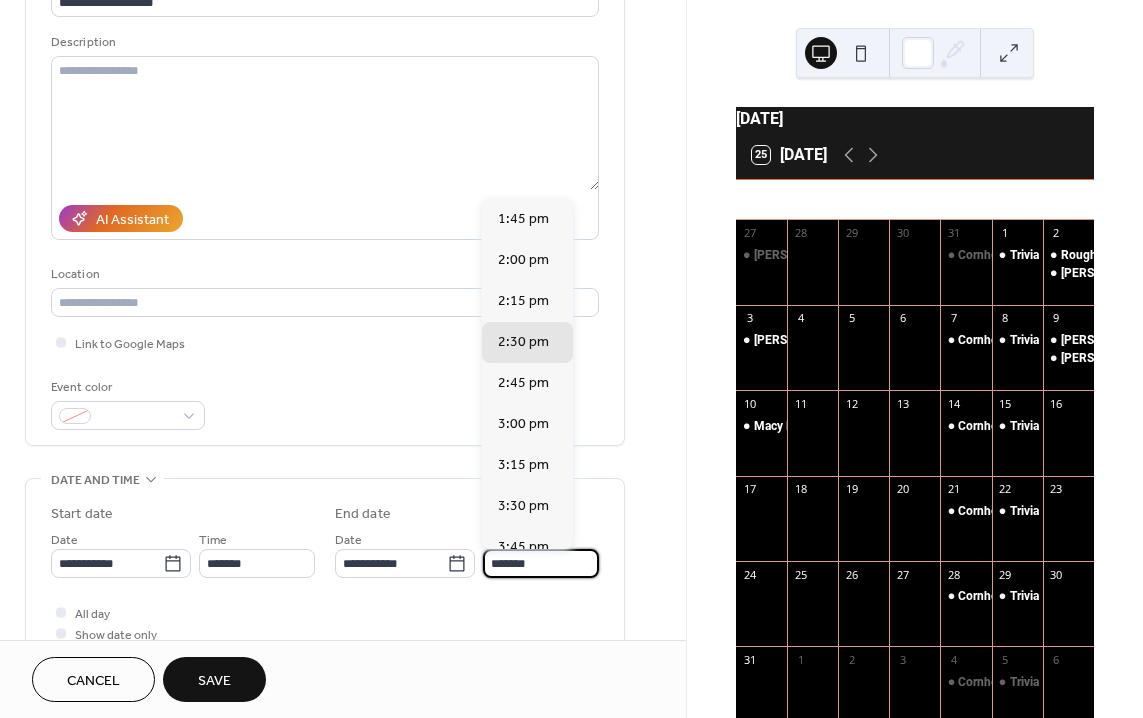 click on "*******" at bounding box center [541, 563] 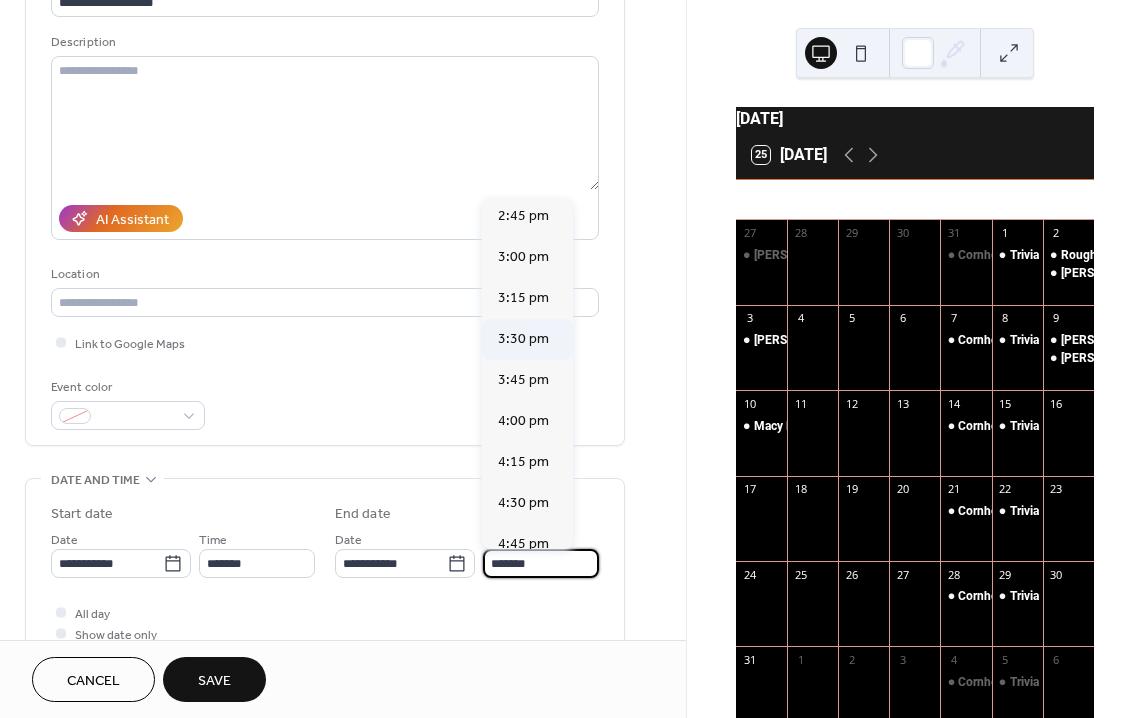 scroll, scrollTop: 175, scrollLeft: 0, axis: vertical 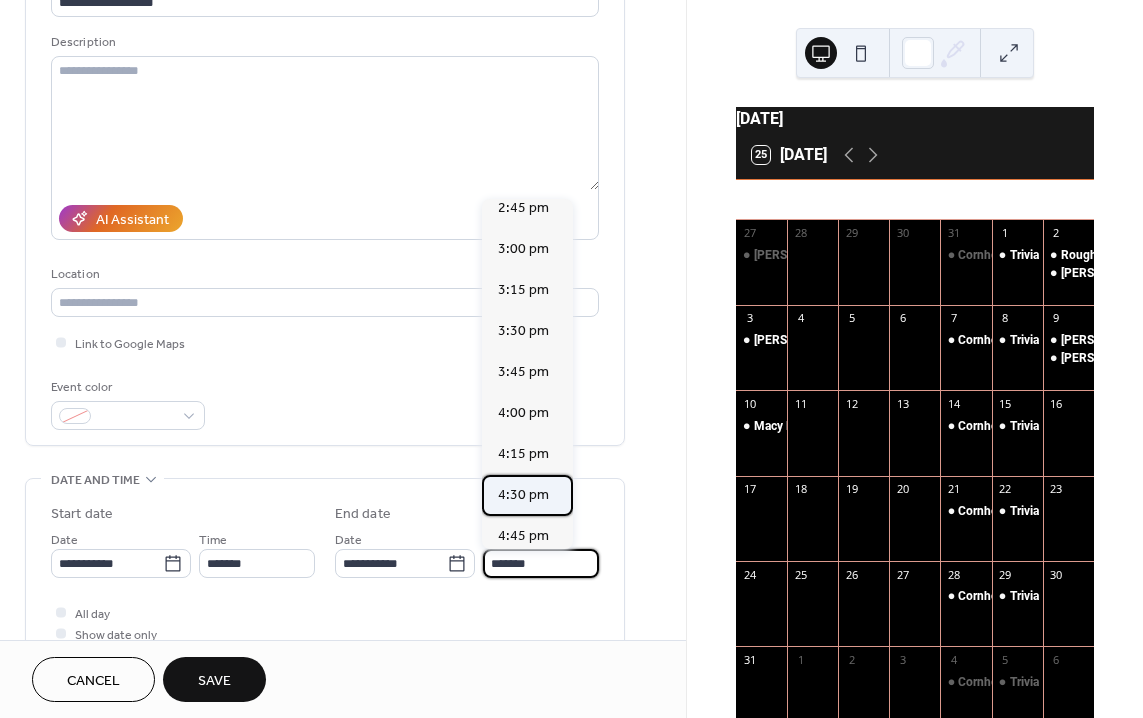 click on "4:30 pm" at bounding box center [523, 495] 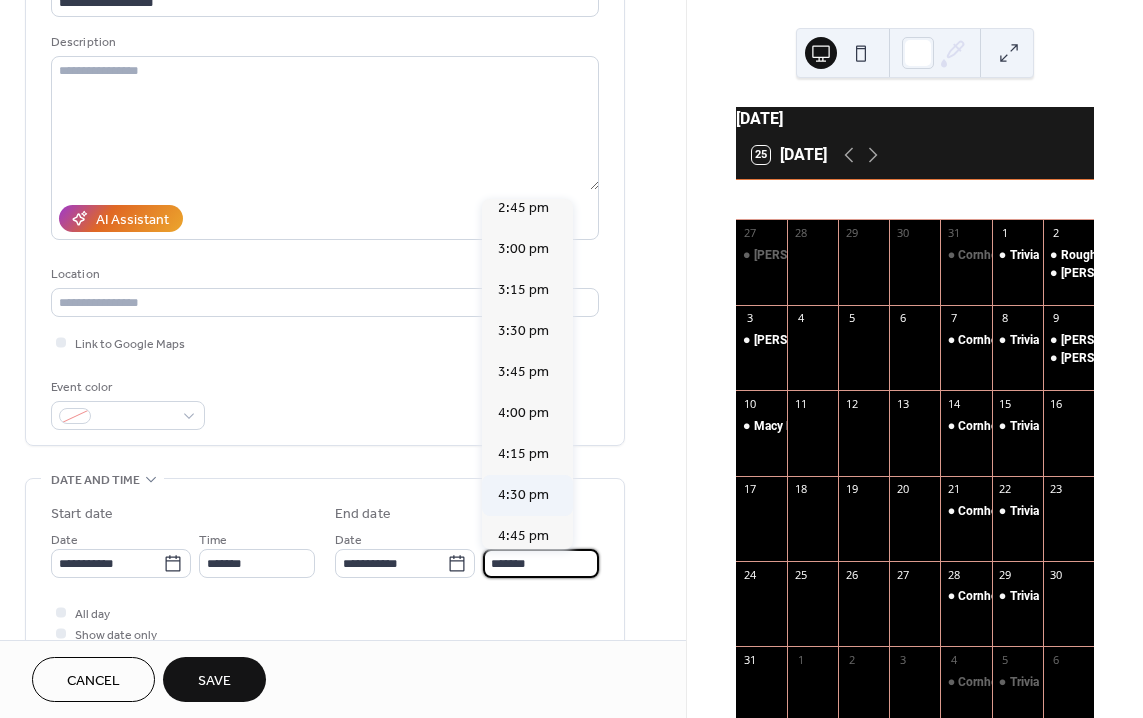 type on "*******" 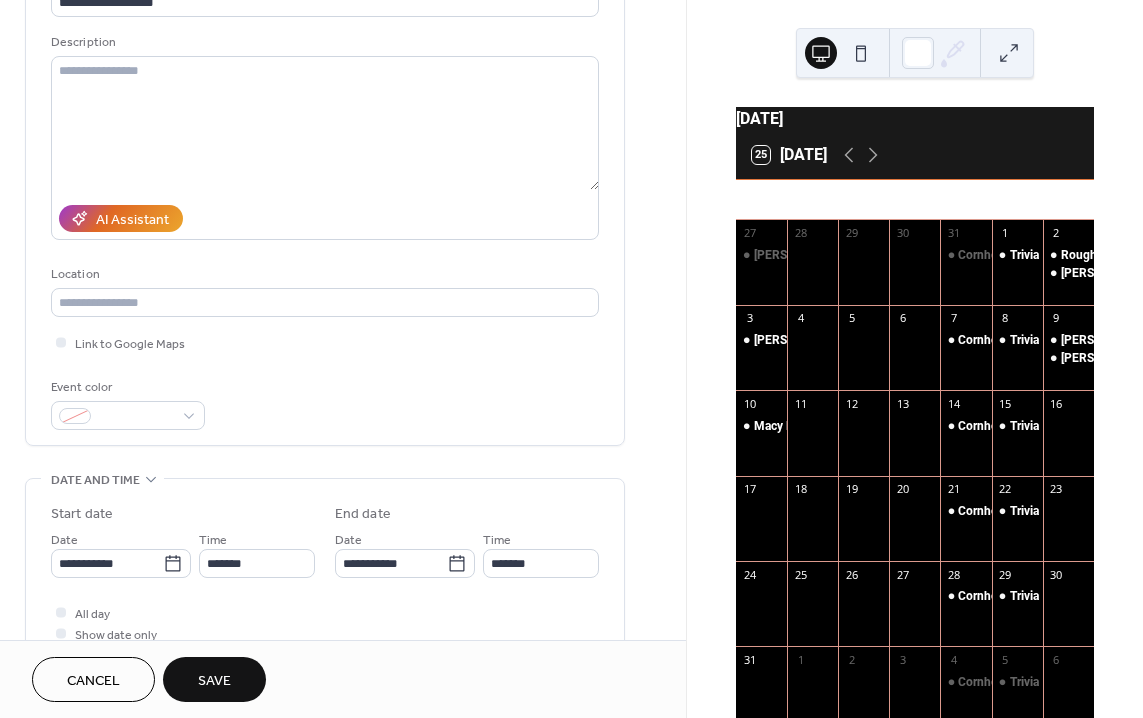 click on "Save" at bounding box center [214, 681] 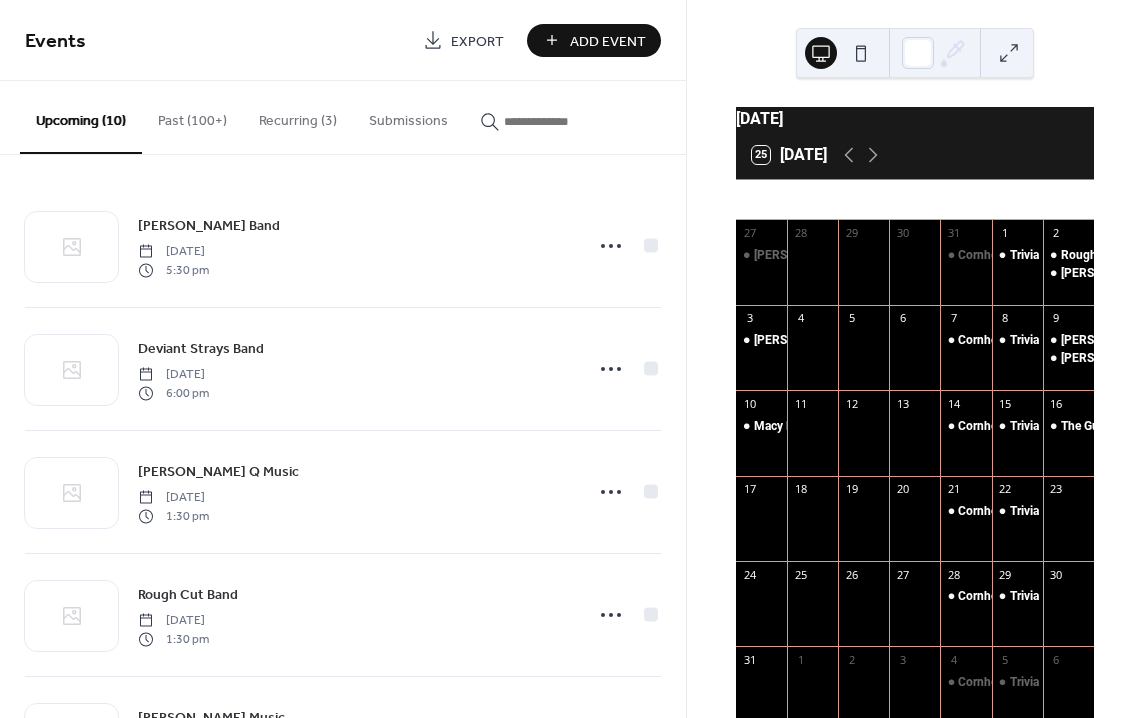 click on "Add Event" at bounding box center [594, 40] 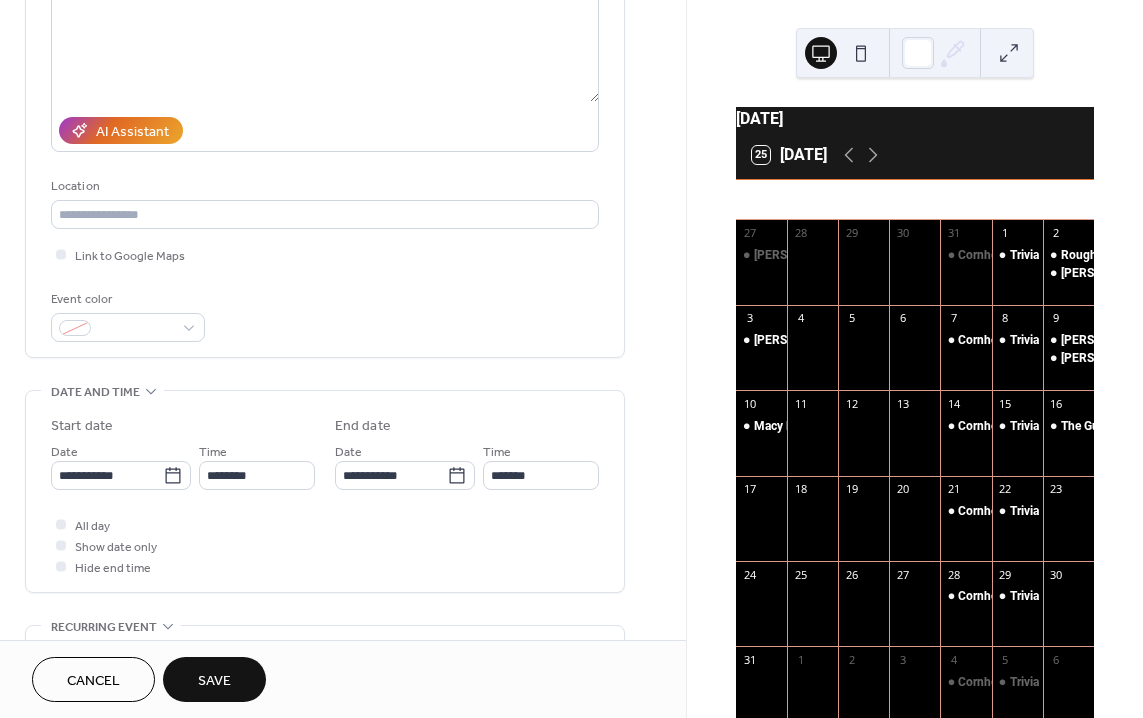 scroll, scrollTop: 263, scrollLeft: 0, axis: vertical 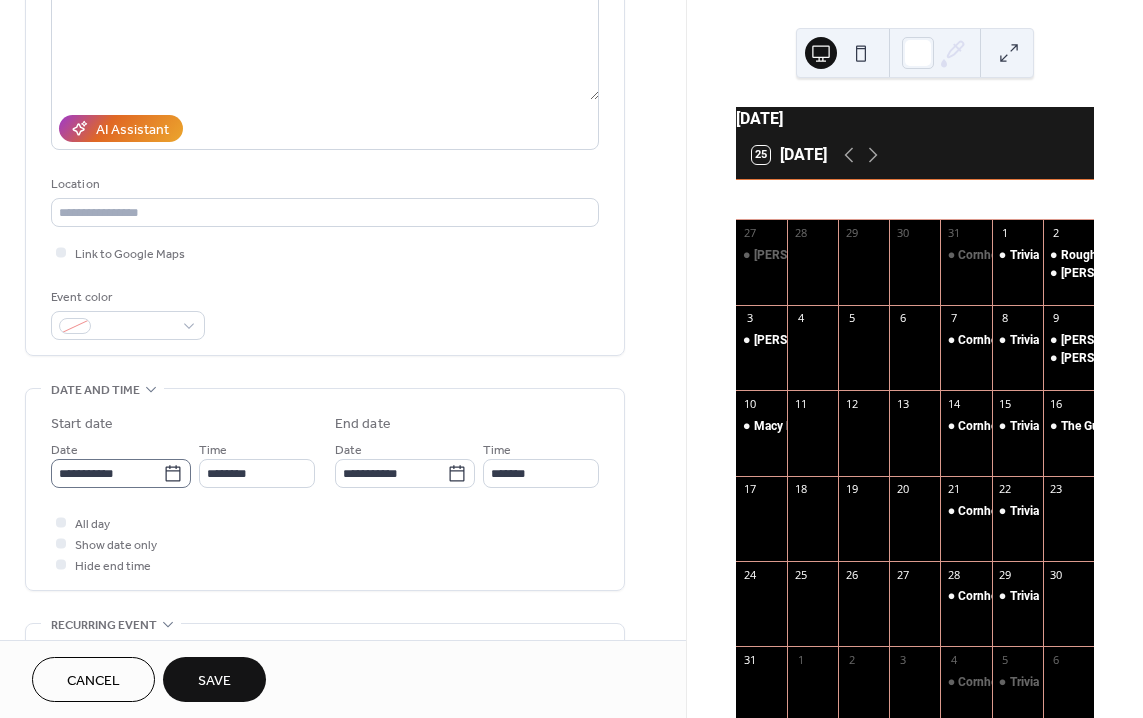 type on "**********" 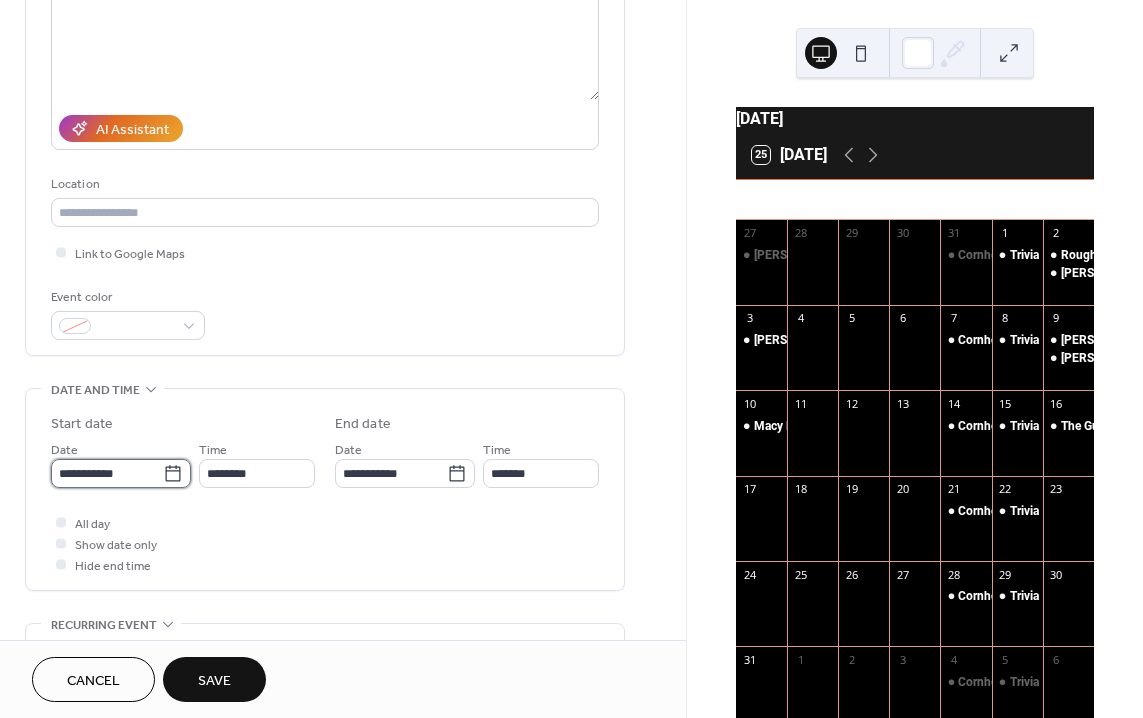 click on "**********" at bounding box center (107, 473) 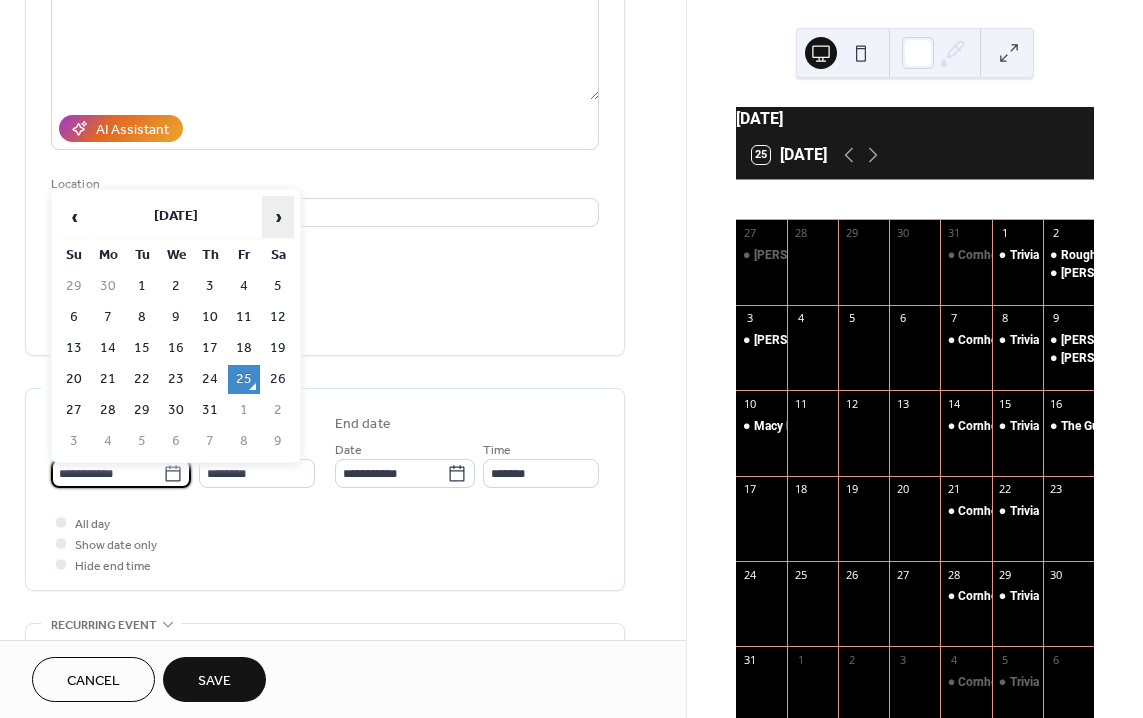 click on "›" at bounding box center [278, 217] 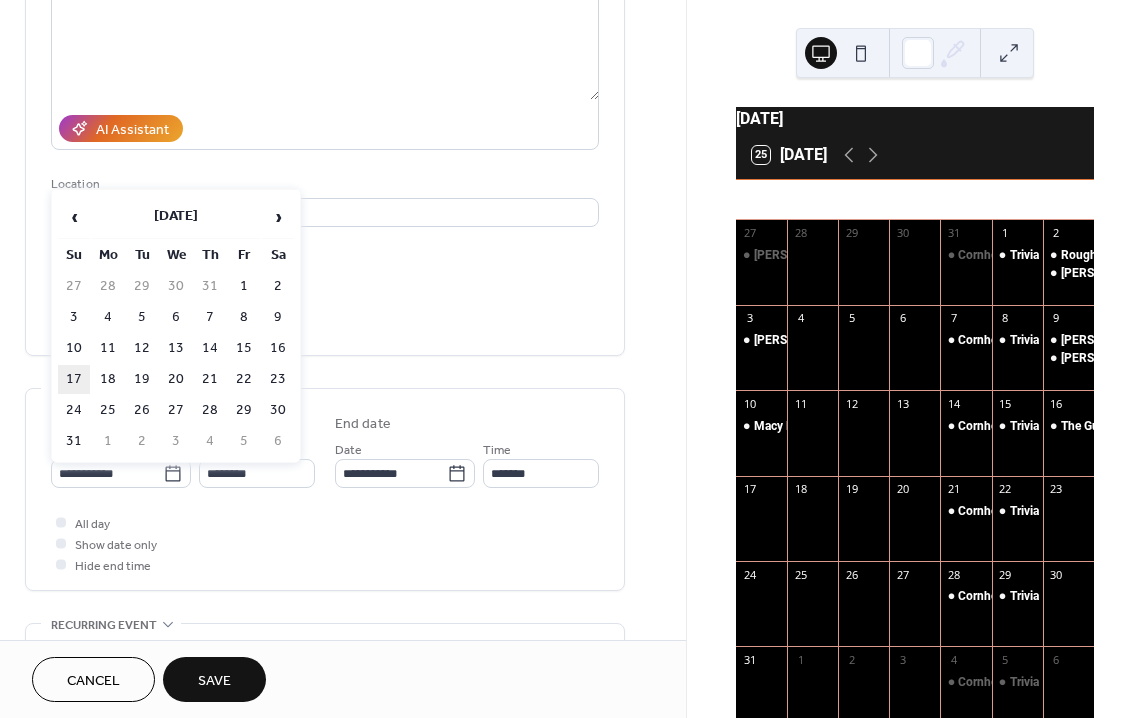 click on "17" at bounding box center [74, 379] 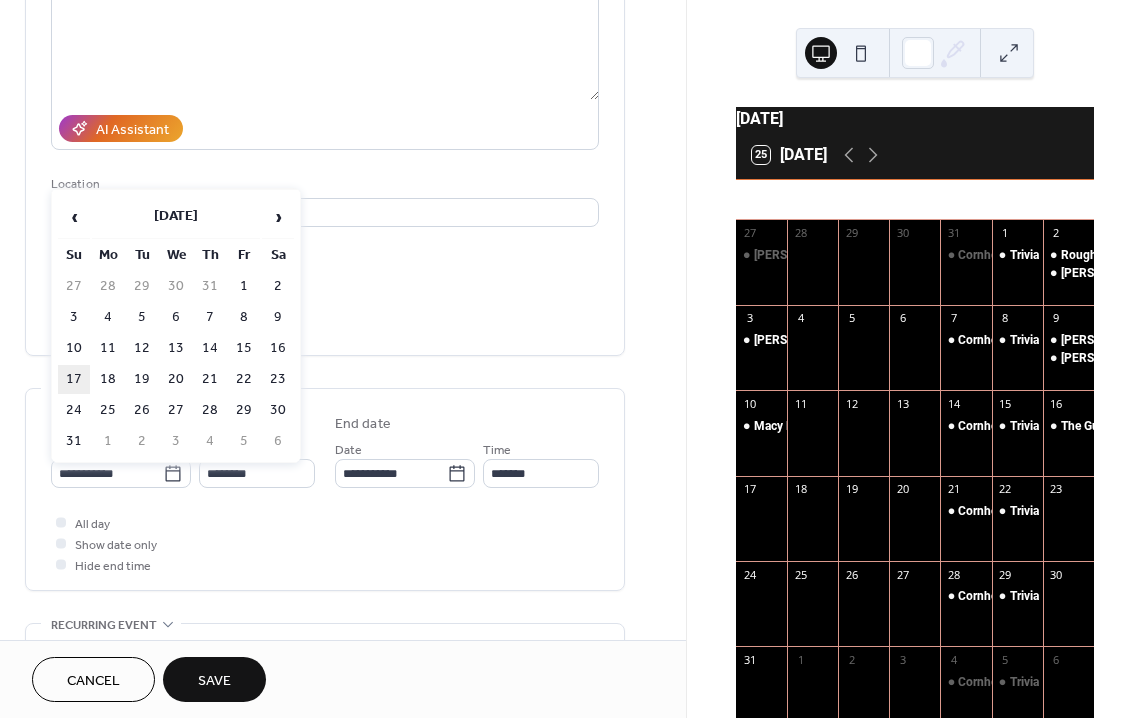 type on "**********" 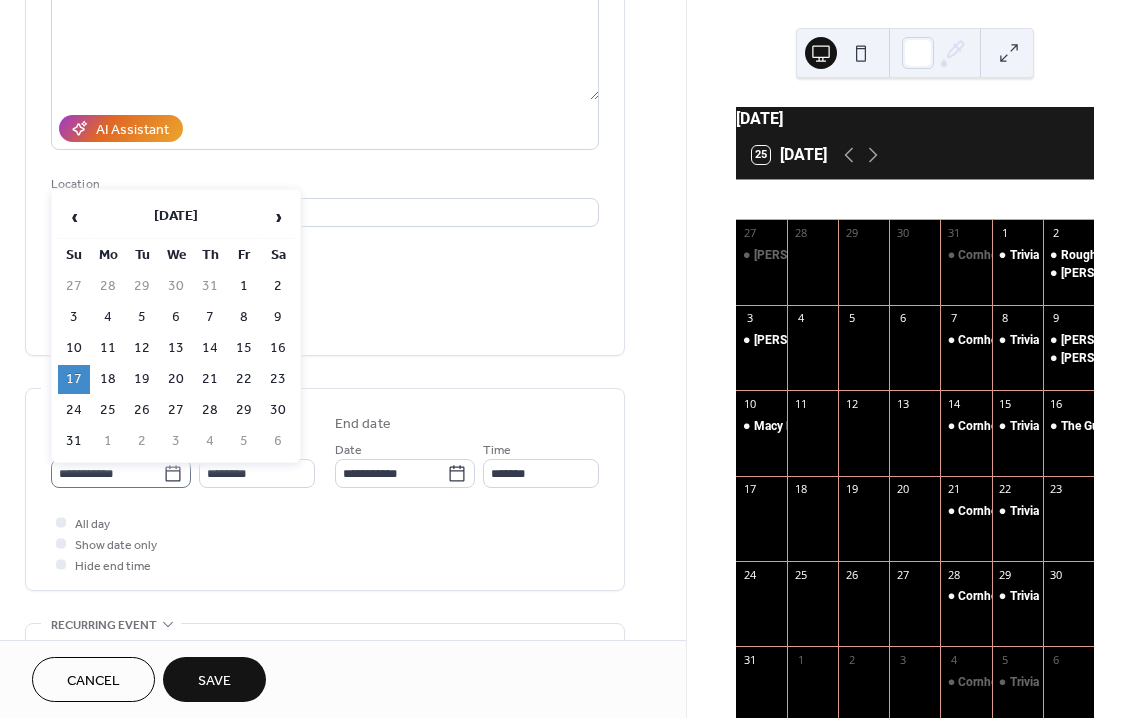 click 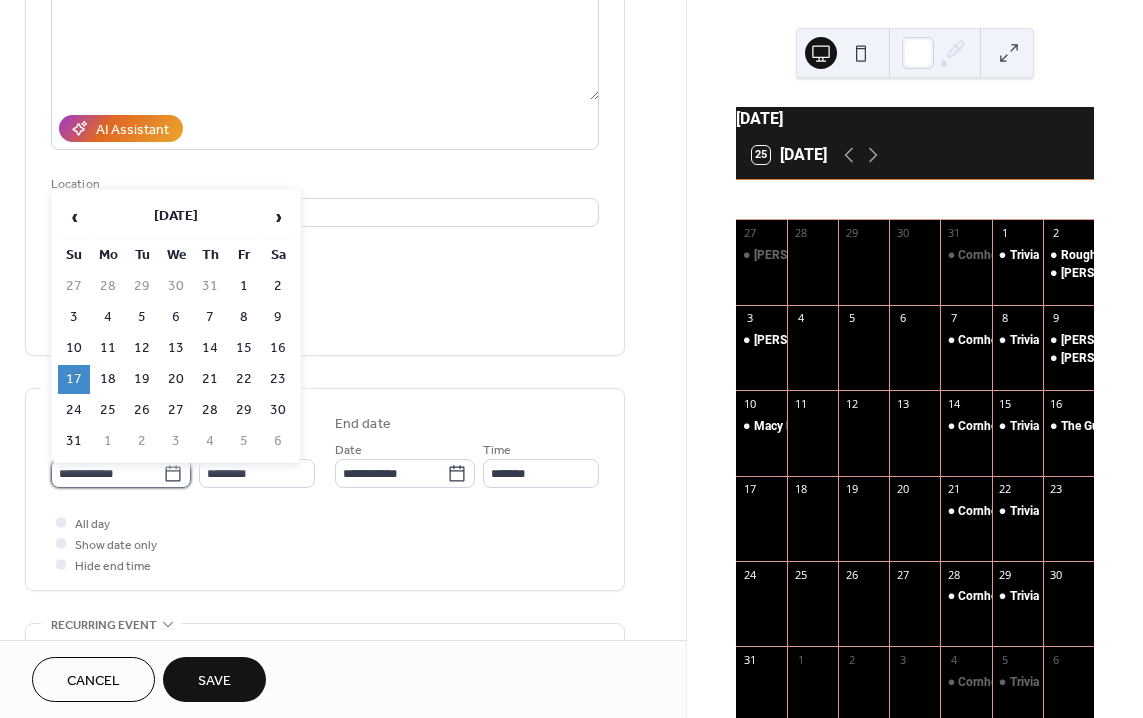 click on "**********" at bounding box center [107, 473] 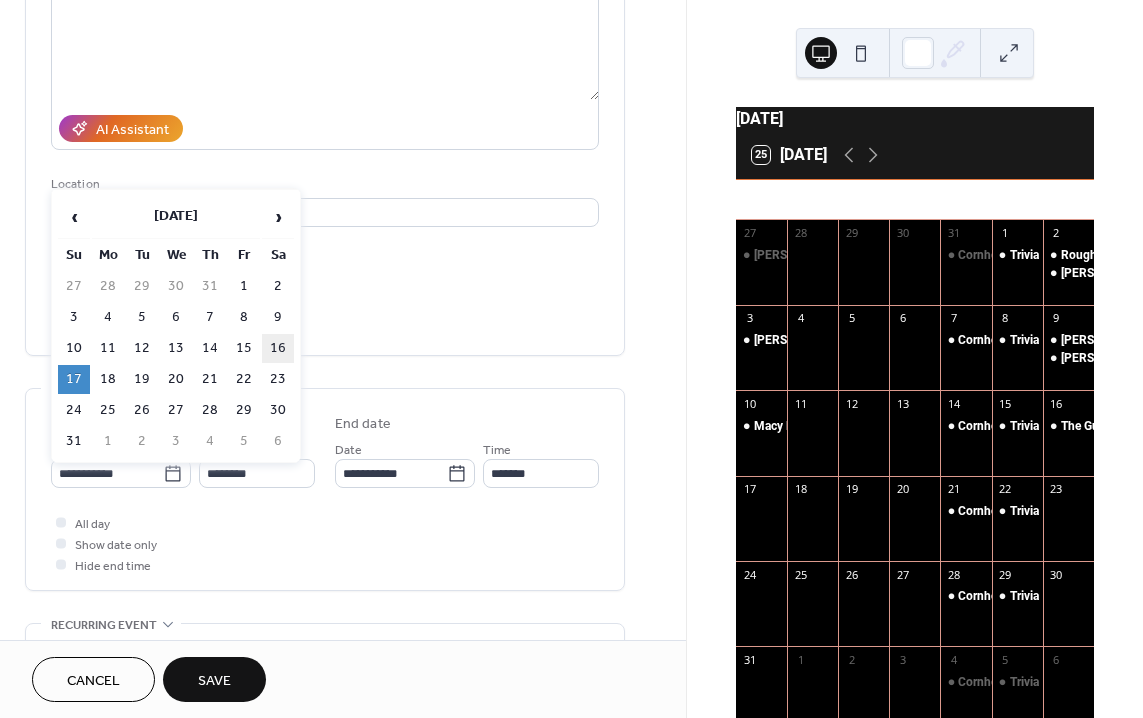 click on "16" at bounding box center [278, 348] 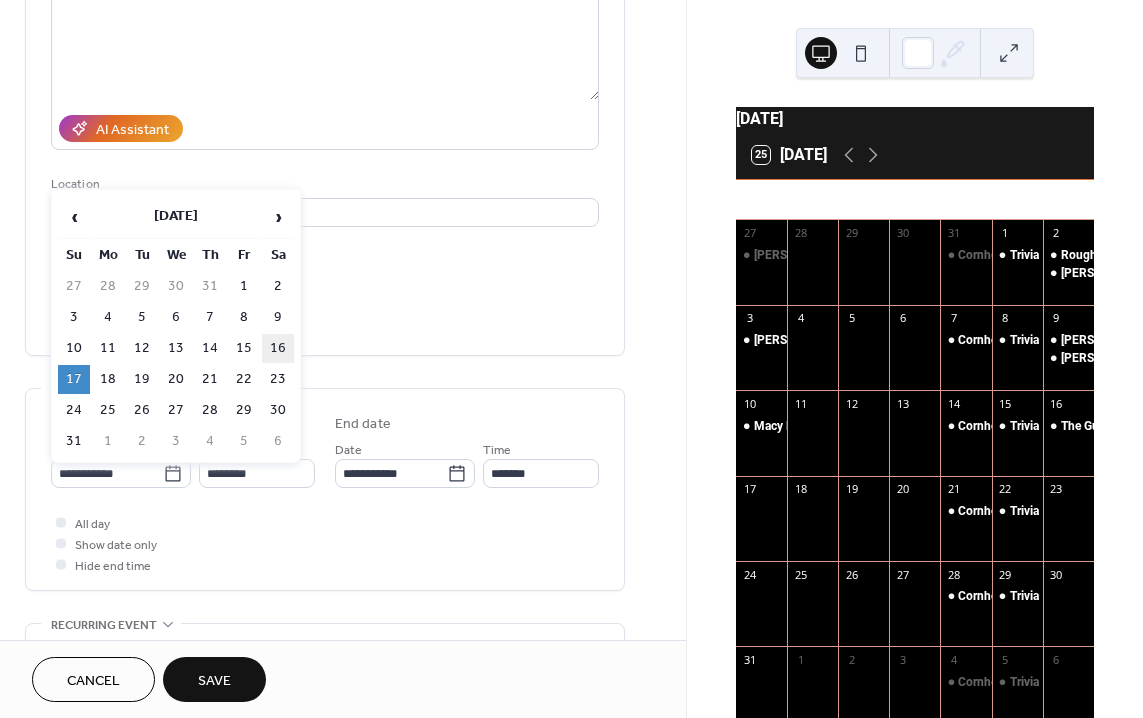 type on "**********" 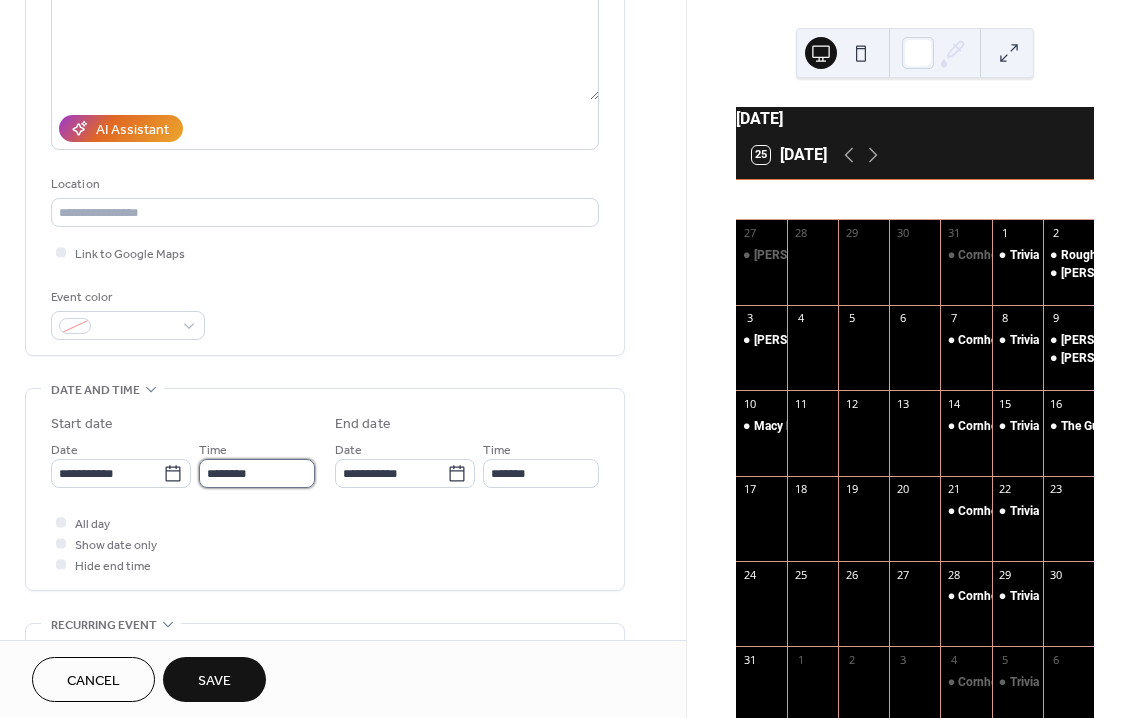 click on "********" at bounding box center (257, 473) 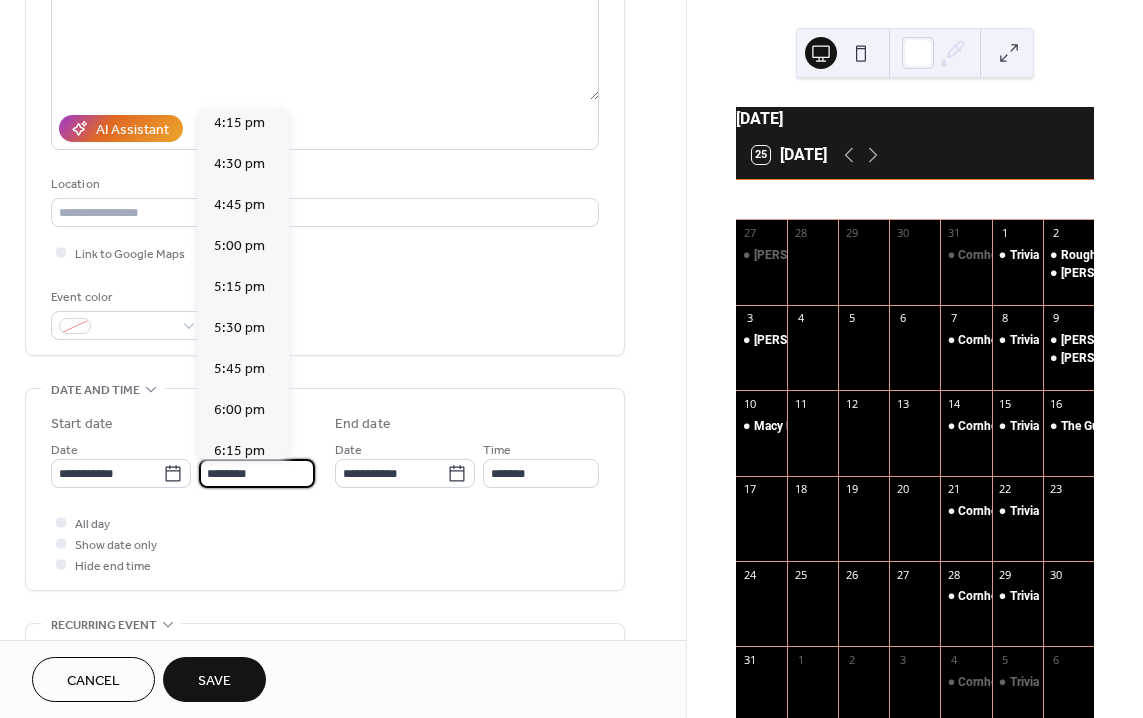 scroll, scrollTop: 2676, scrollLeft: 0, axis: vertical 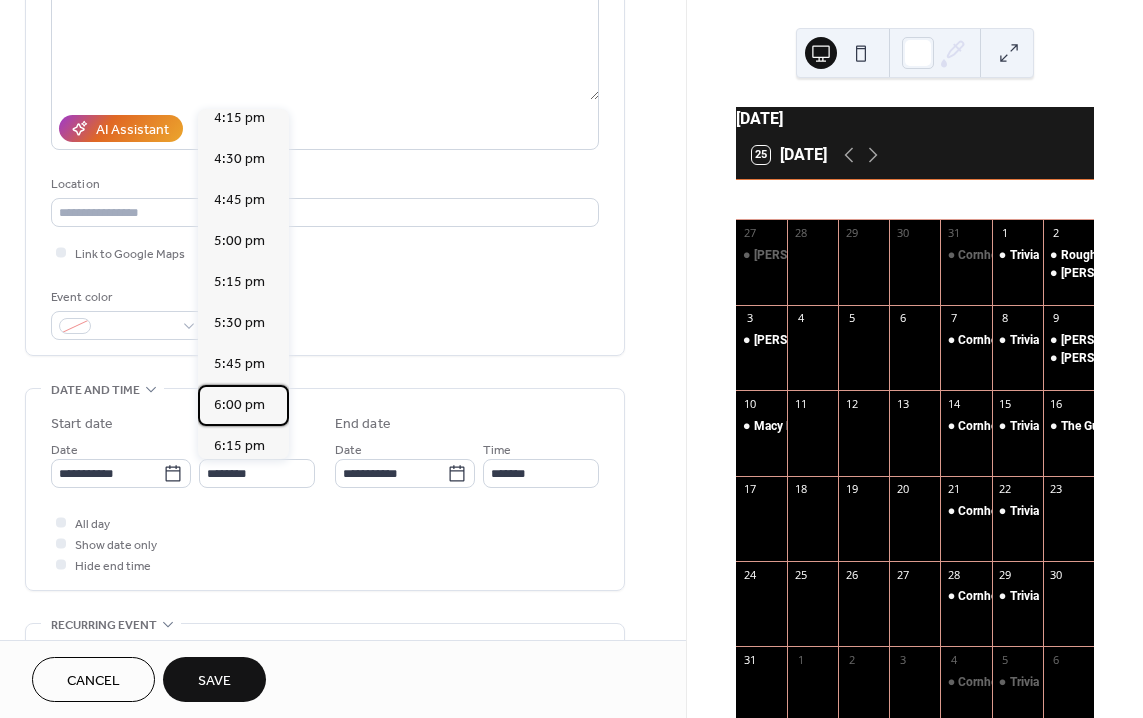 click on "6:00 pm" at bounding box center [239, 405] 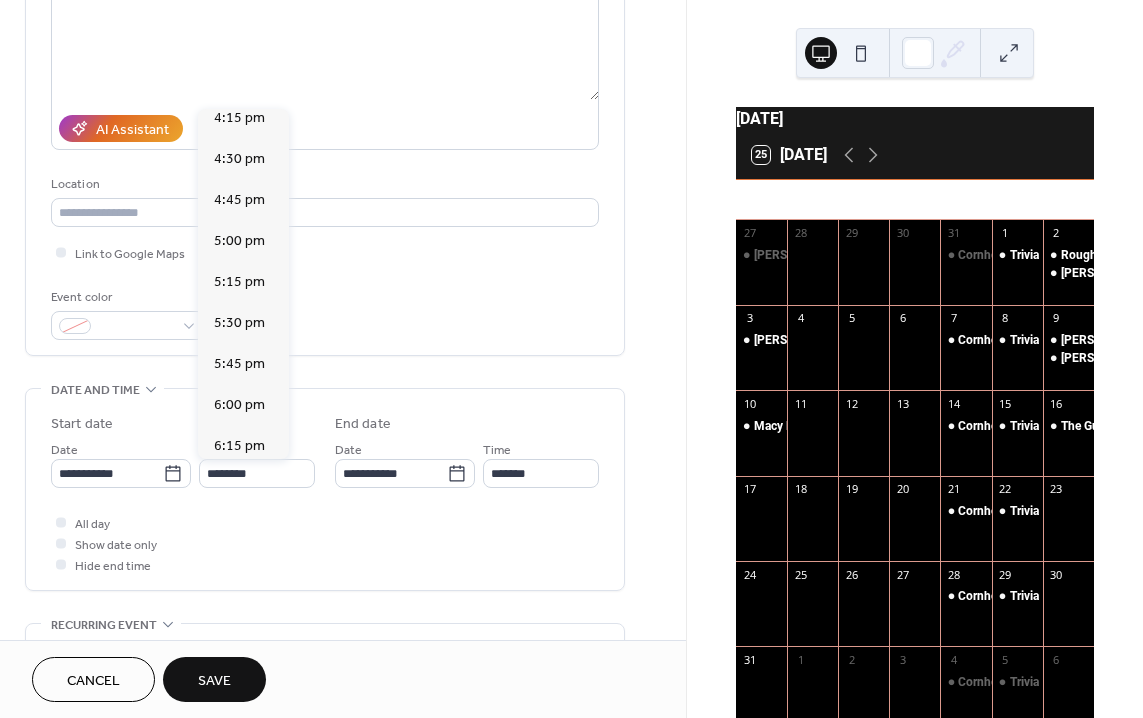 type on "*******" 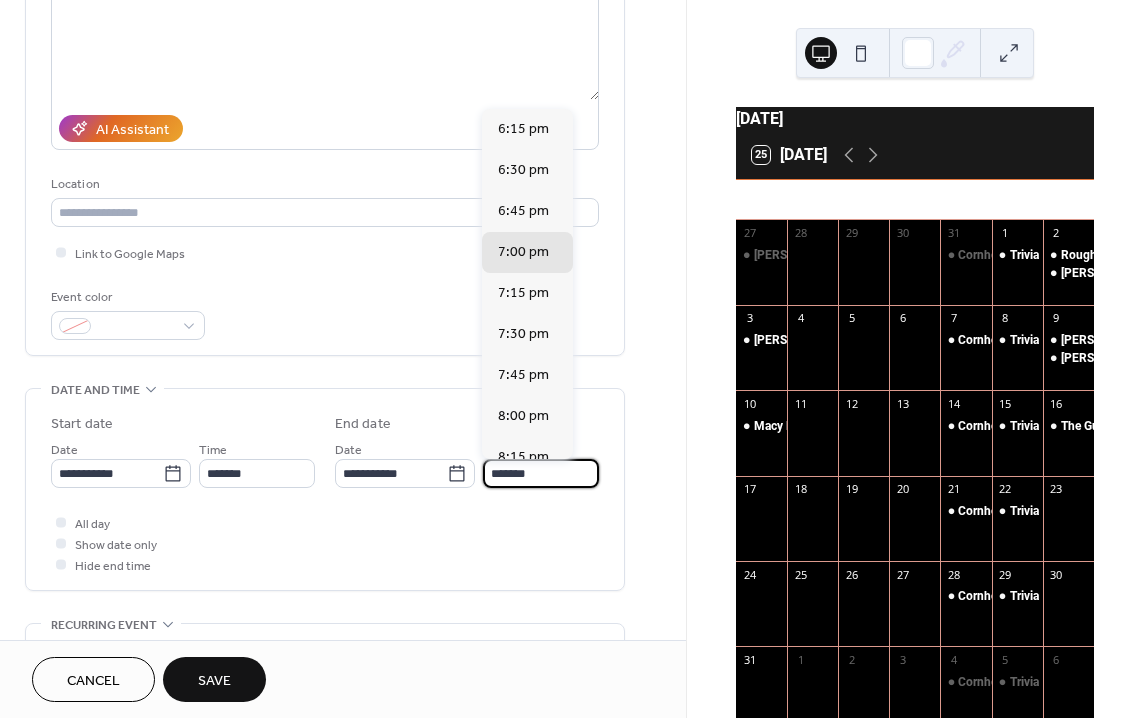 click on "*******" at bounding box center (541, 473) 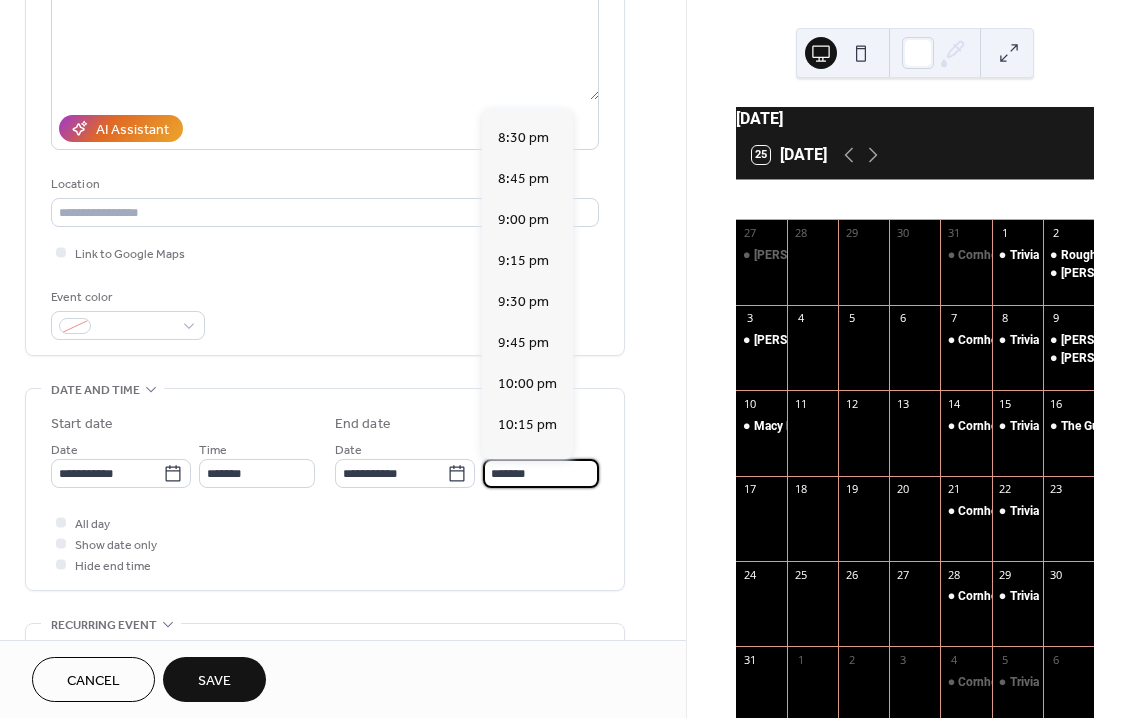 scroll, scrollTop: 362, scrollLeft: 0, axis: vertical 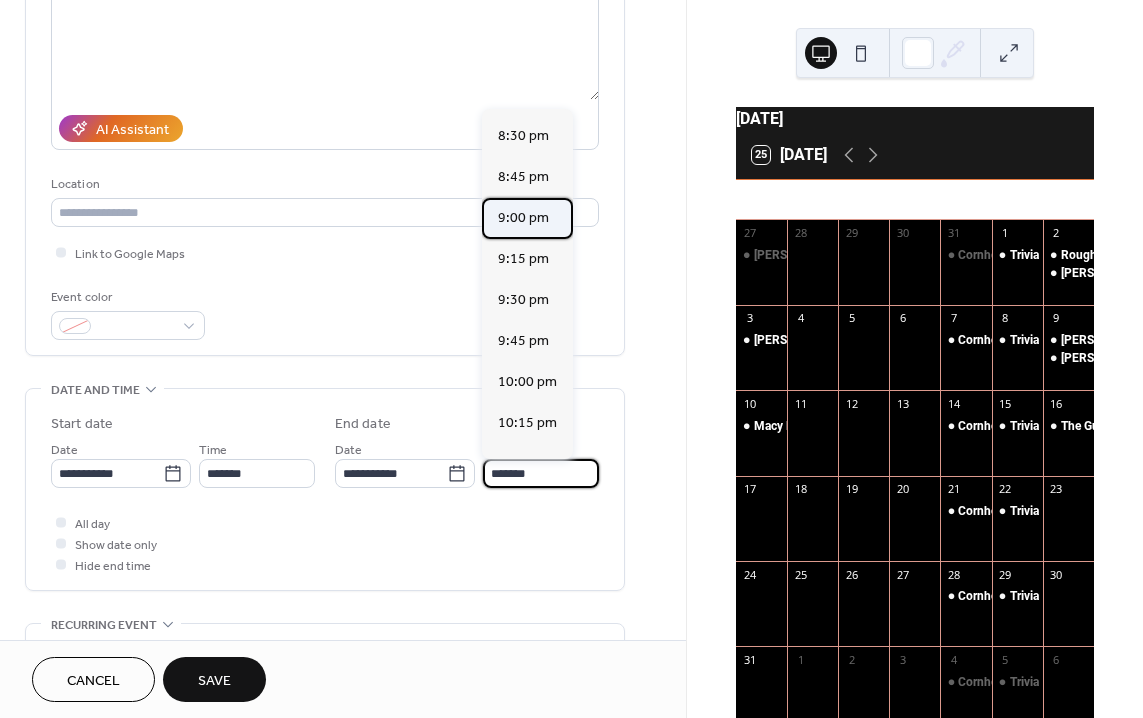 click on "9:00 pm" at bounding box center [523, 218] 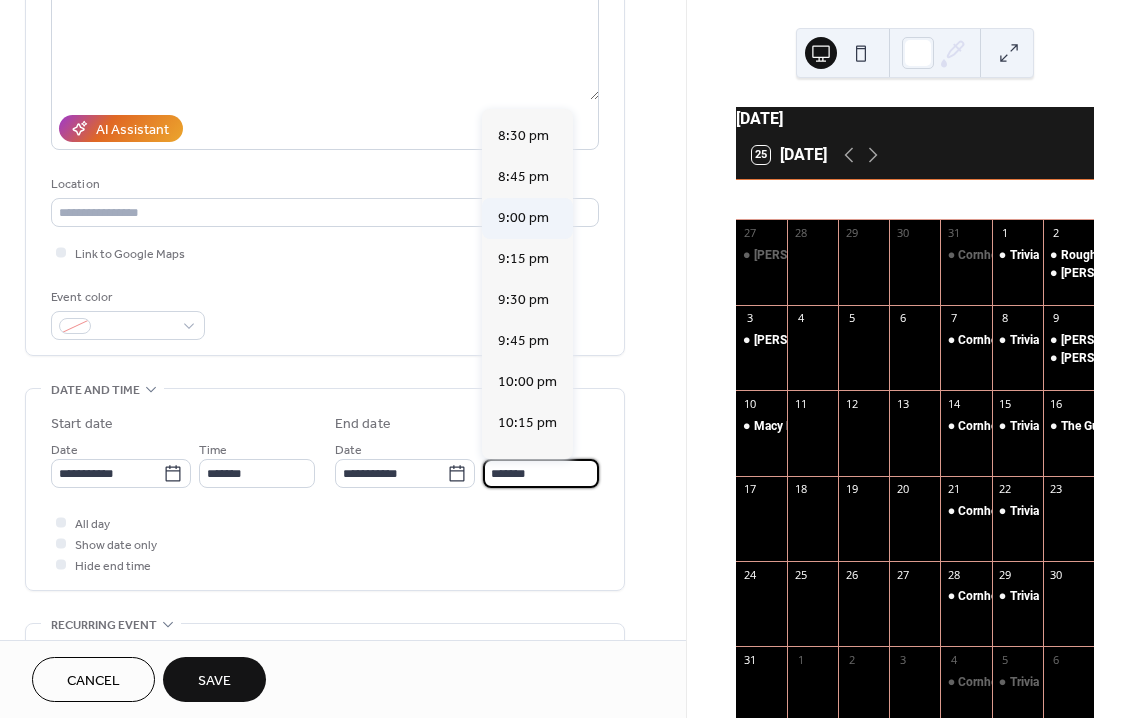 type on "*******" 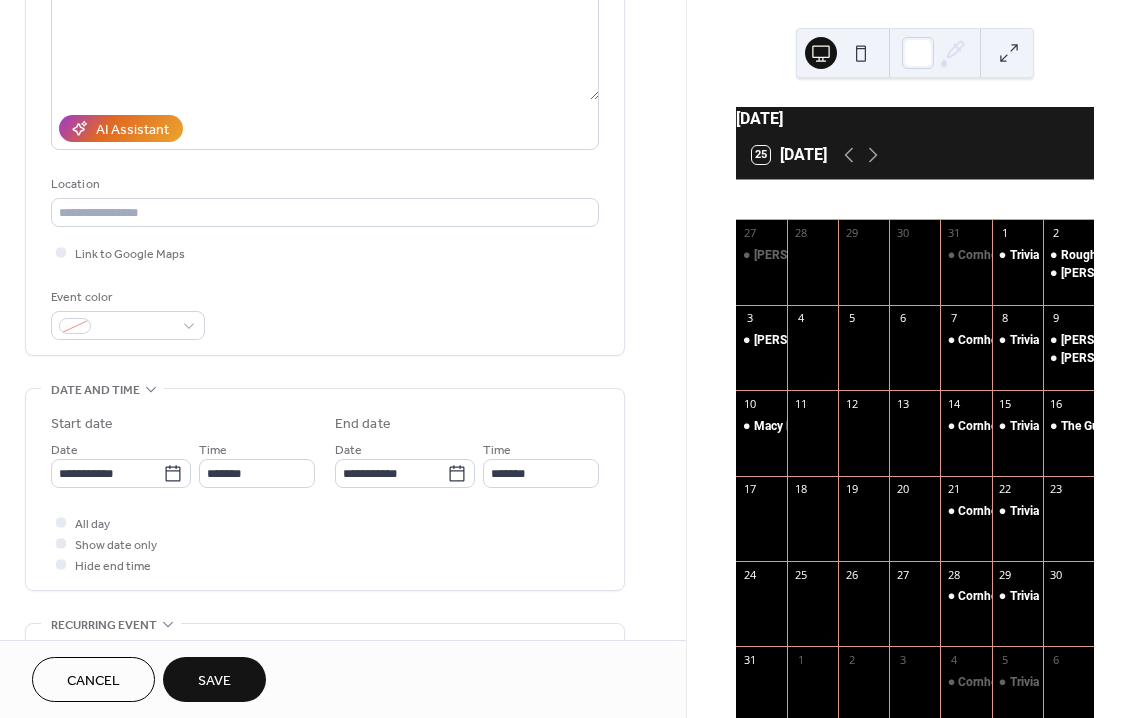 click on "Save" at bounding box center [214, 679] 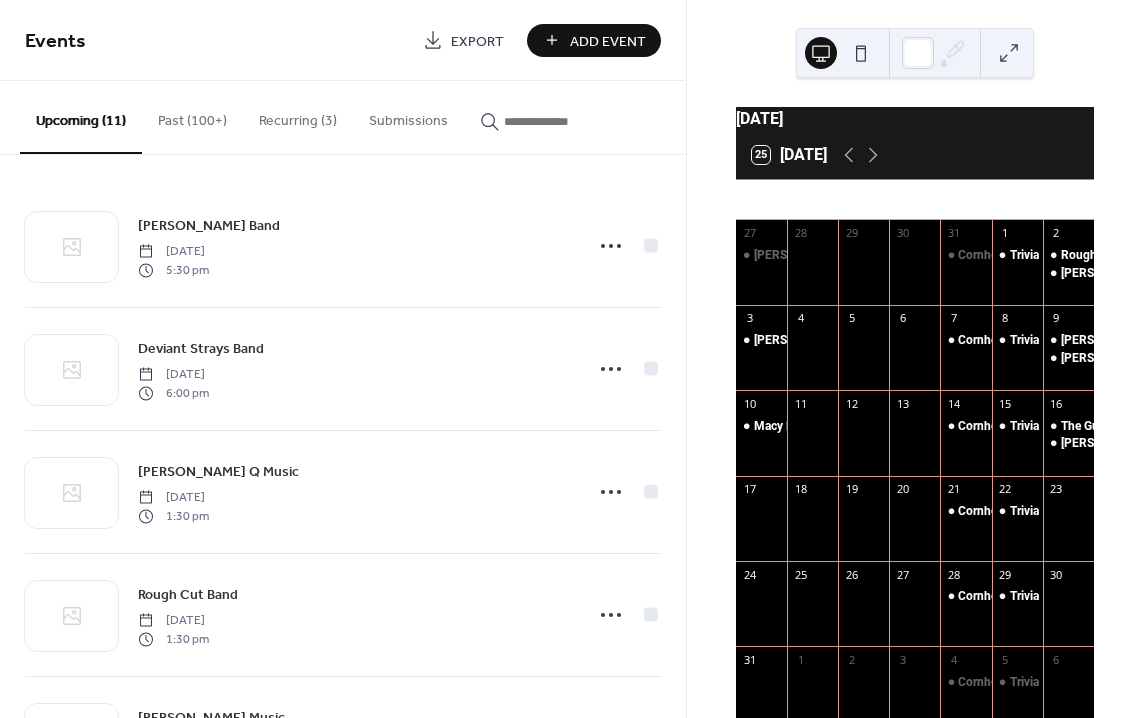 click on "Add Event" at bounding box center (594, 40) 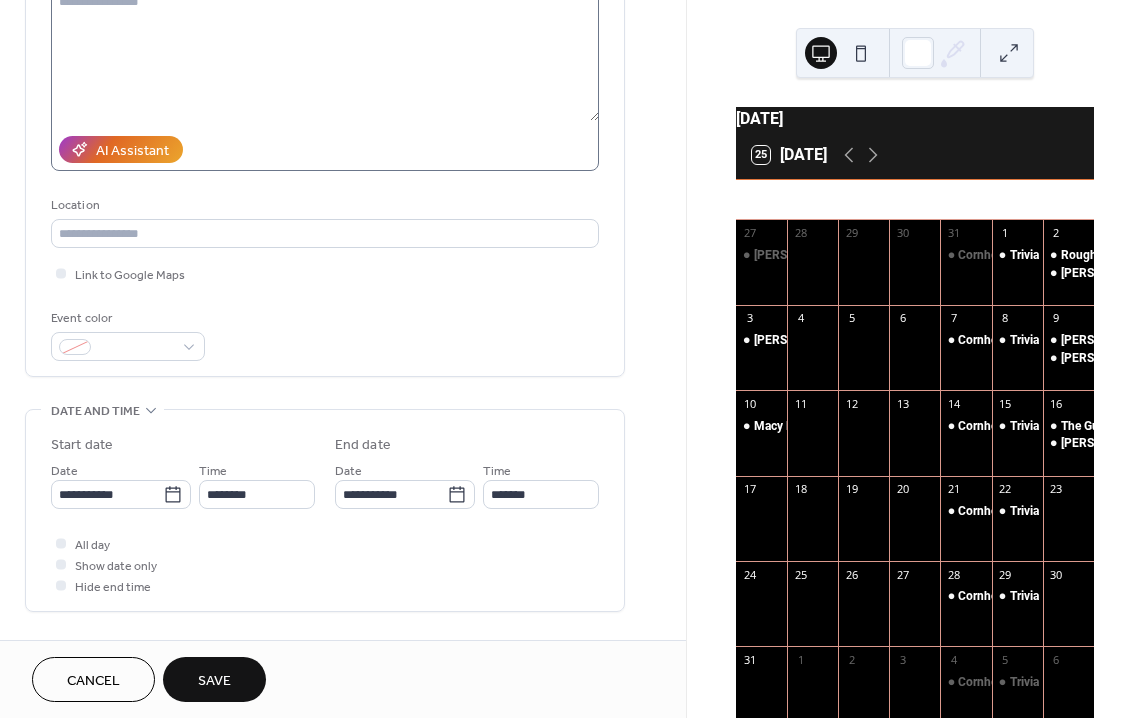 scroll, scrollTop: 273, scrollLeft: 0, axis: vertical 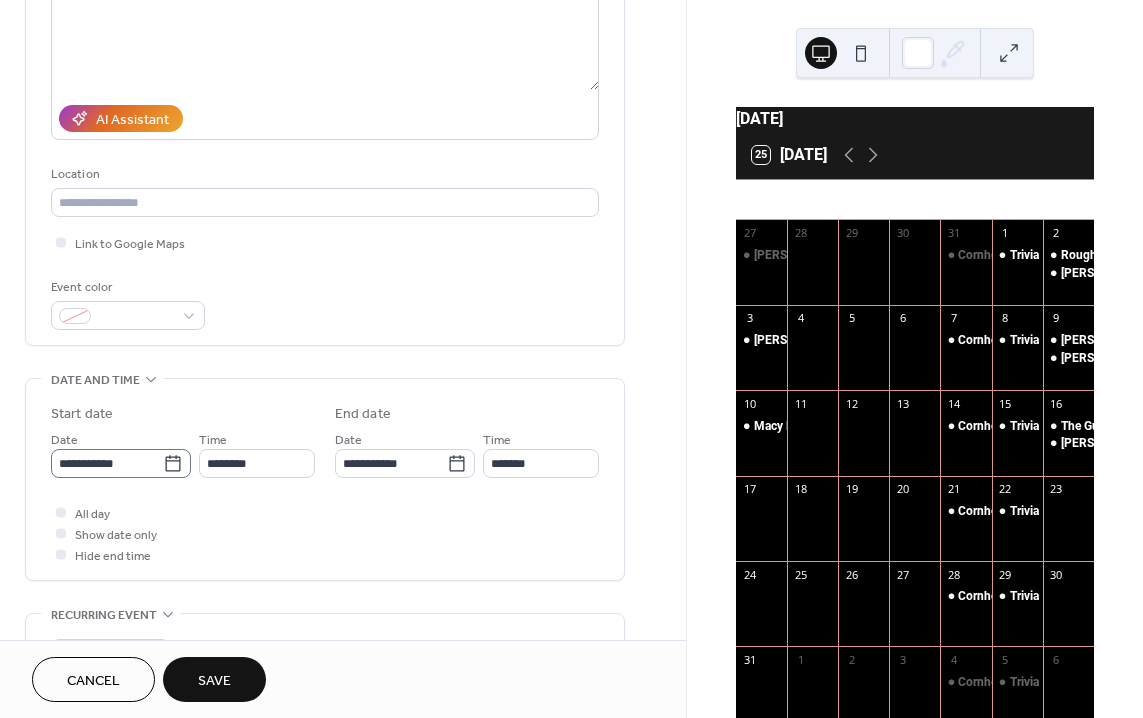 type on "**********" 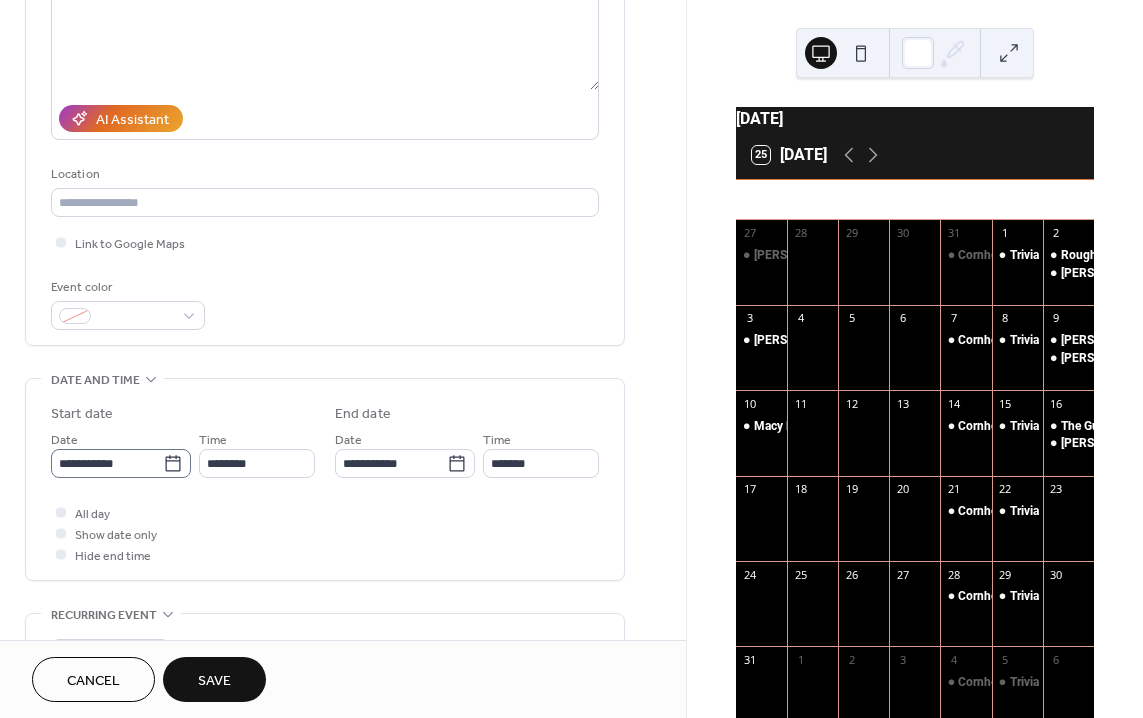 click 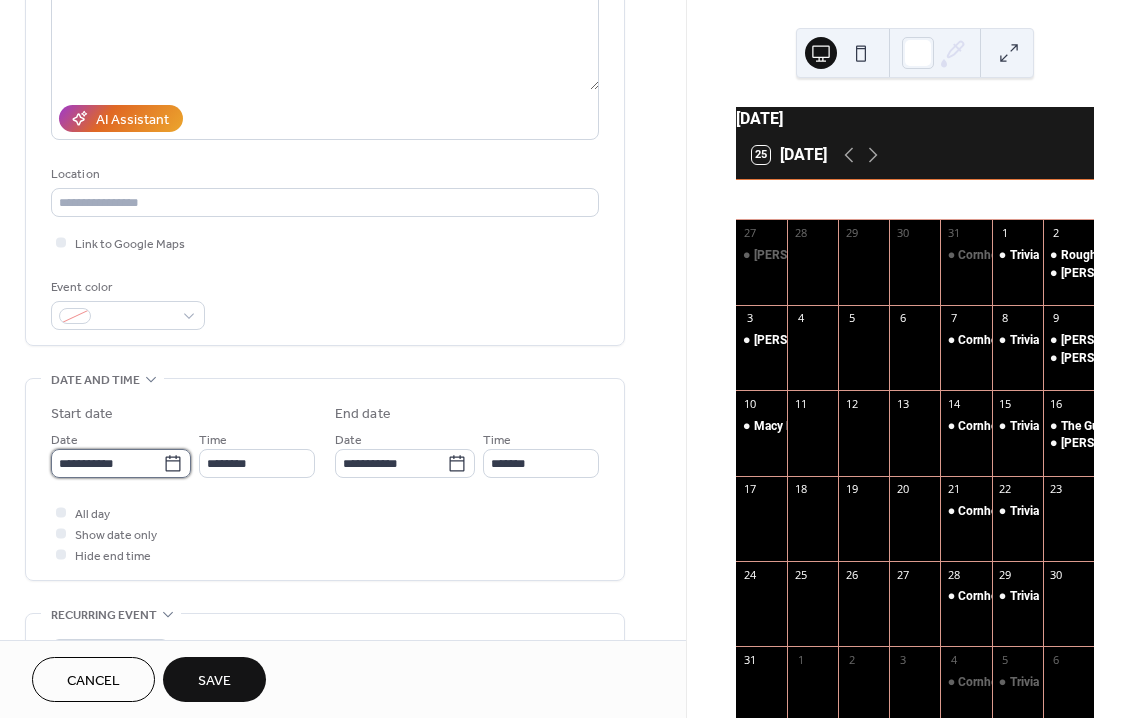 click on "**********" at bounding box center (107, 463) 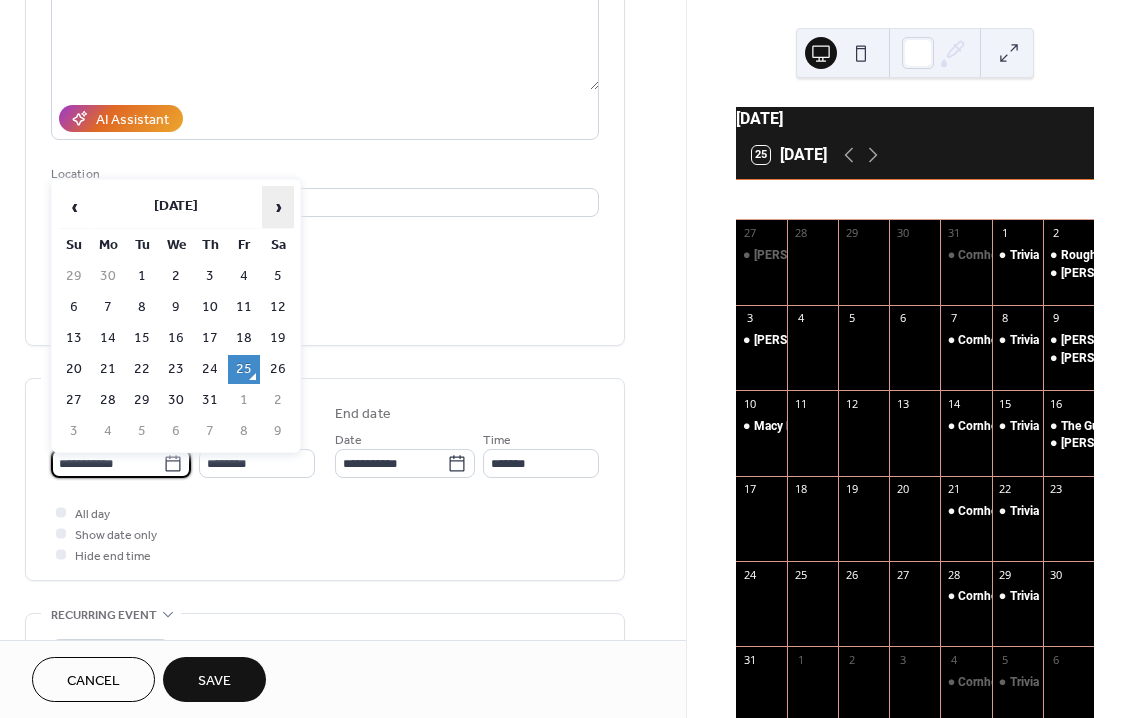click on "›" at bounding box center (278, 207) 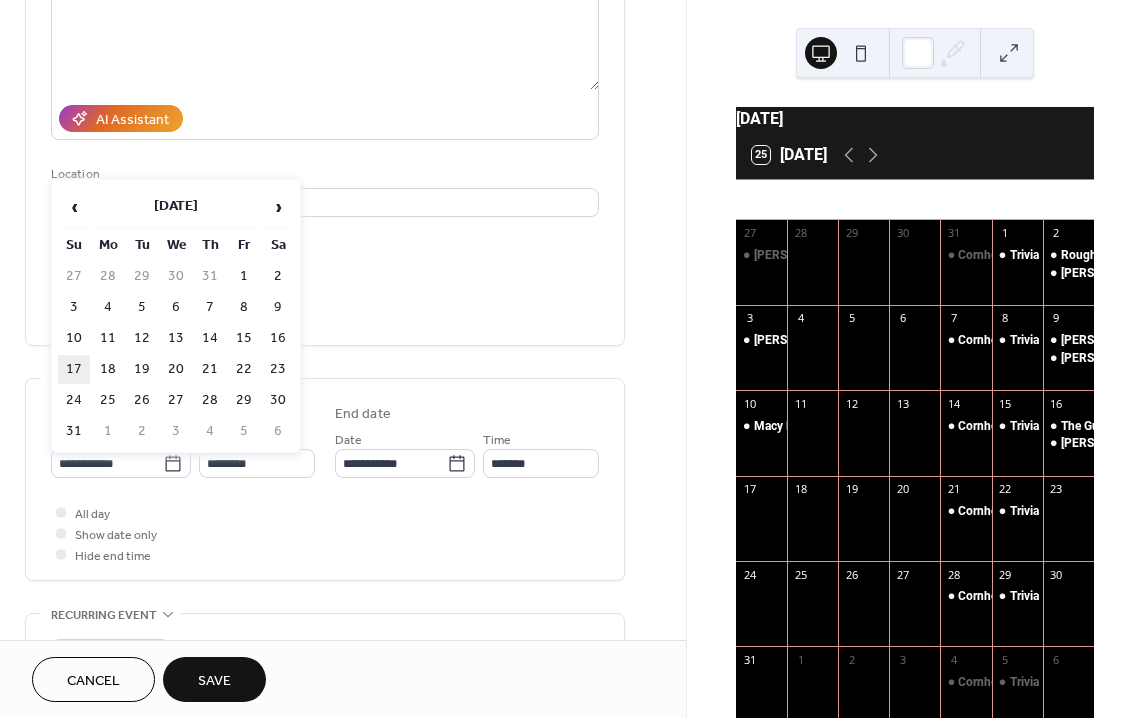 click on "17" at bounding box center (74, 369) 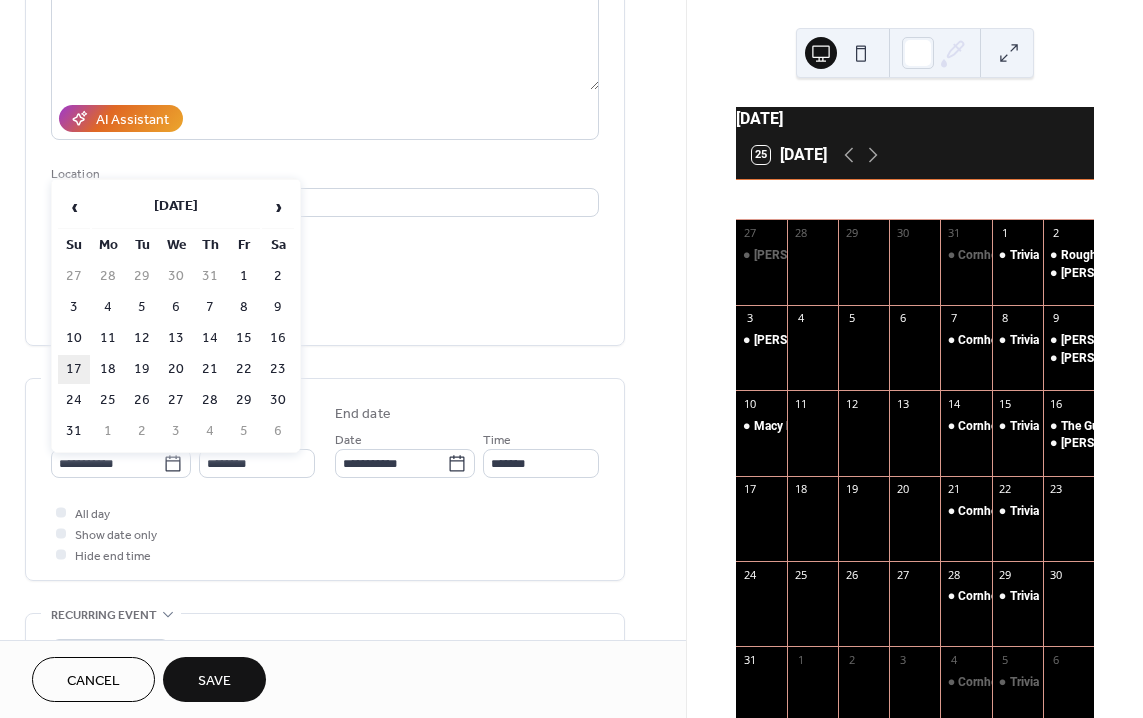 type on "**********" 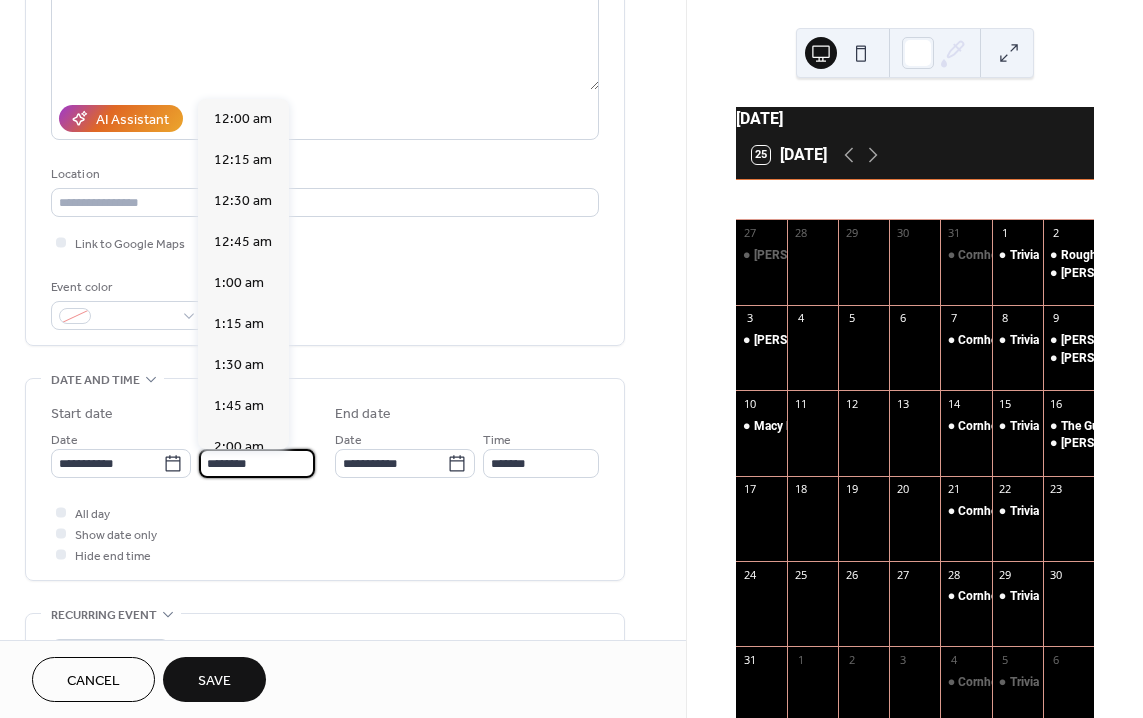 click on "********" at bounding box center (257, 463) 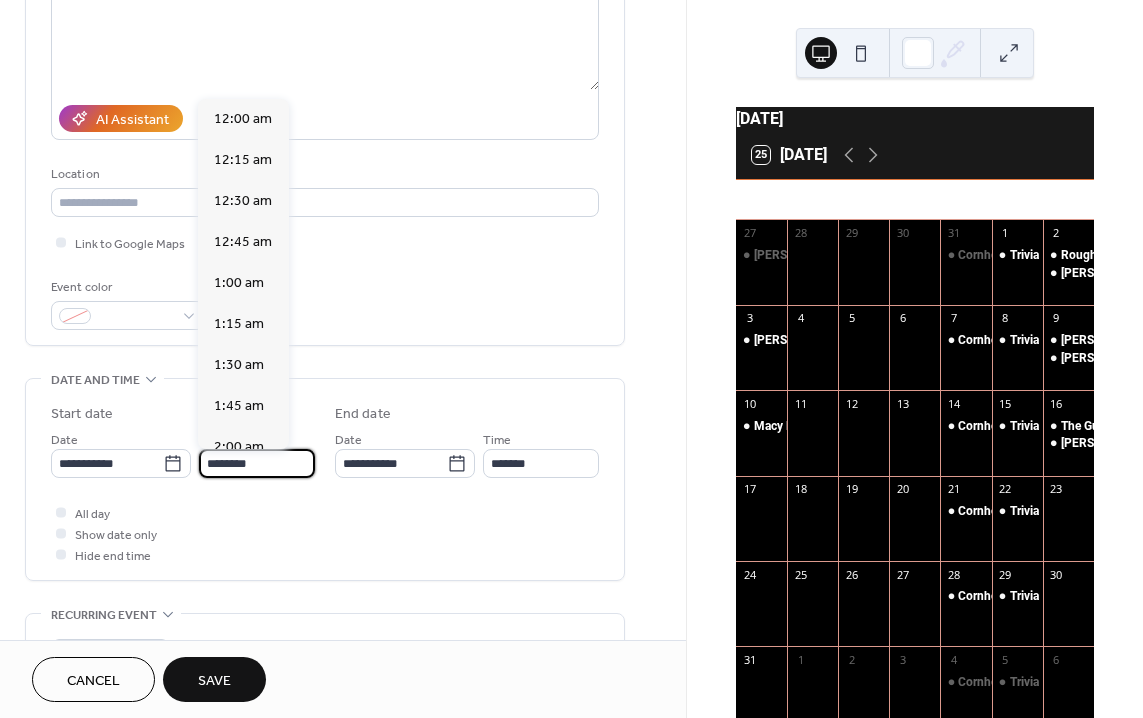 scroll, scrollTop: 1944, scrollLeft: 0, axis: vertical 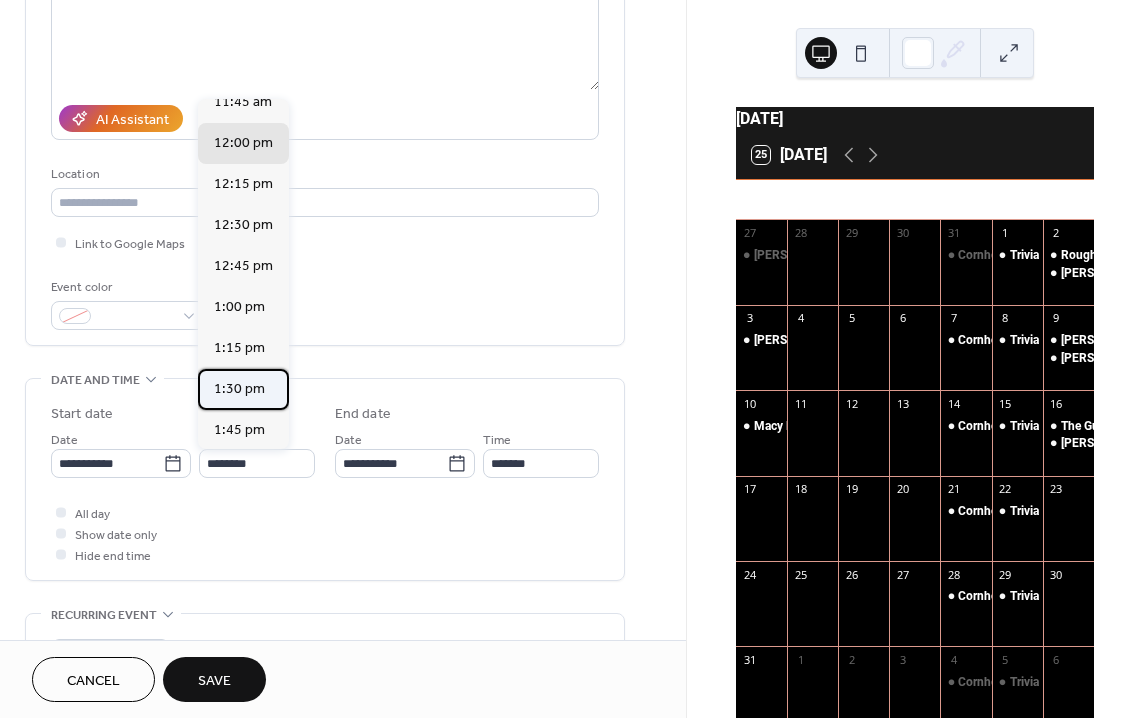 click on "1:30 pm" at bounding box center (239, 389) 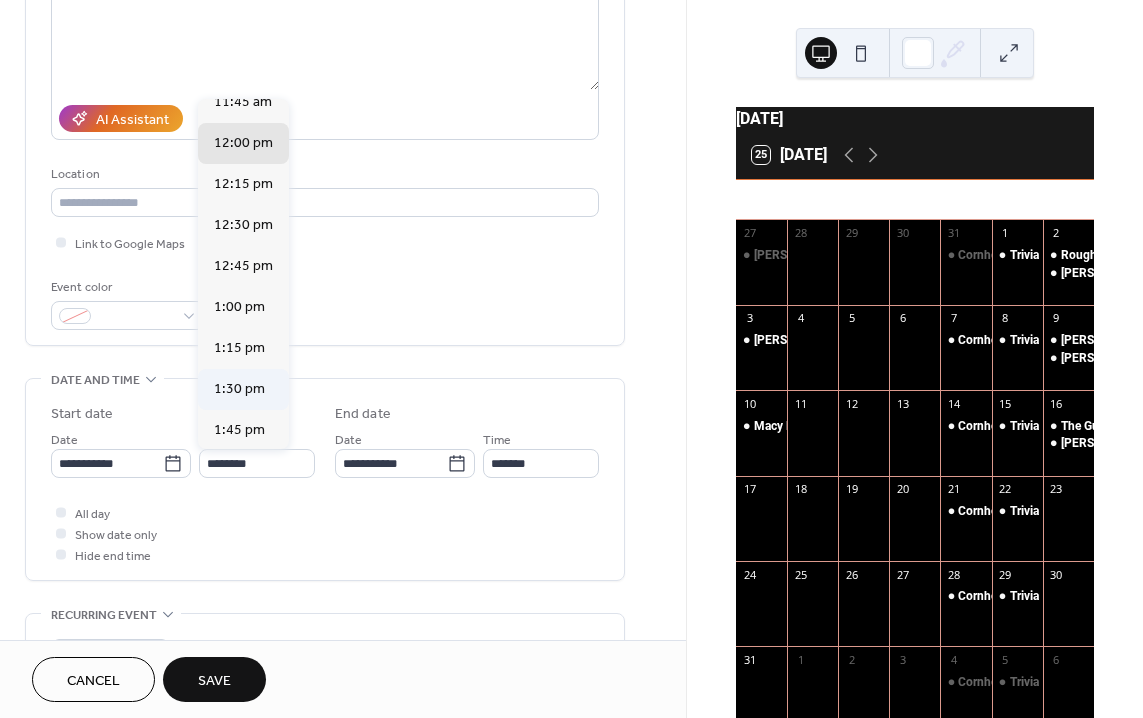 type on "*******" 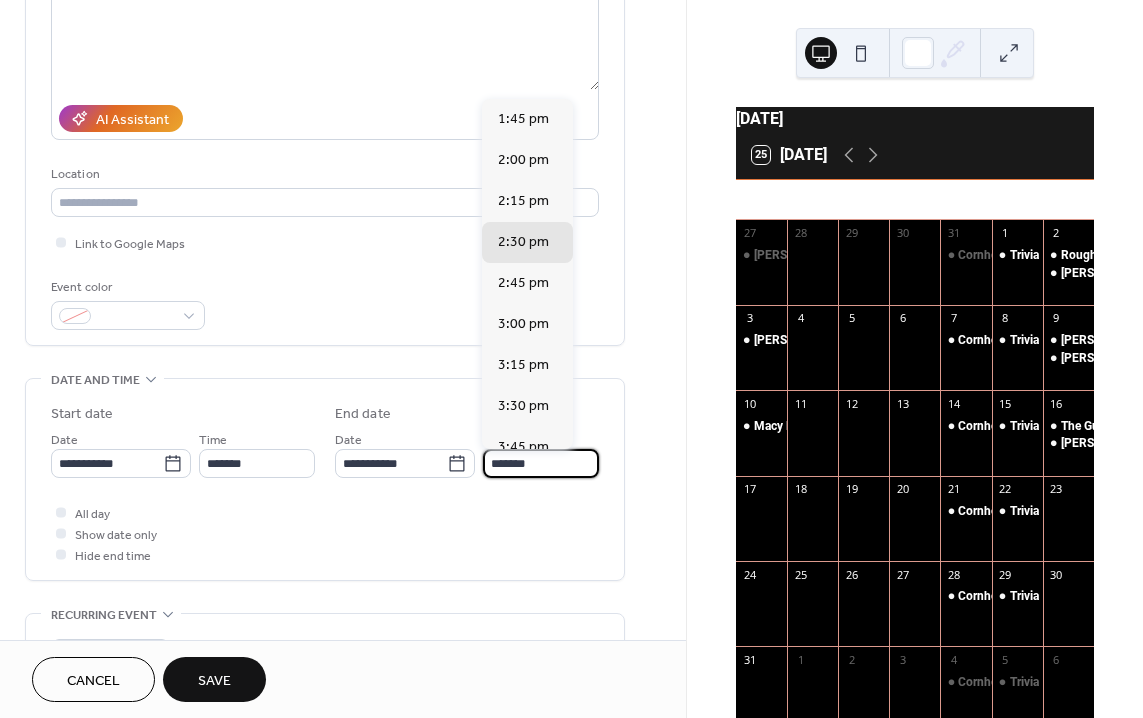 click on "*******" at bounding box center (541, 463) 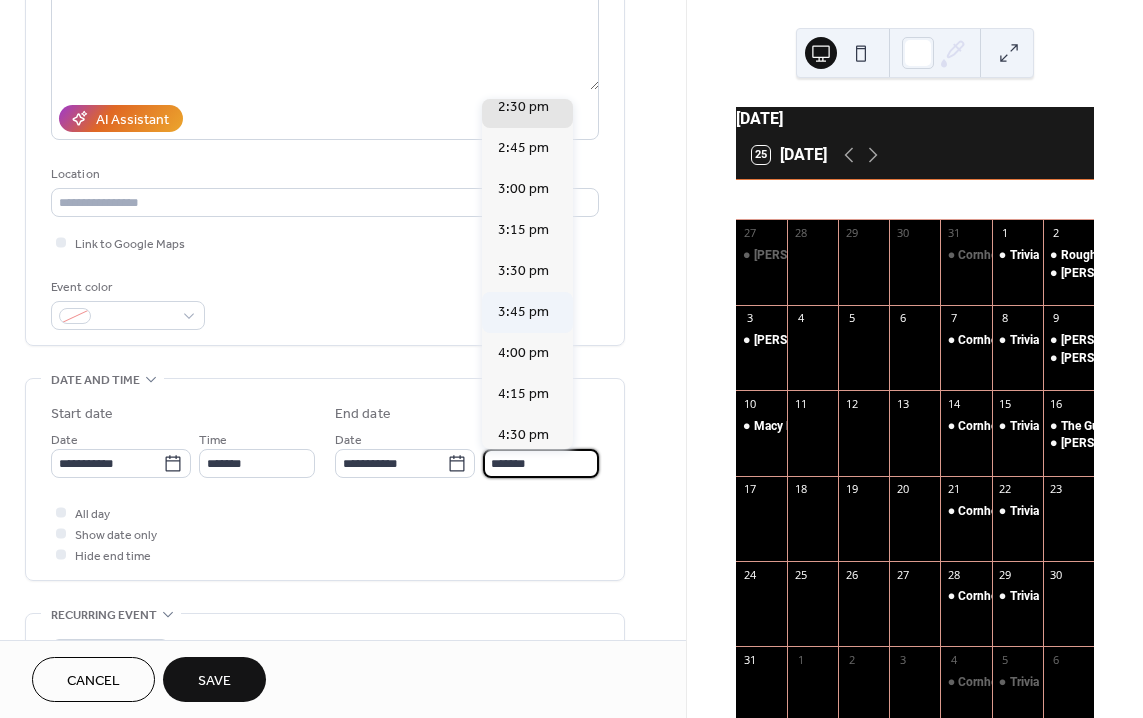 scroll, scrollTop: 146, scrollLeft: 0, axis: vertical 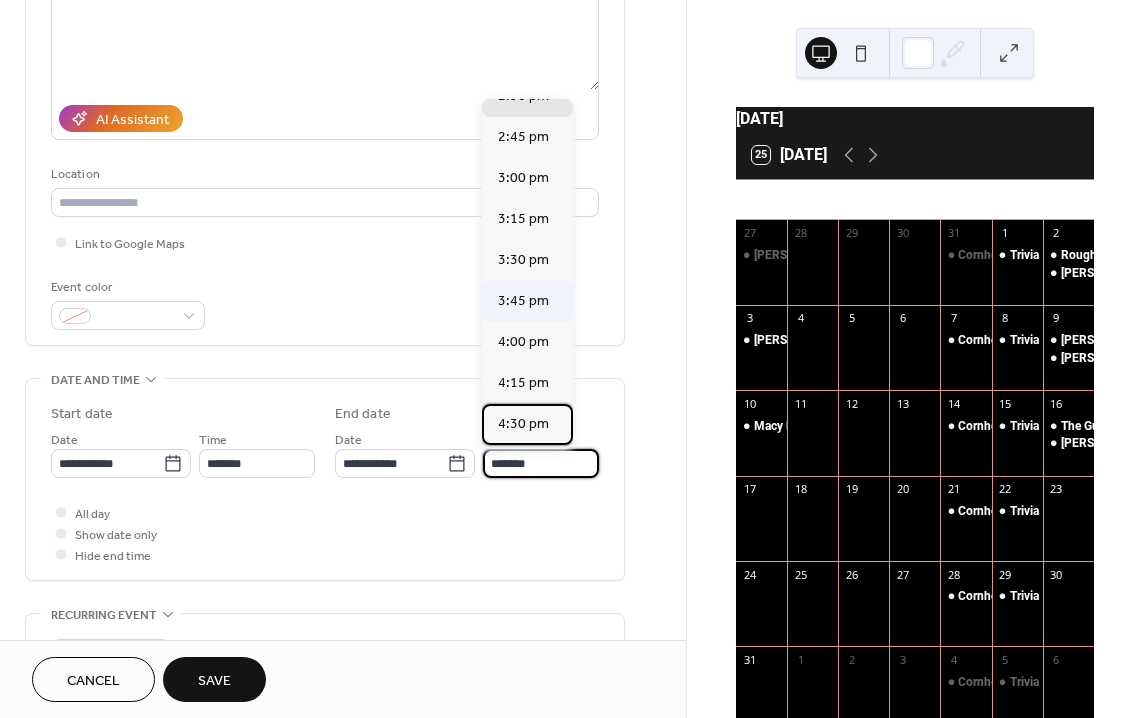 click on "4:30 pm" at bounding box center (523, 424) 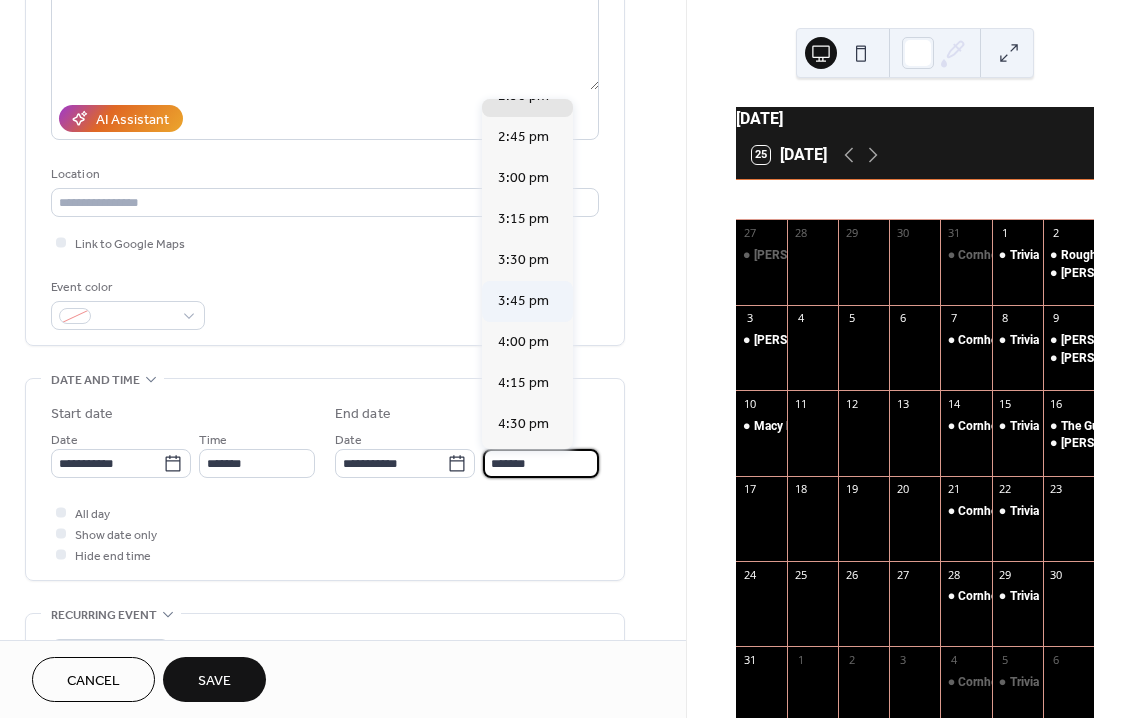 type on "*******" 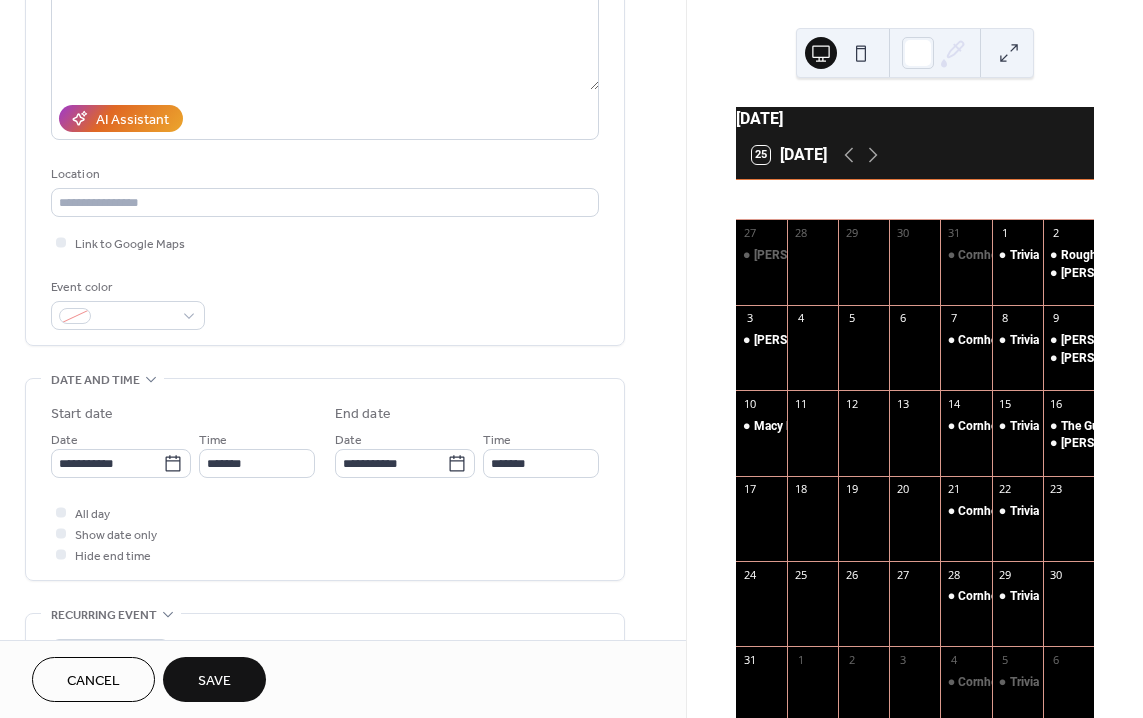 click on "Save" at bounding box center (214, 681) 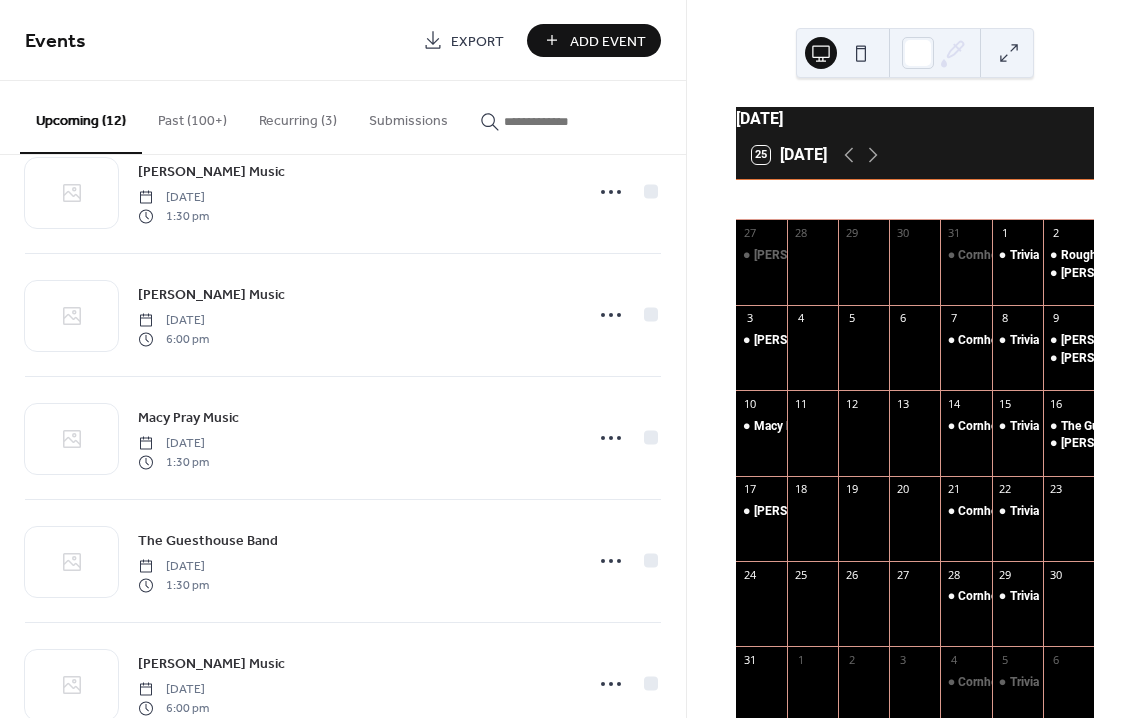 scroll, scrollTop: 972, scrollLeft: 0, axis: vertical 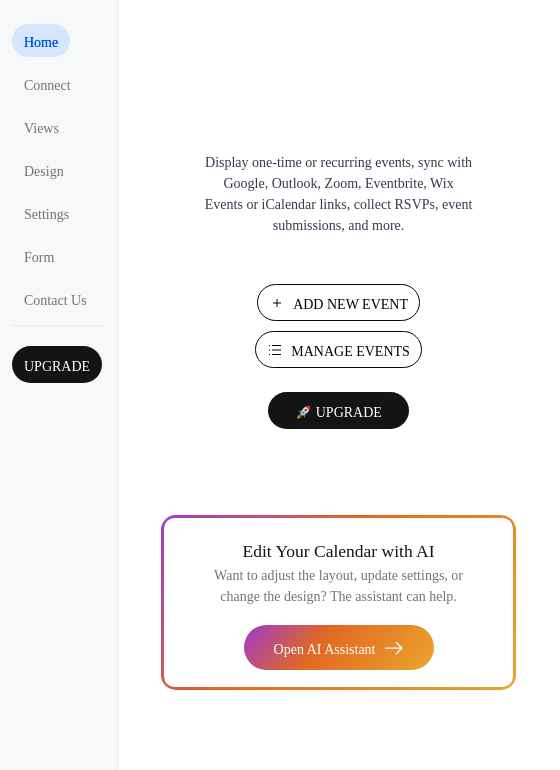 click on "Add New Event" at bounding box center (350, 304) 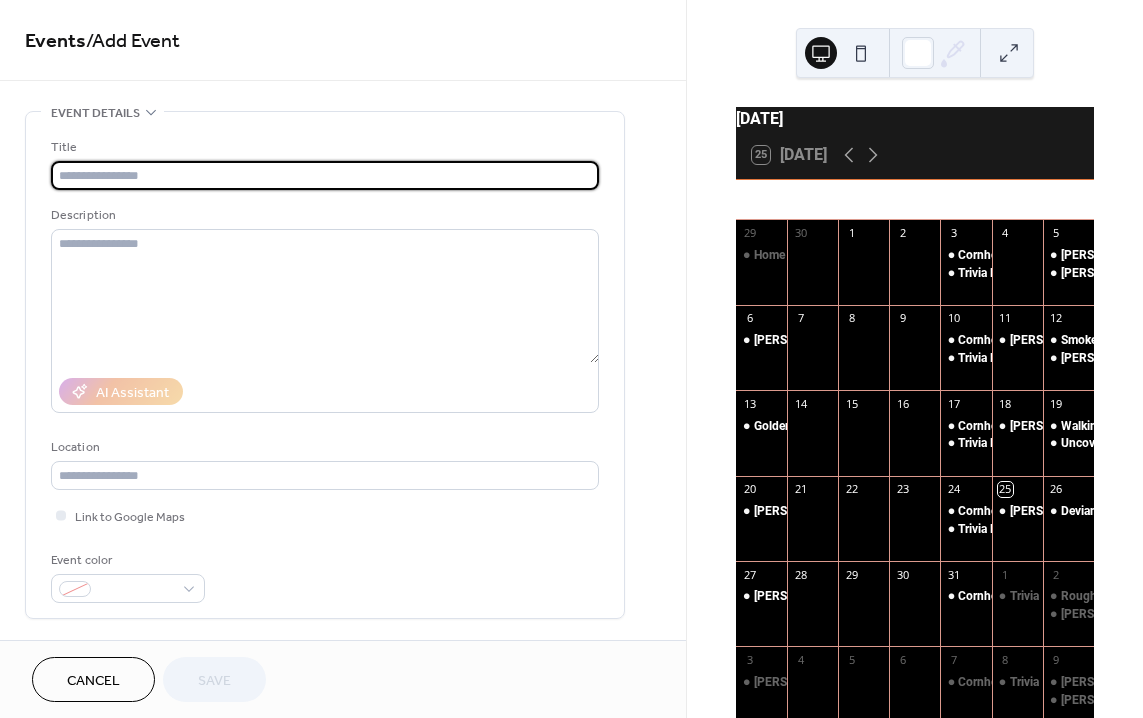 scroll, scrollTop: 0, scrollLeft: 0, axis: both 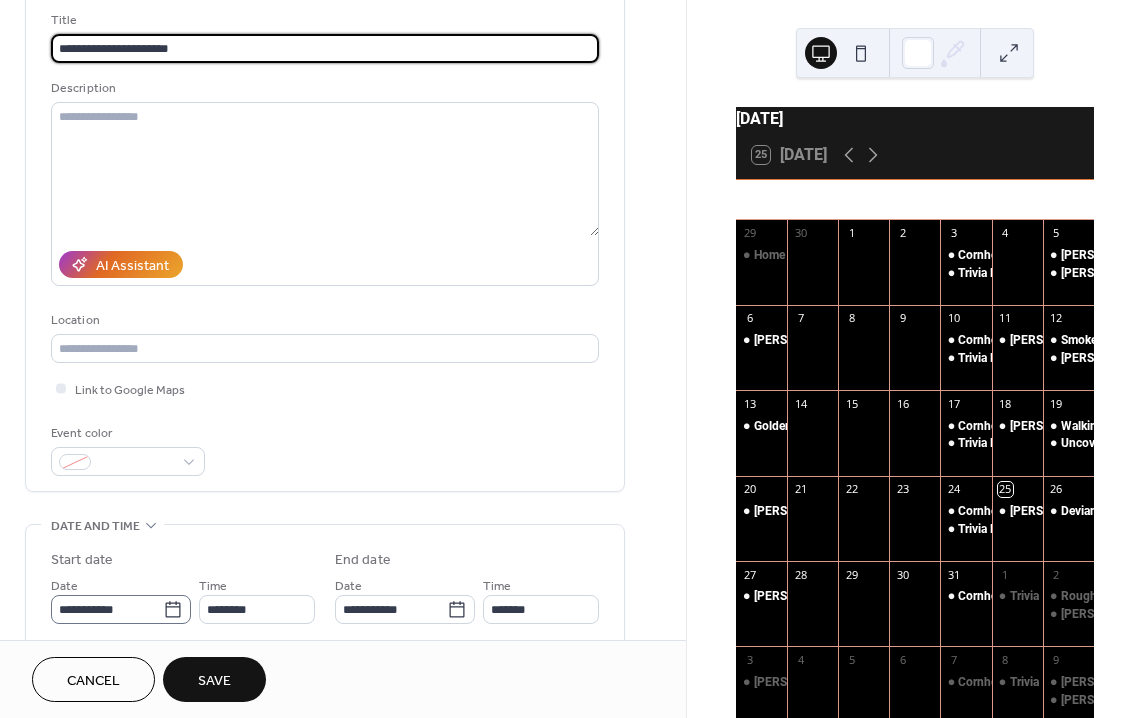 type on "**********" 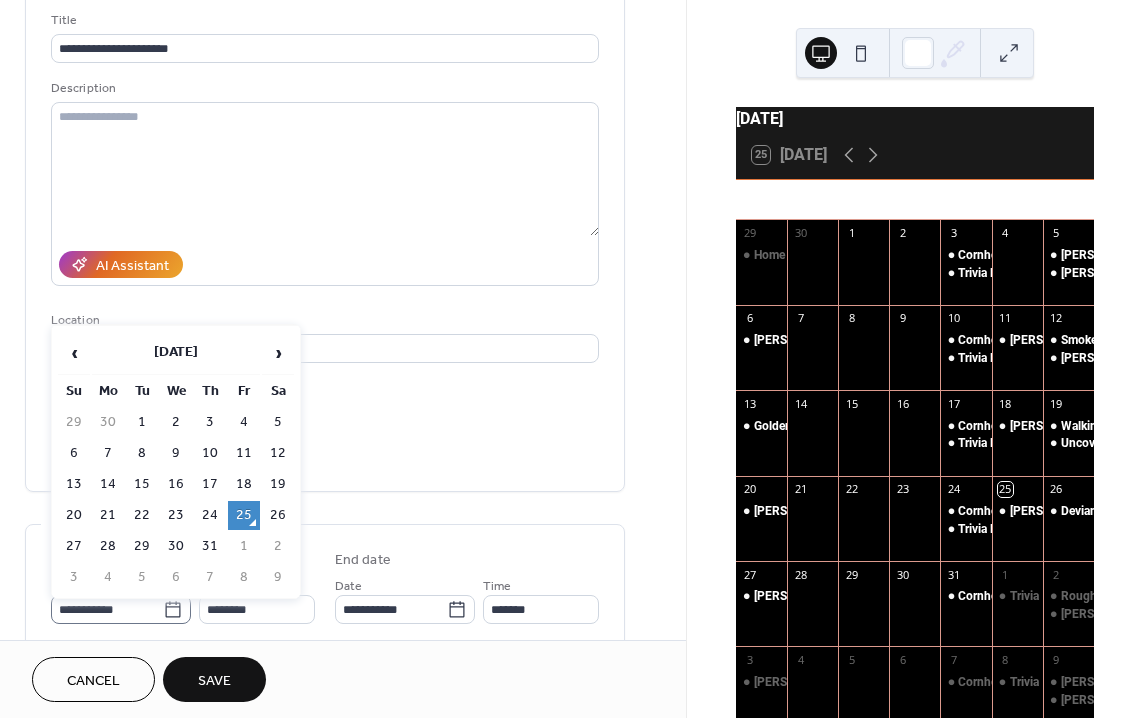 click 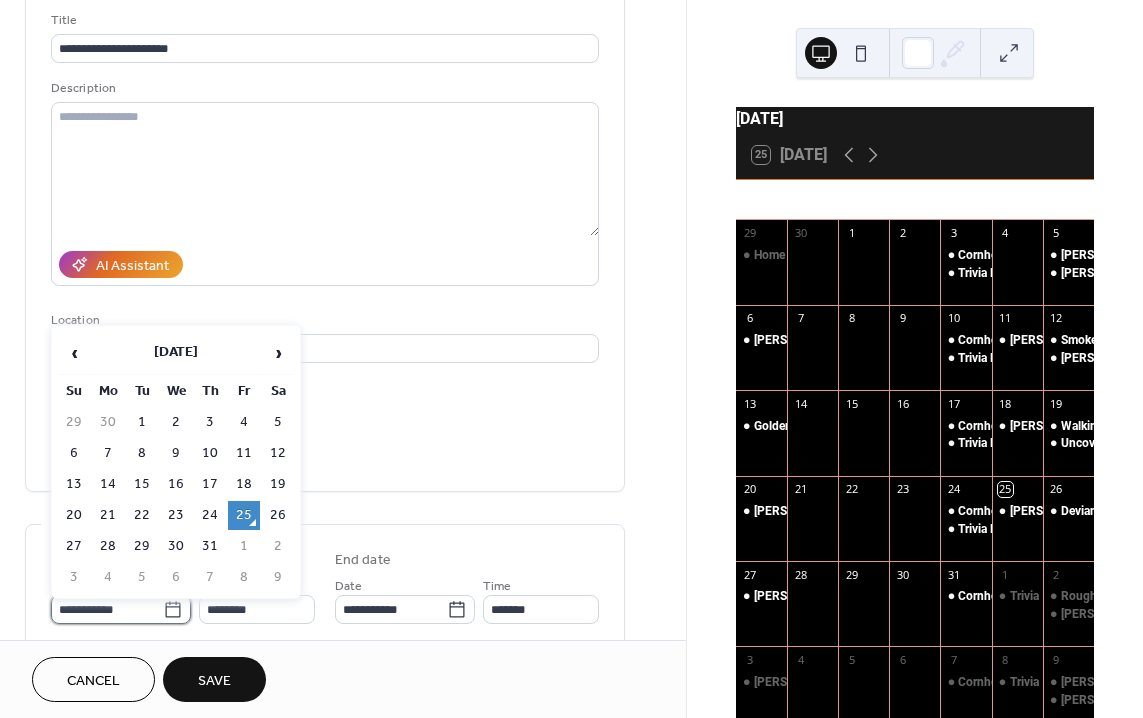click on "**********" at bounding box center (107, 609) 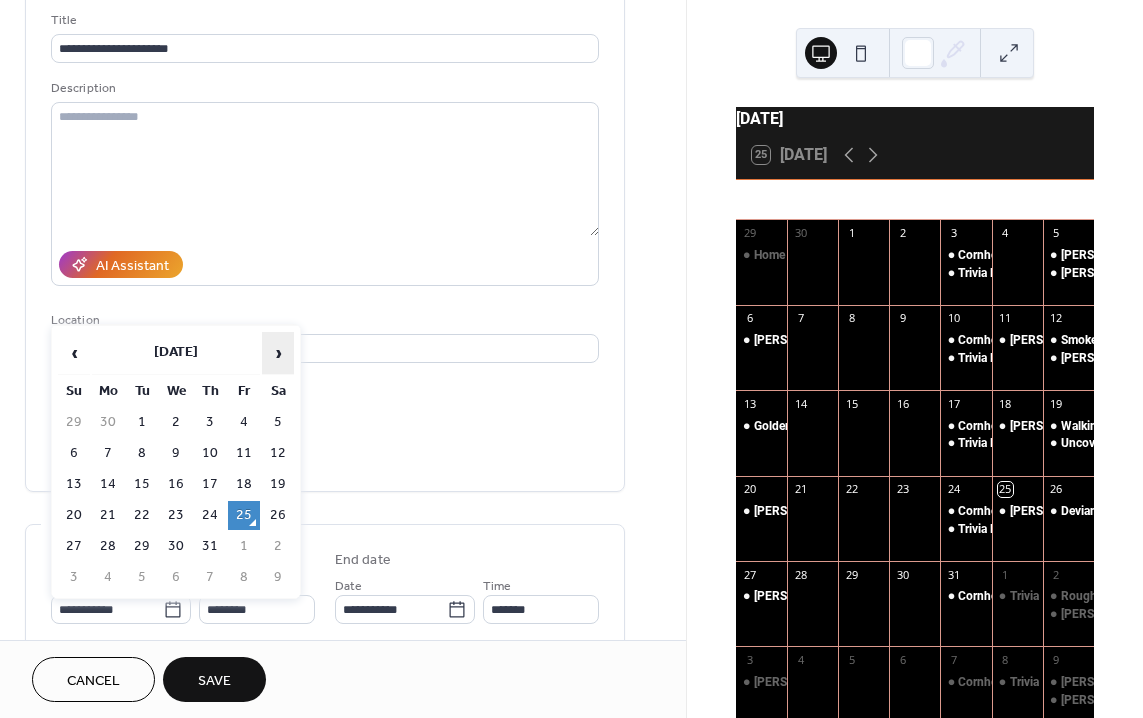 click on "›" at bounding box center [278, 353] 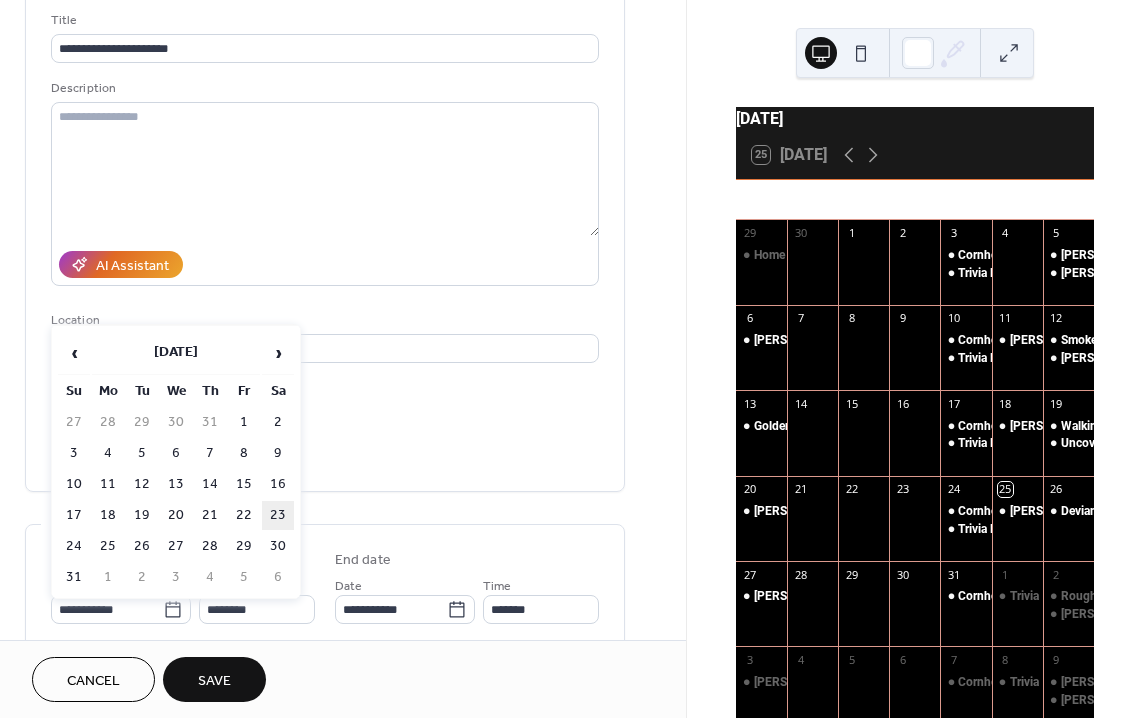 click on "23" at bounding box center (278, 515) 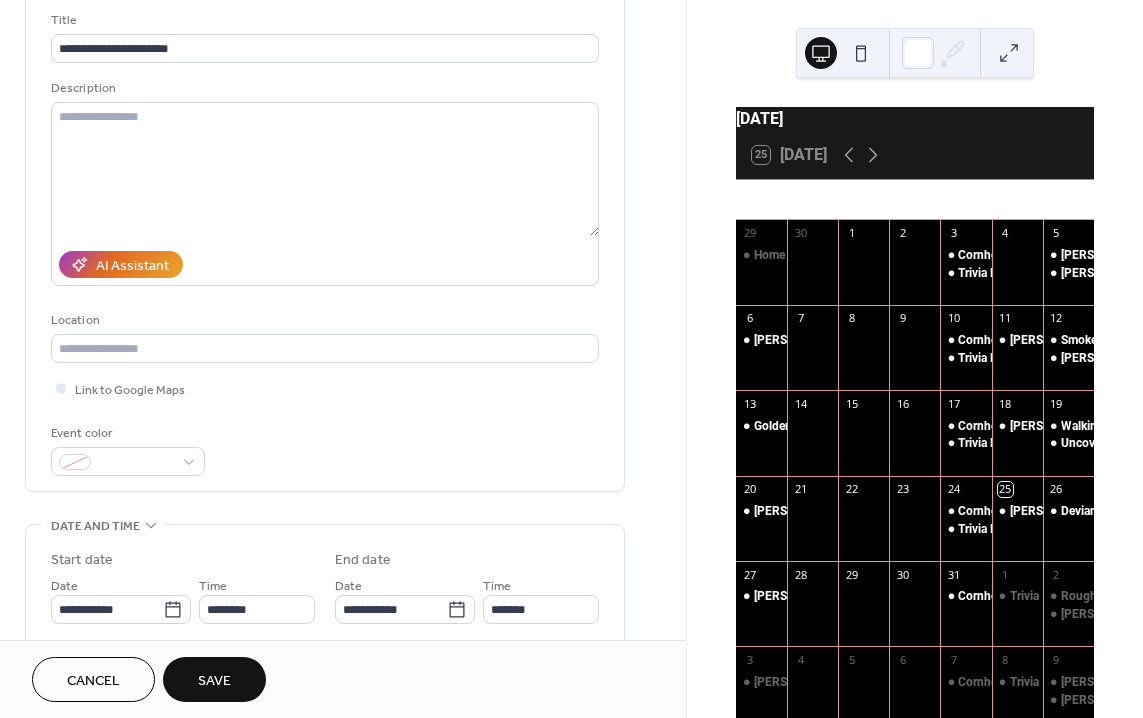 type on "**********" 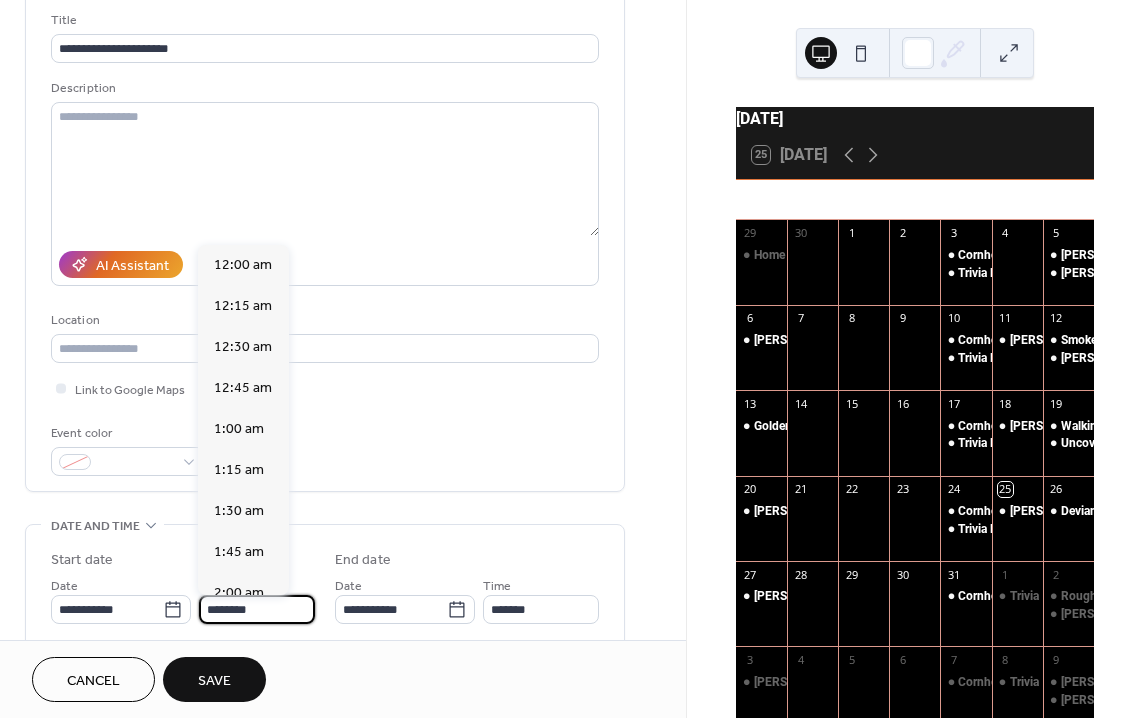 click on "********" at bounding box center [257, 609] 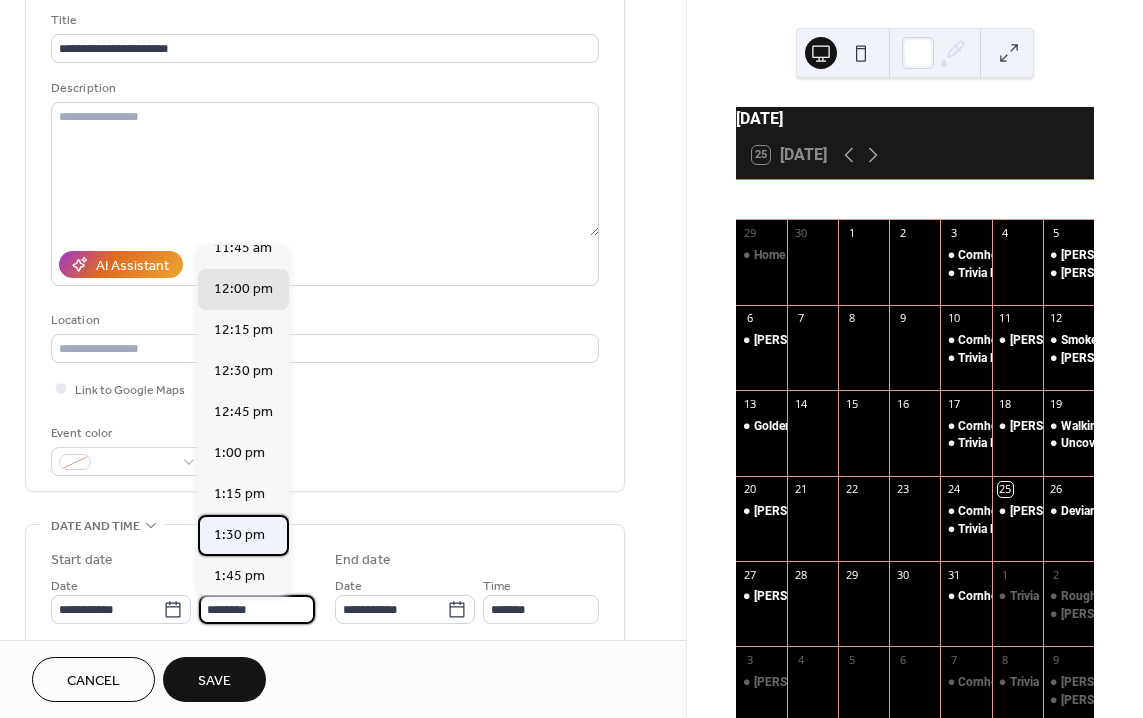 click on "1:30 pm" at bounding box center (239, 535) 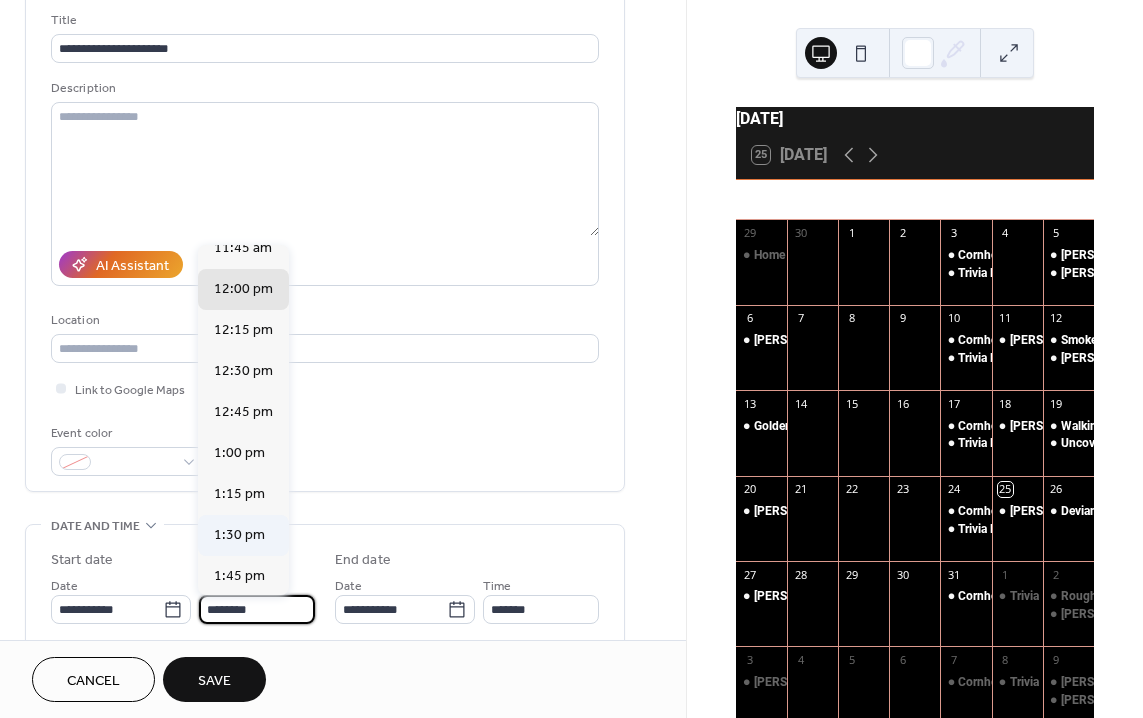 type on "*******" 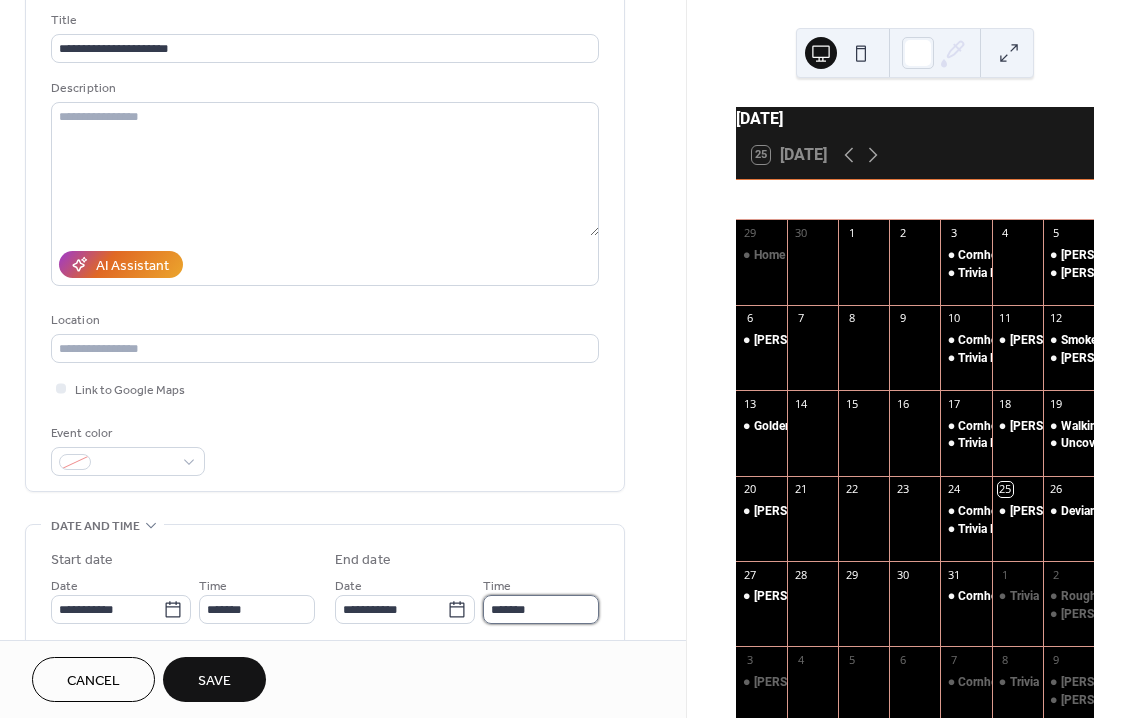click on "*******" at bounding box center (541, 609) 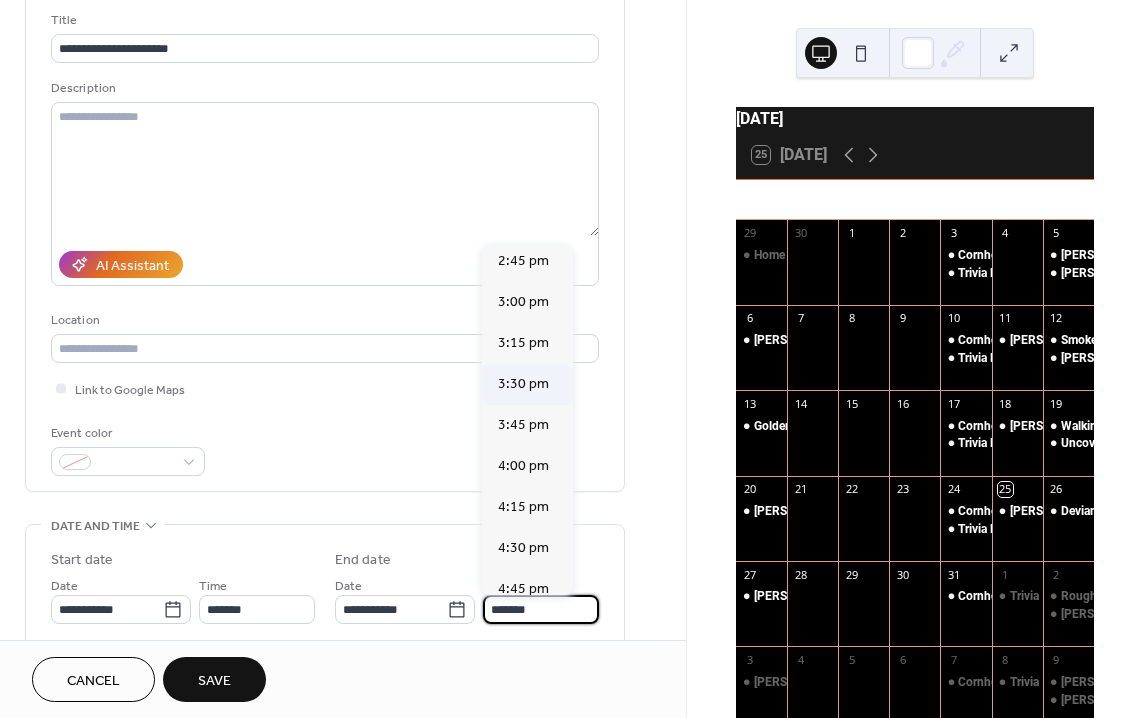 scroll, scrollTop: 205, scrollLeft: 0, axis: vertical 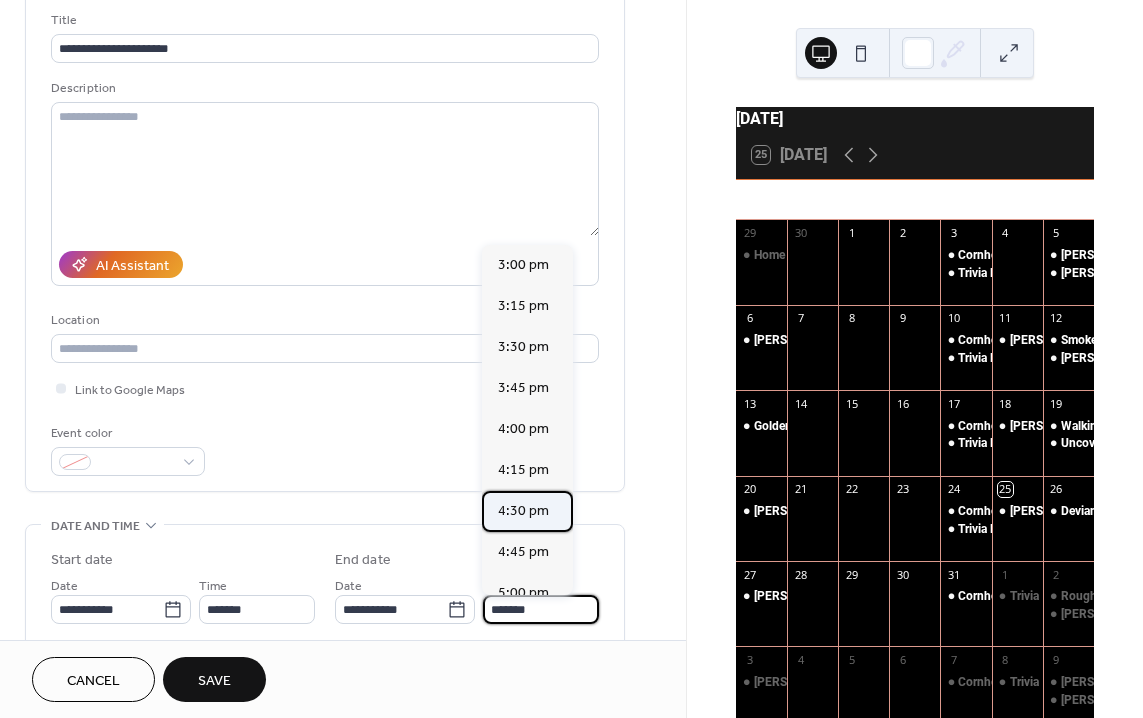 click on "4:30 pm" at bounding box center (523, 511) 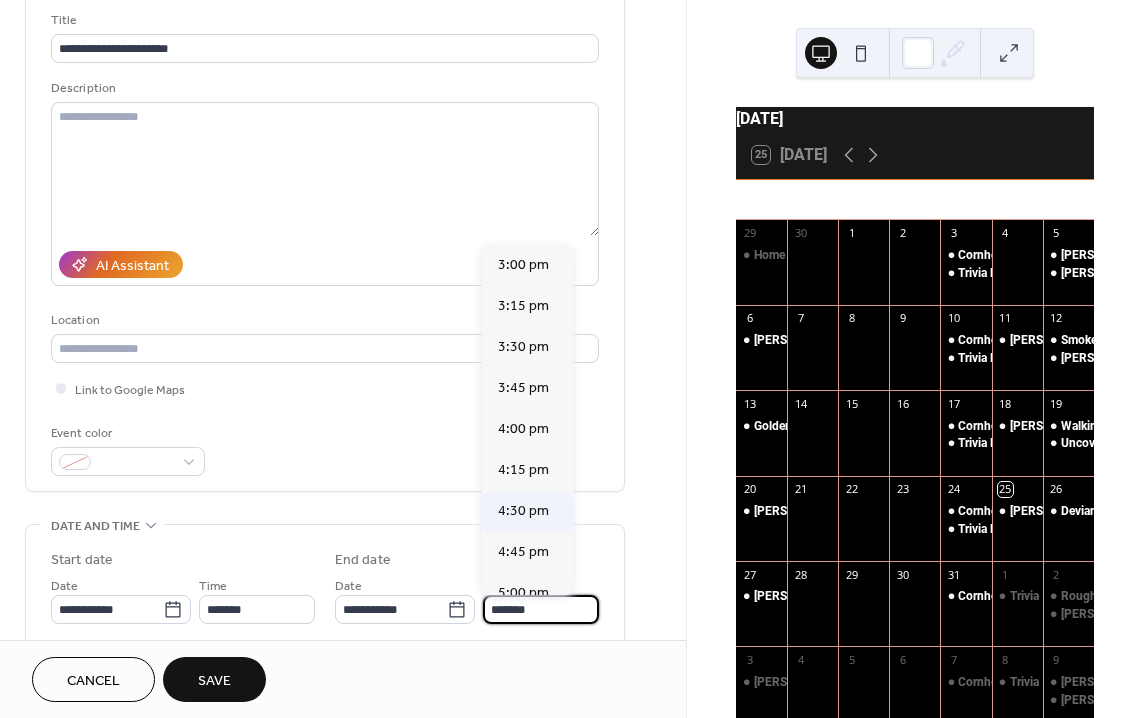 type on "*******" 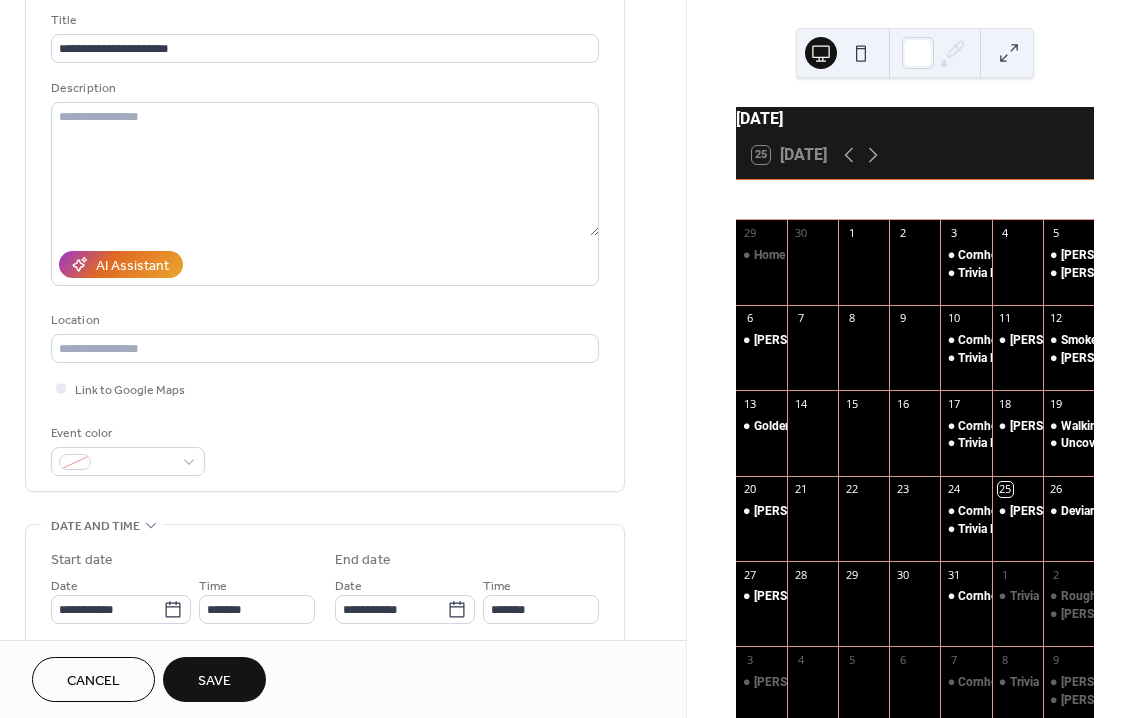 click on "Save" at bounding box center [214, 681] 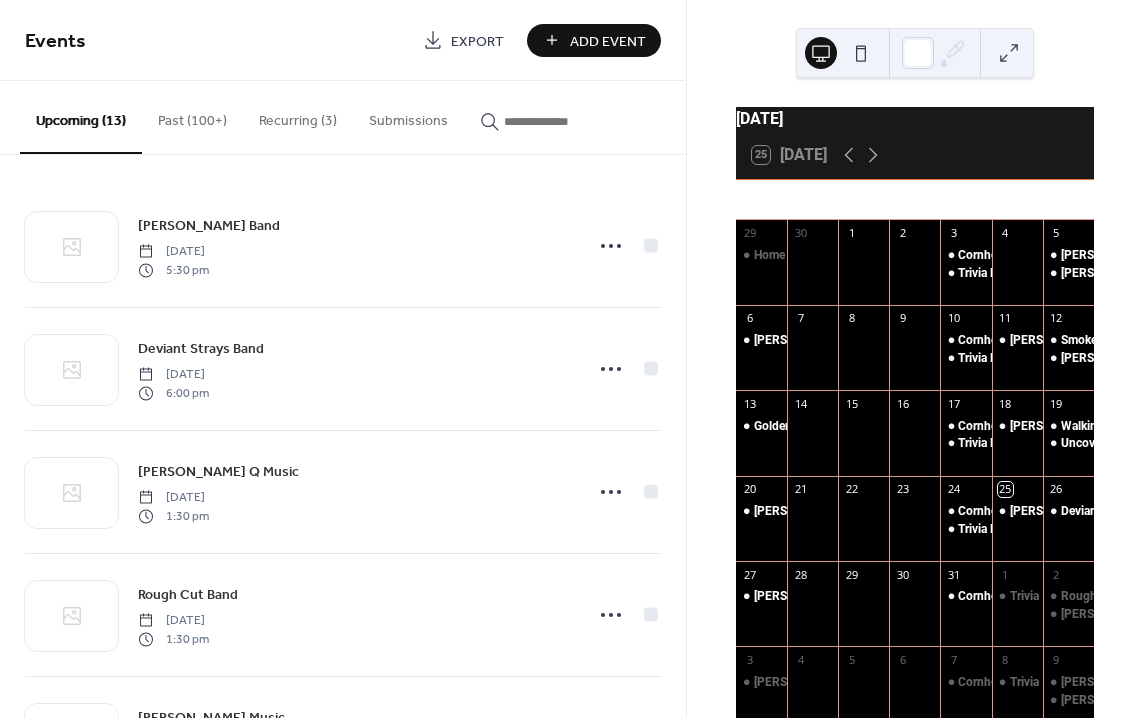 click on "Add Event" at bounding box center [594, 40] 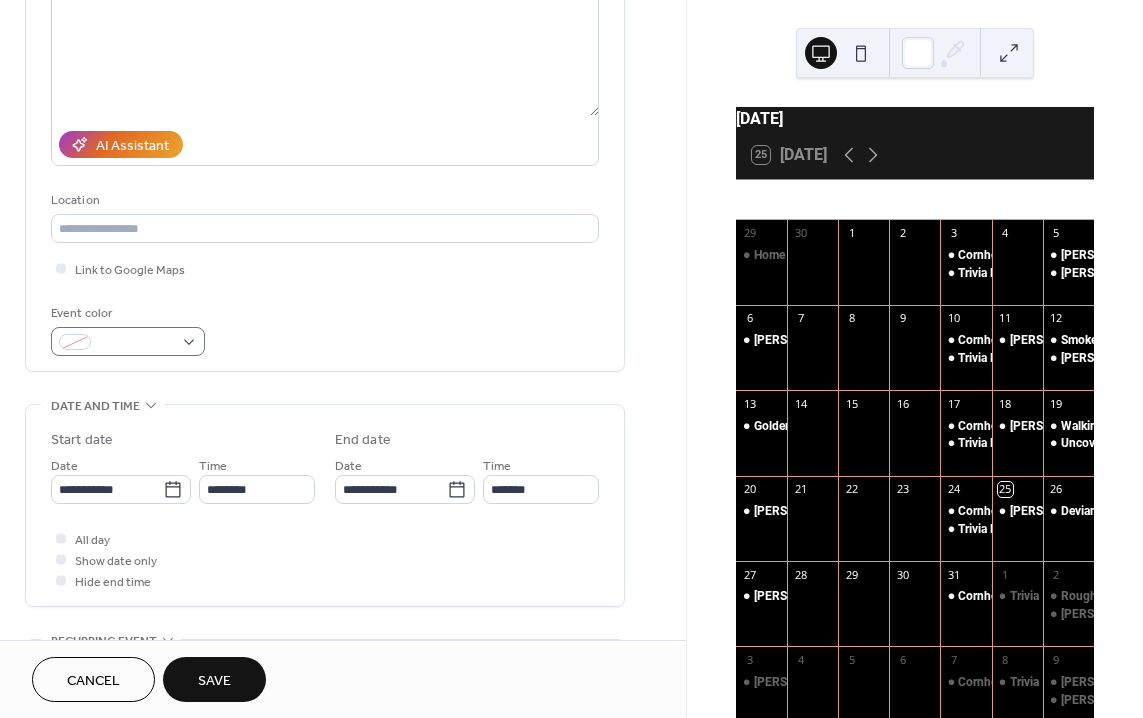 scroll, scrollTop: 267, scrollLeft: 0, axis: vertical 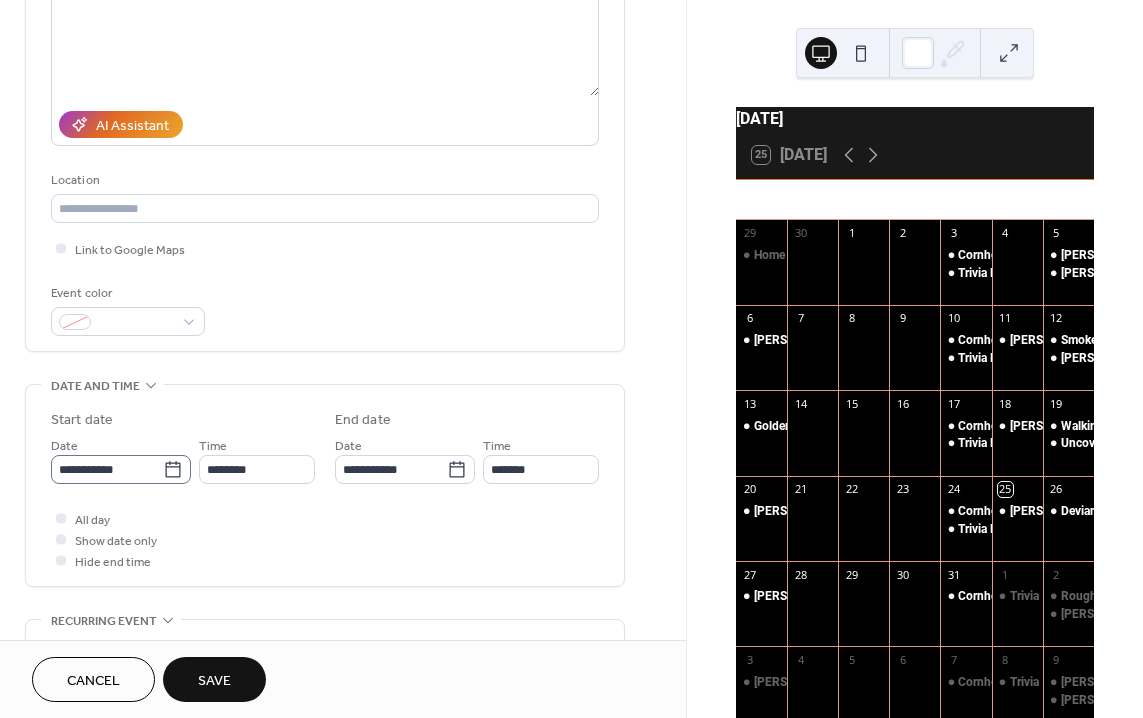 type on "**********" 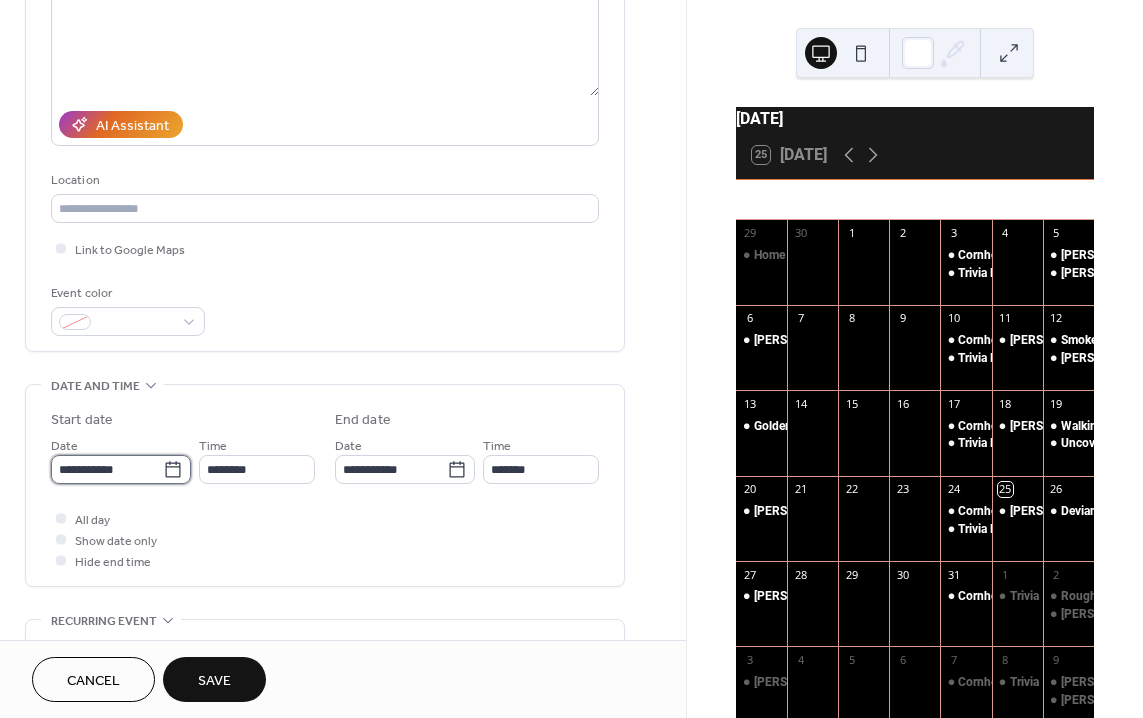 click on "**********" at bounding box center (107, 469) 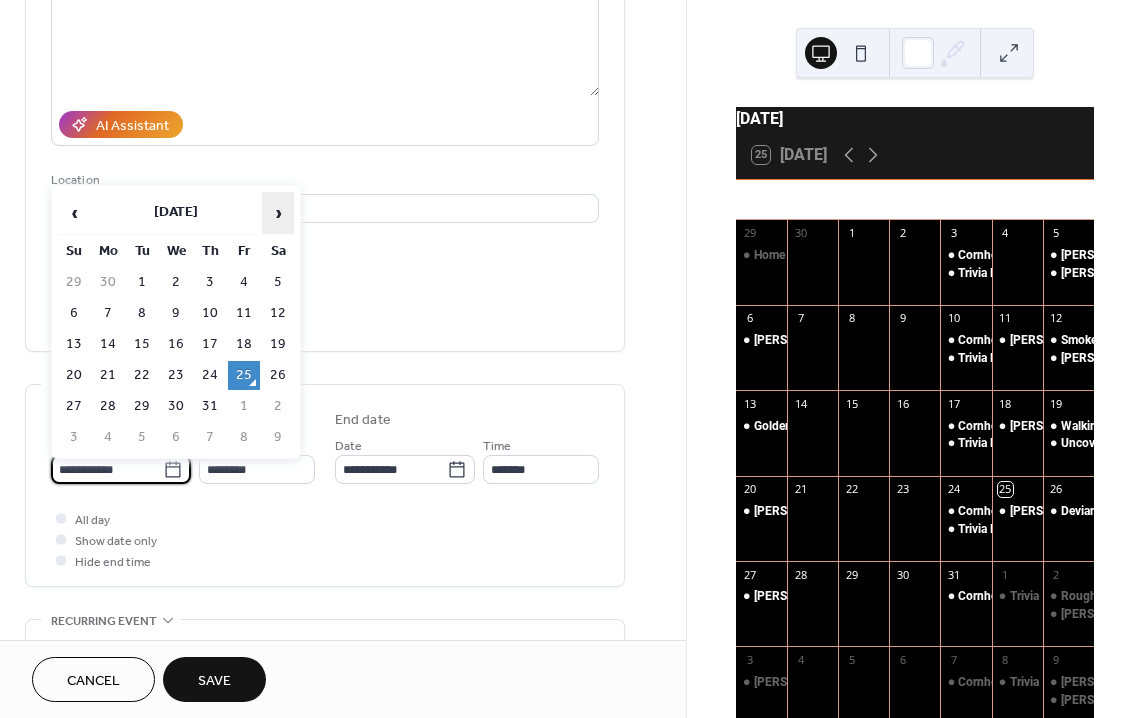 click on "›" at bounding box center (278, 213) 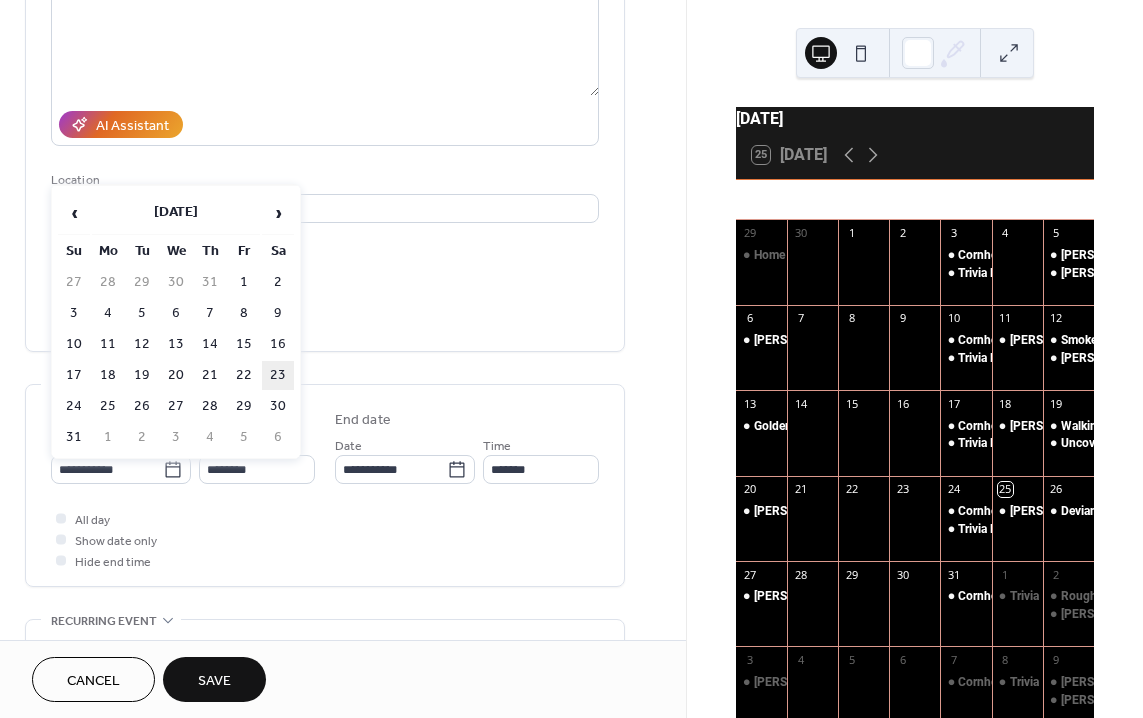 click on "23" at bounding box center [278, 375] 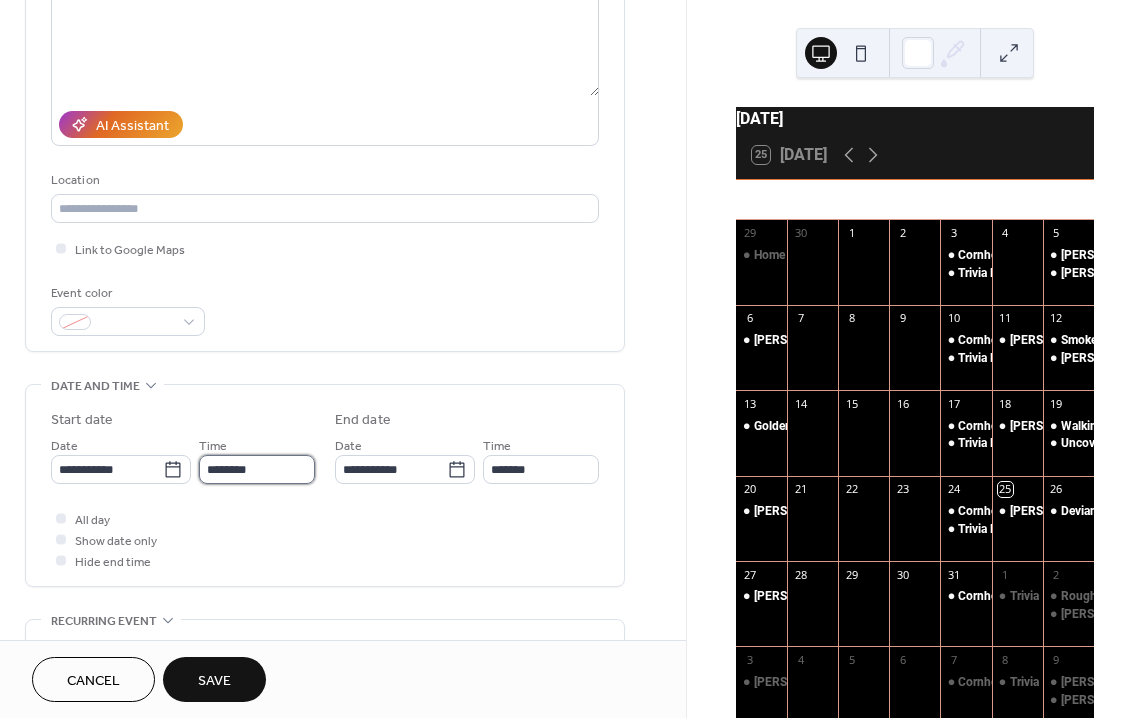 click on "********" at bounding box center (257, 469) 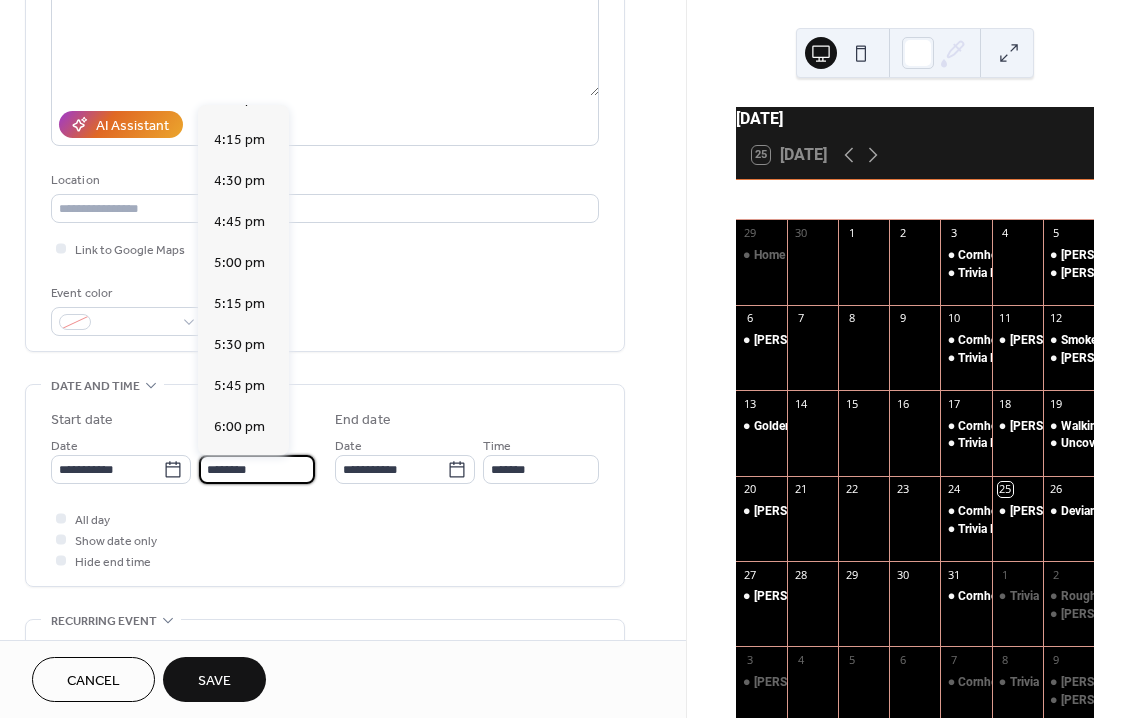 scroll, scrollTop: 2653, scrollLeft: 0, axis: vertical 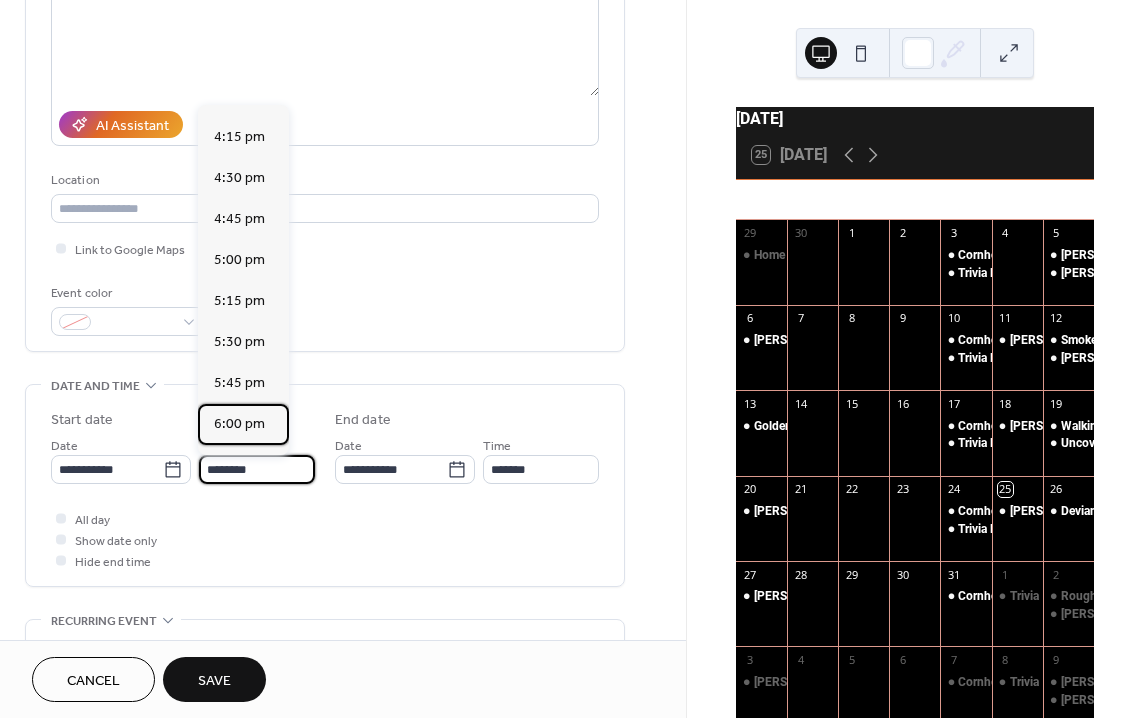 click on "6:00 pm" at bounding box center [239, 424] 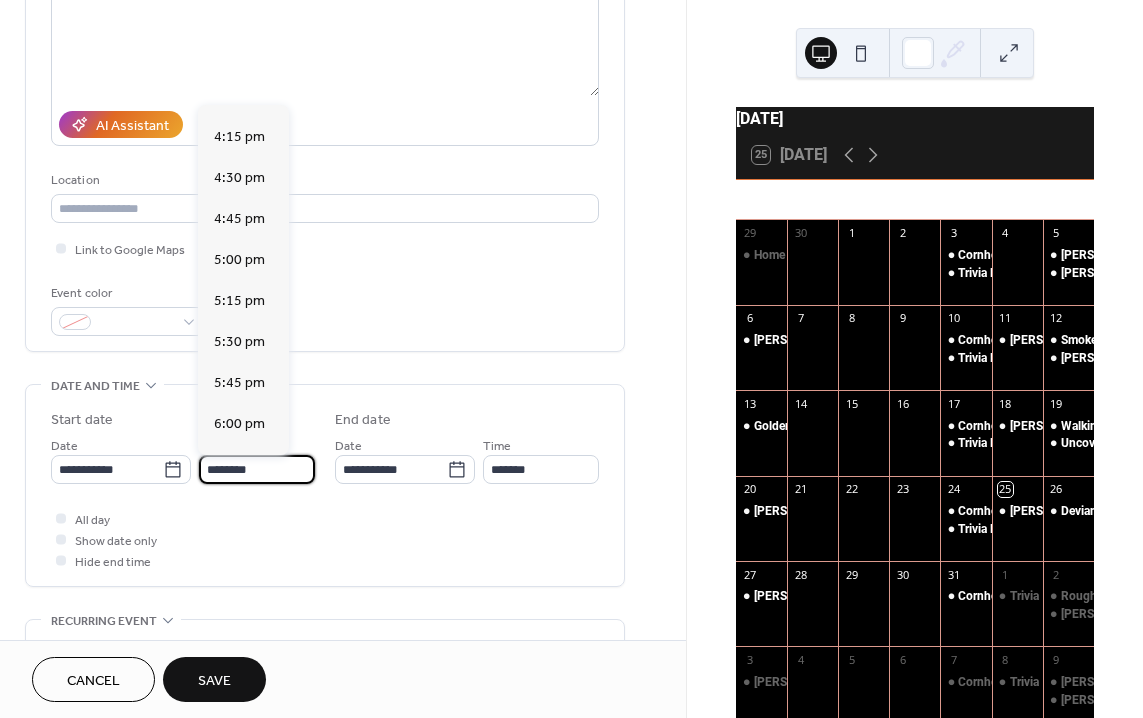 type on "*******" 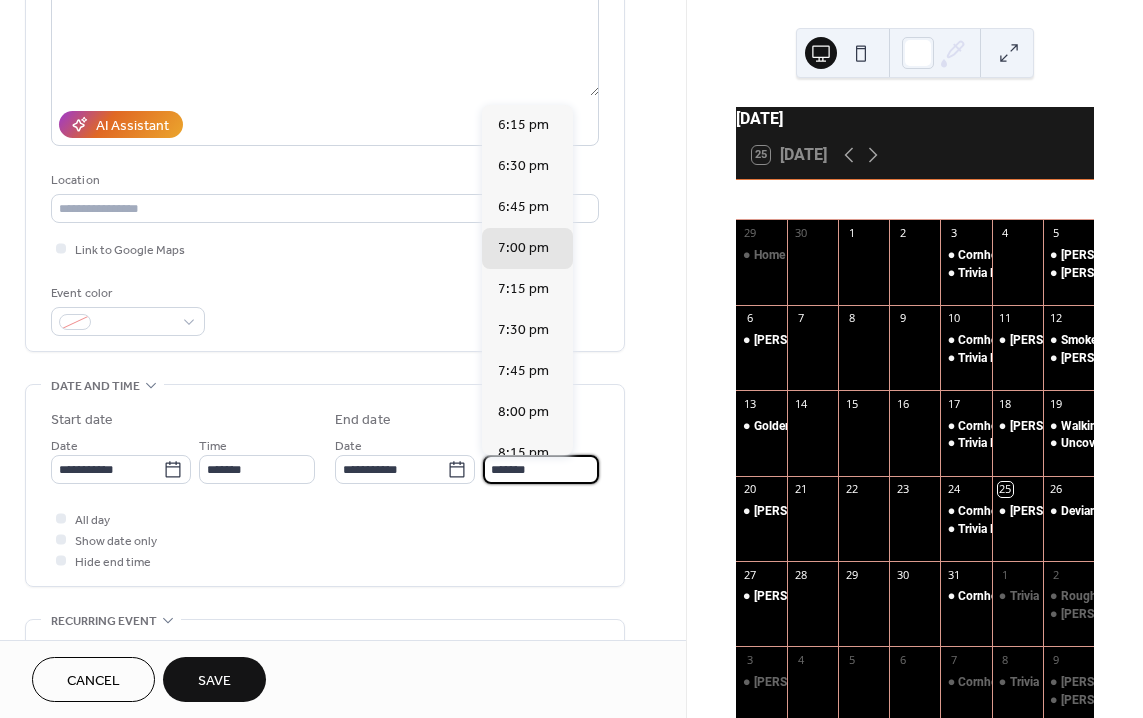 click on "*******" at bounding box center [541, 469] 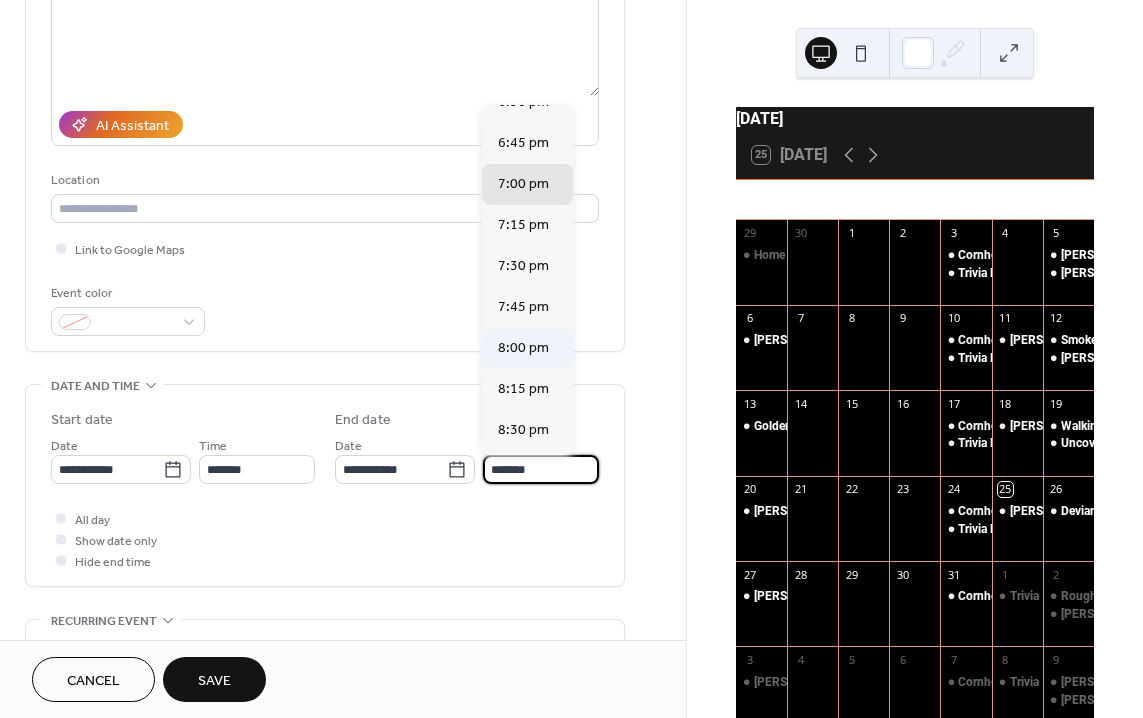 scroll, scrollTop: 438, scrollLeft: 0, axis: vertical 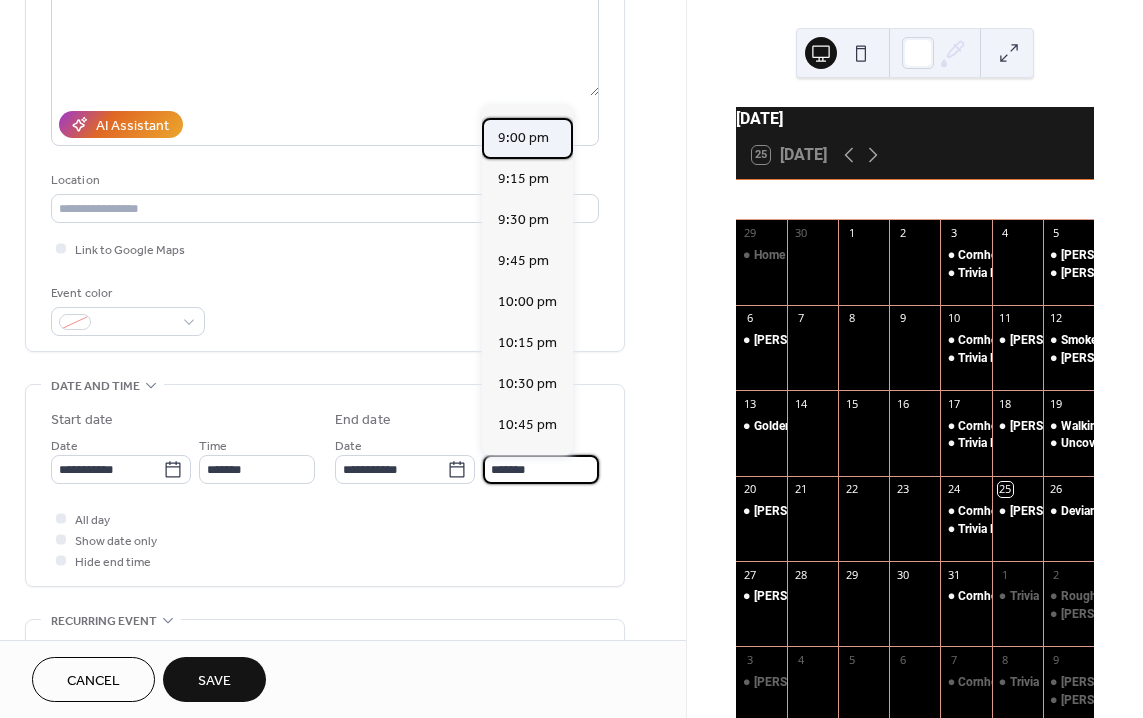 click on "9:00 pm" at bounding box center (523, 138) 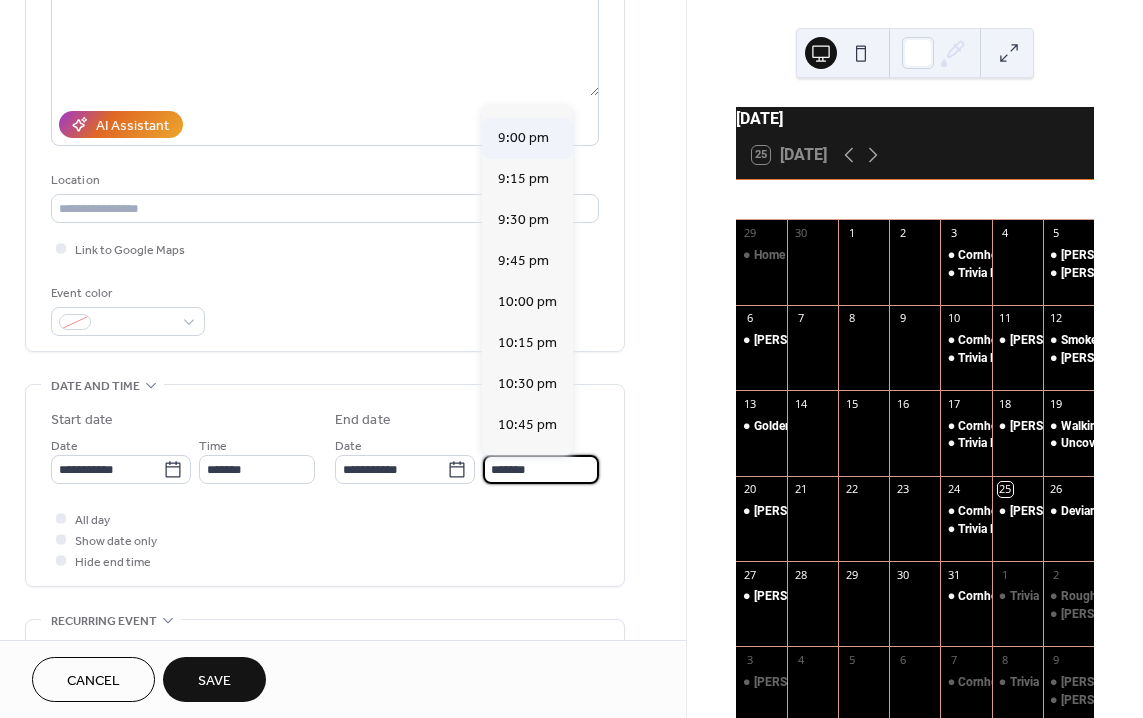 type on "*******" 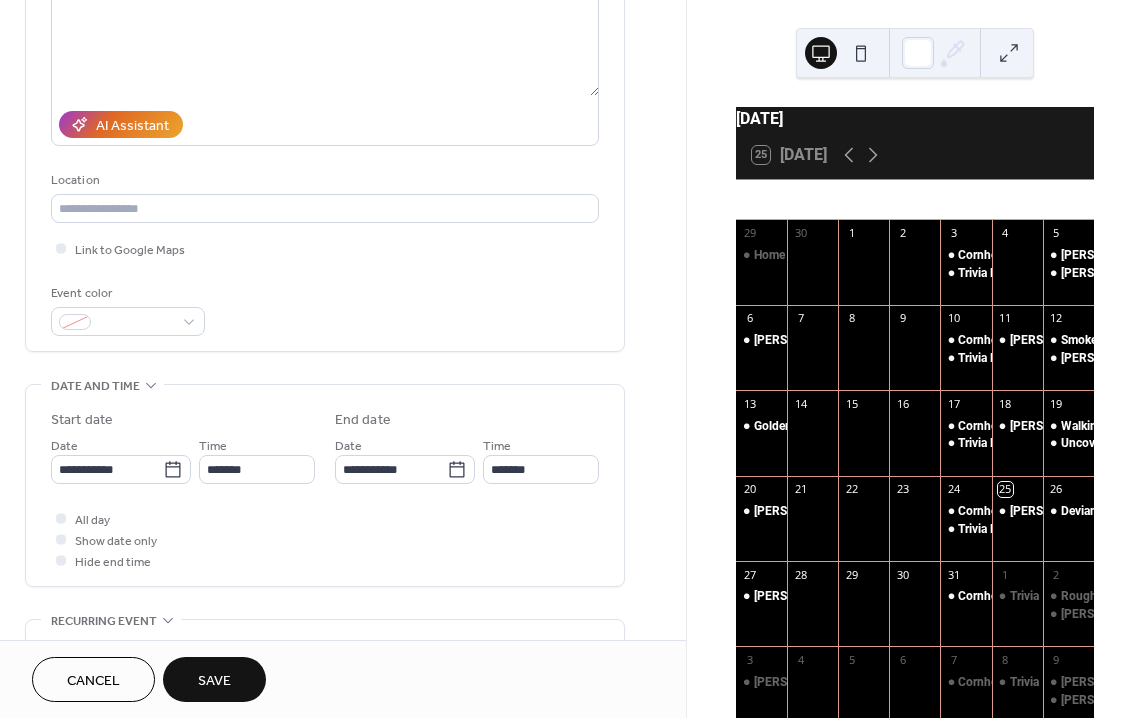 click on "Save" at bounding box center [214, 679] 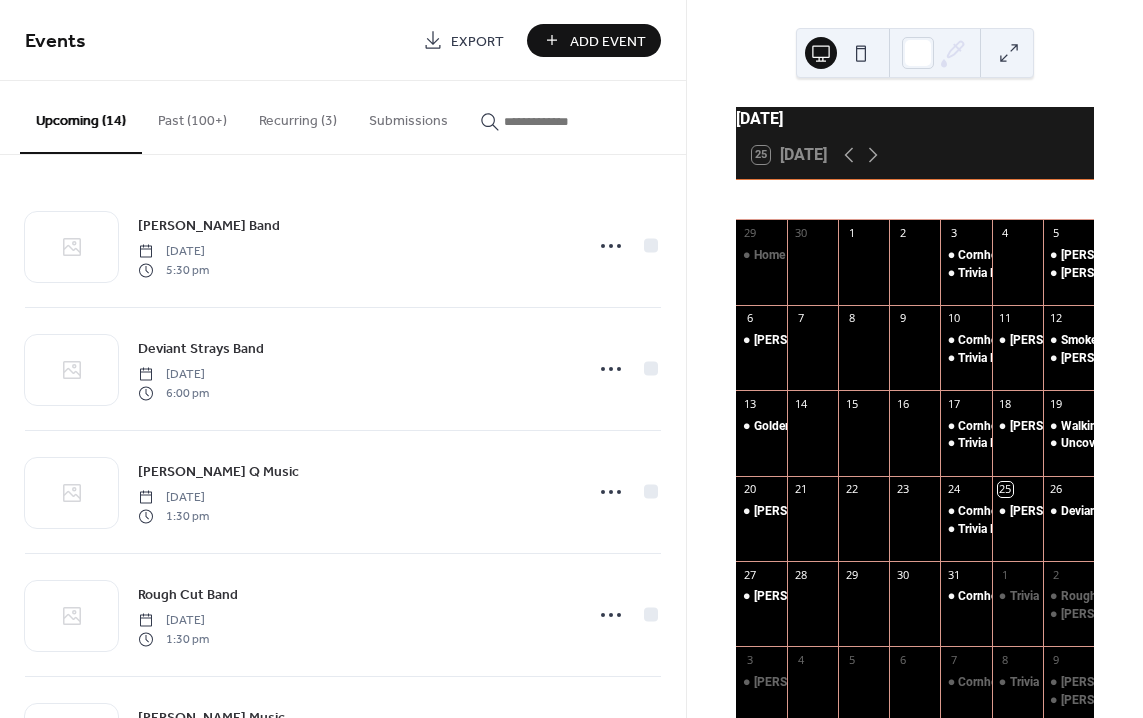 click on "Add Event" at bounding box center (594, 40) 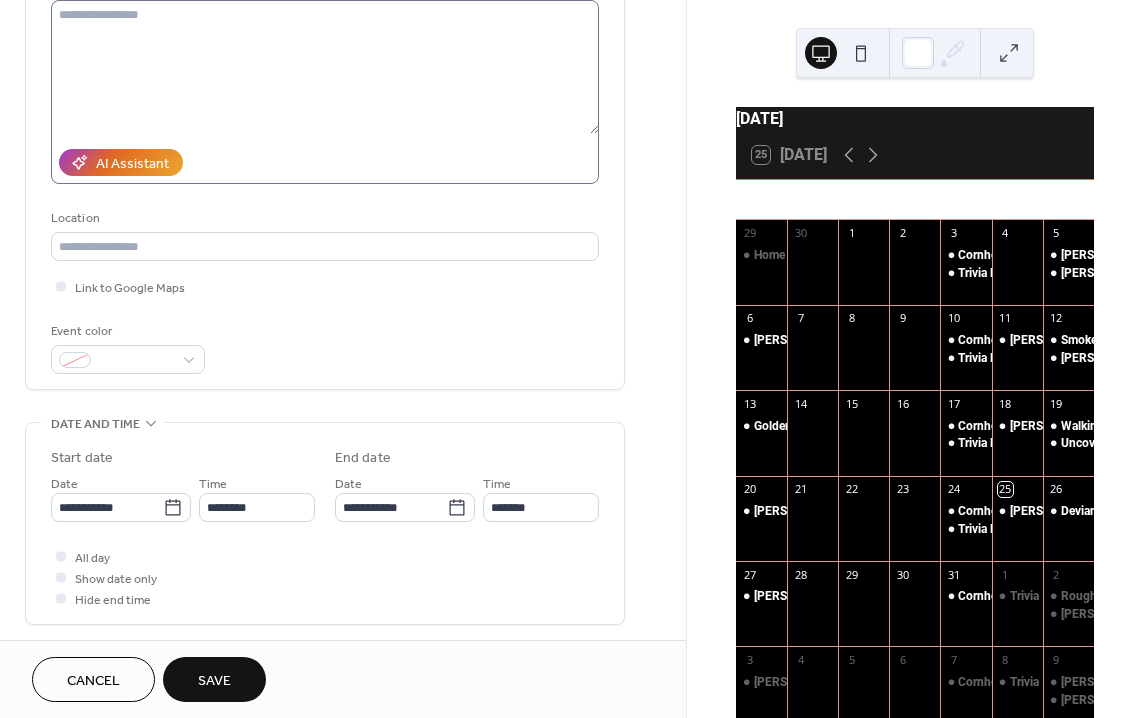 scroll, scrollTop: 249, scrollLeft: 0, axis: vertical 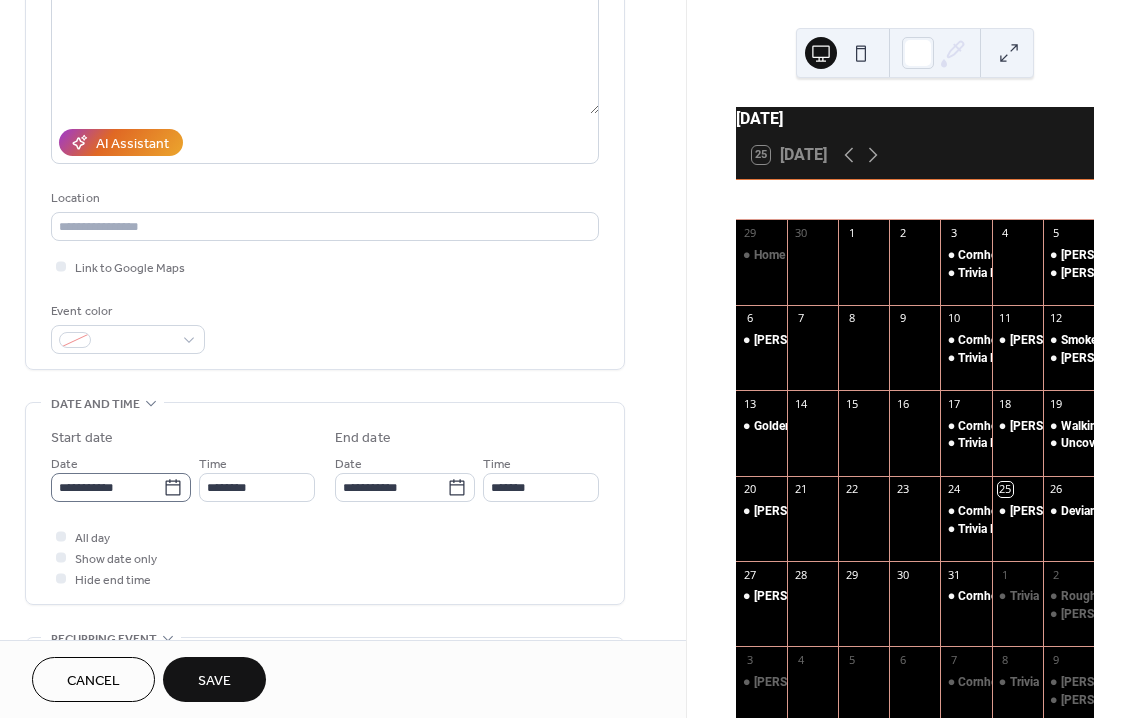 type on "**********" 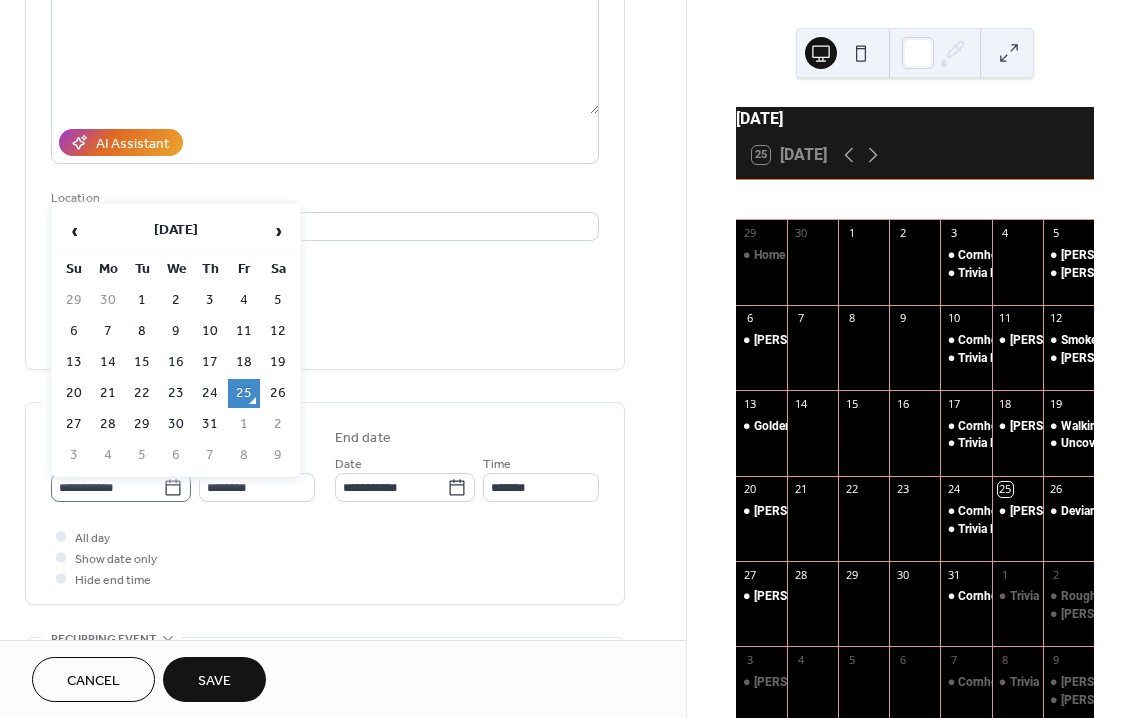 click 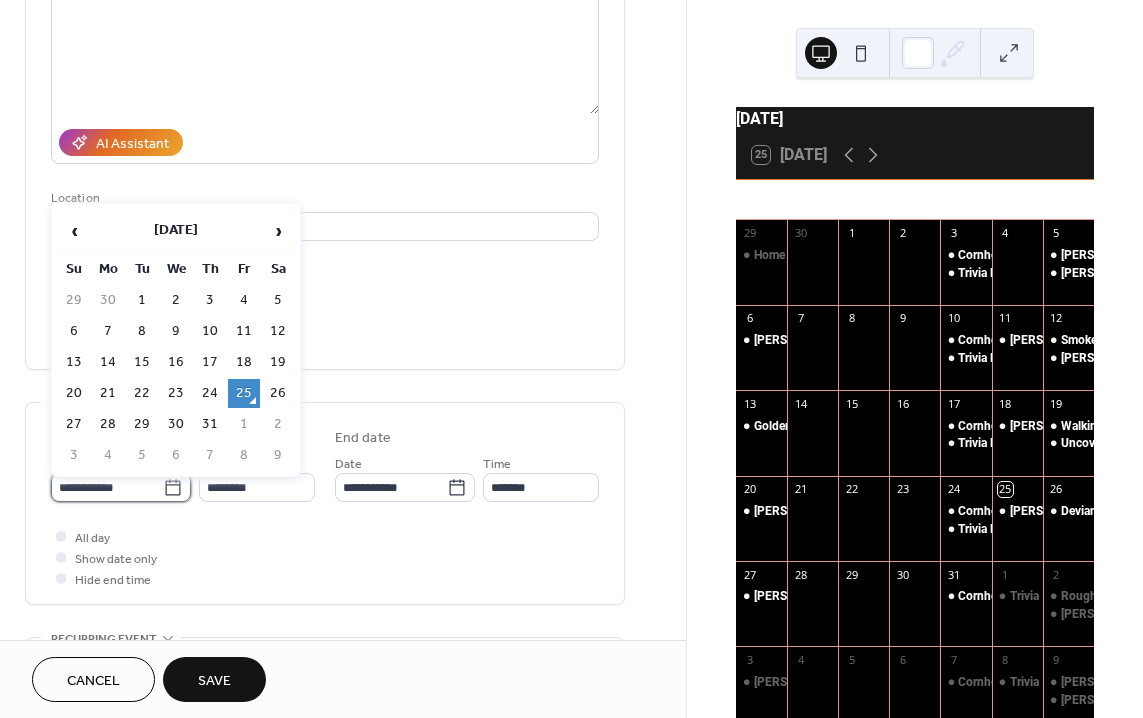 click on "**********" at bounding box center [107, 487] 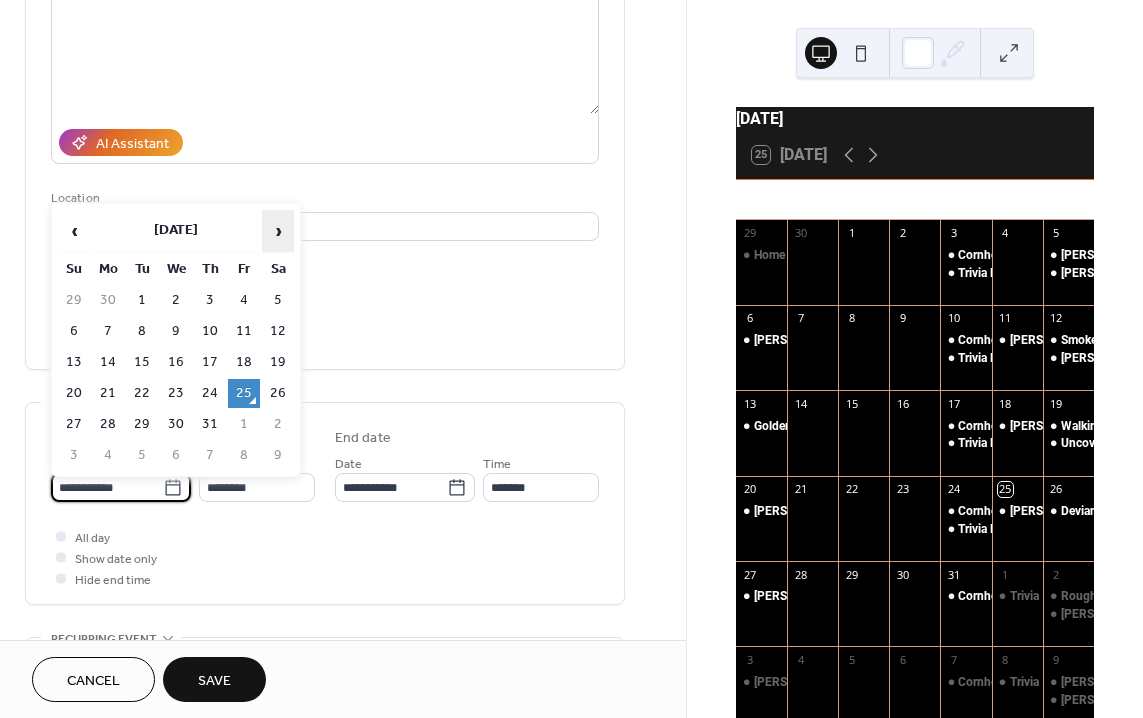 click on "›" at bounding box center [278, 231] 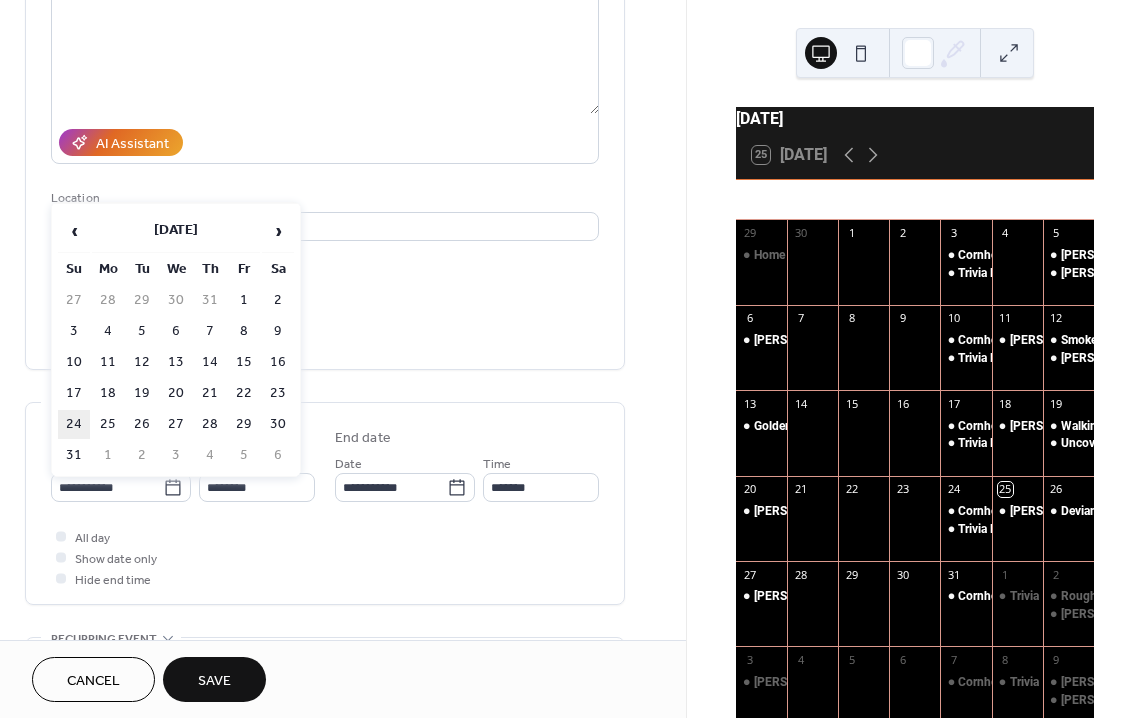 click on "24" at bounding box center (74, 424) 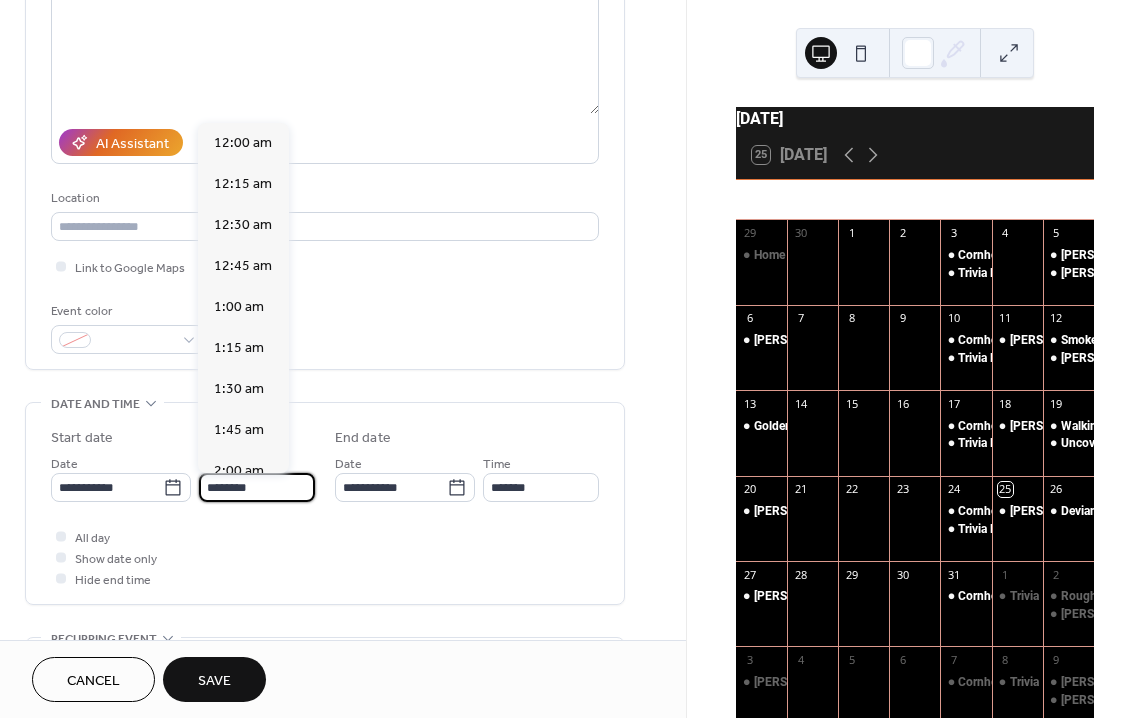 click on "********" at bounding box center [257, 487] 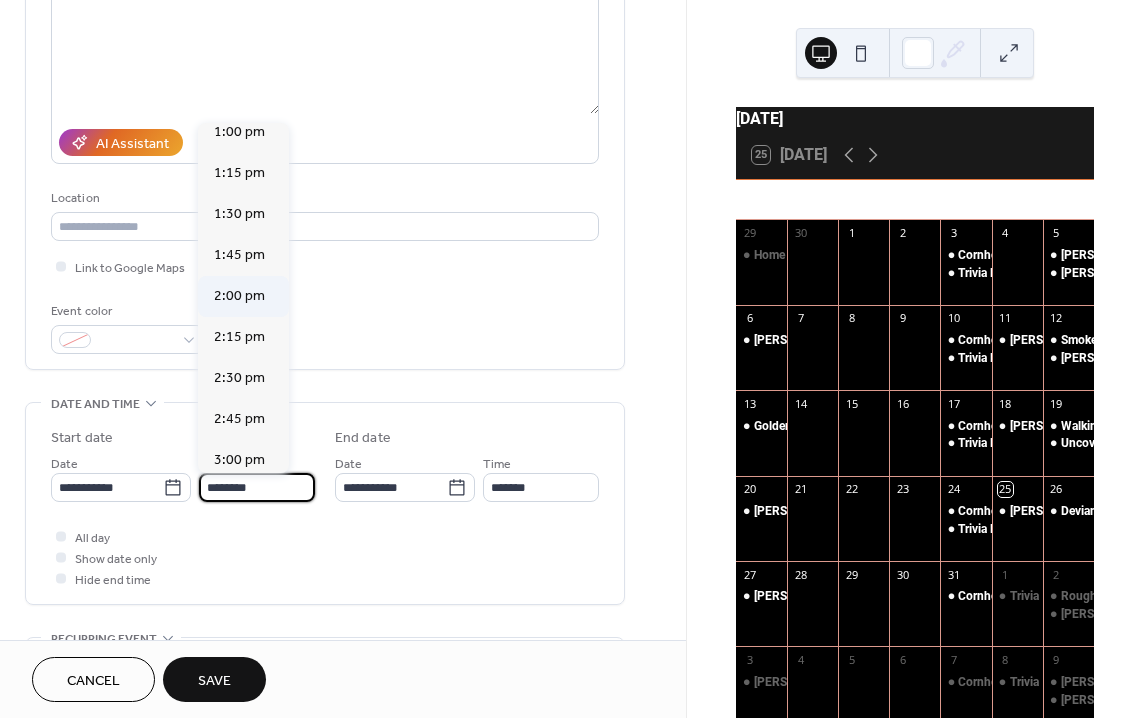 scroll, scrollTop: 2138, scrollLeft: 0, axis: vertical 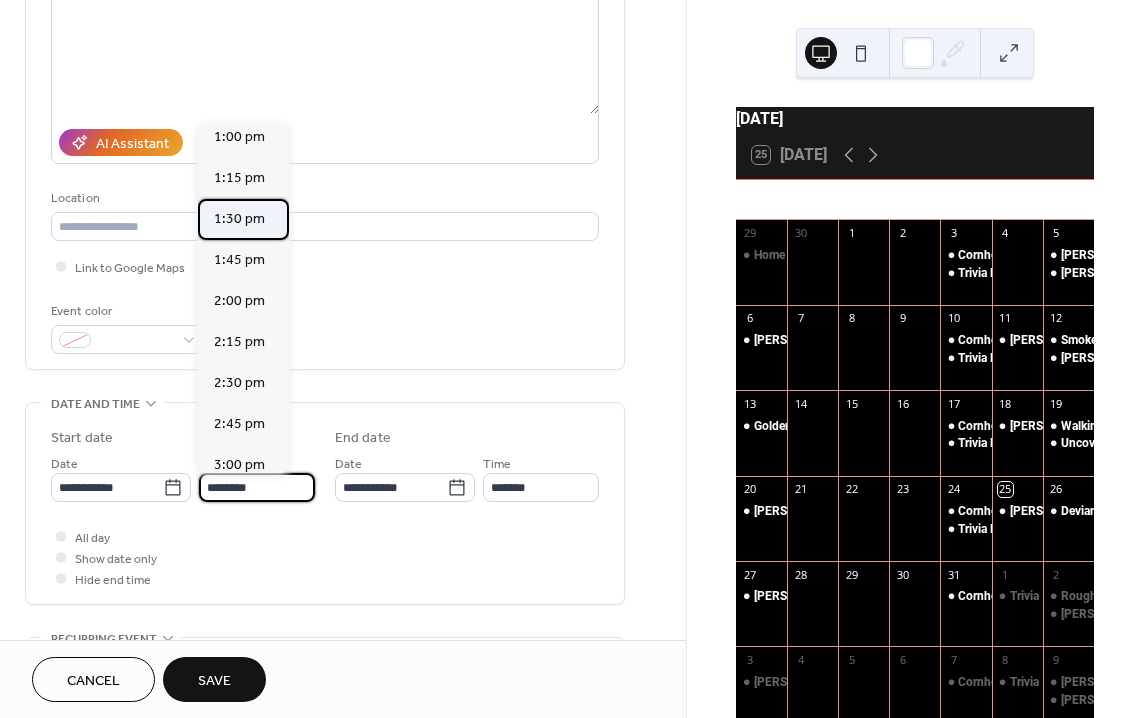 click on "1:30 pm" at bounding box center (239, 219) 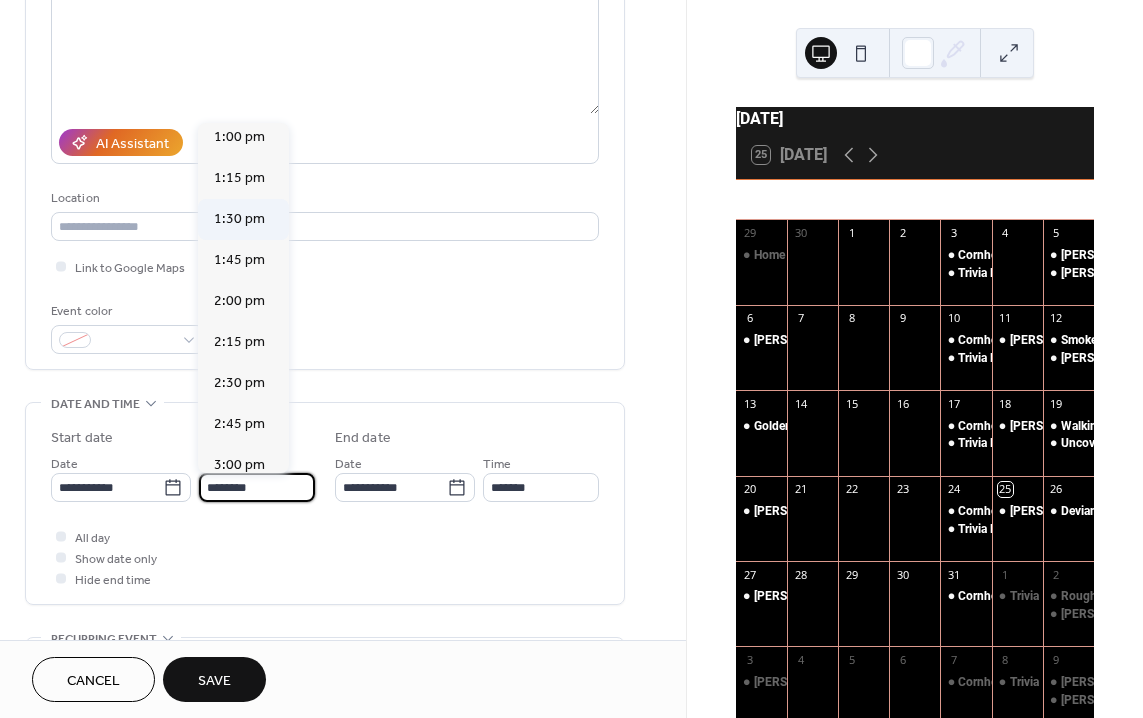 type on "*******" 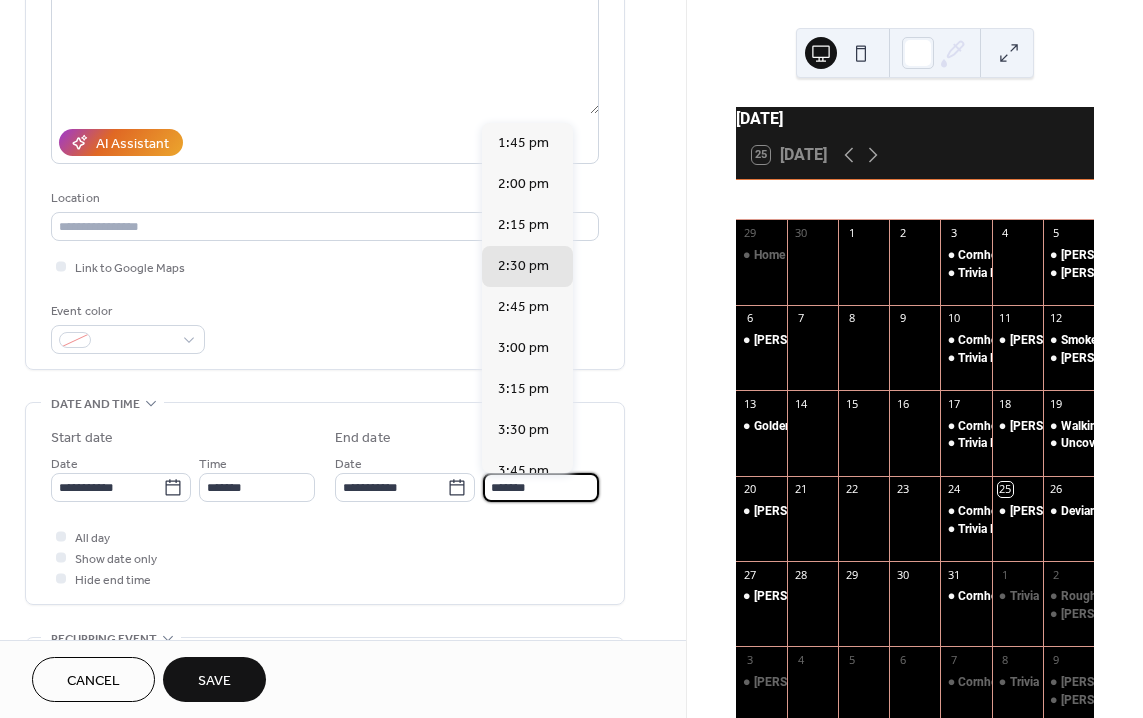 click on "*******" at bounding box center (541, 487) 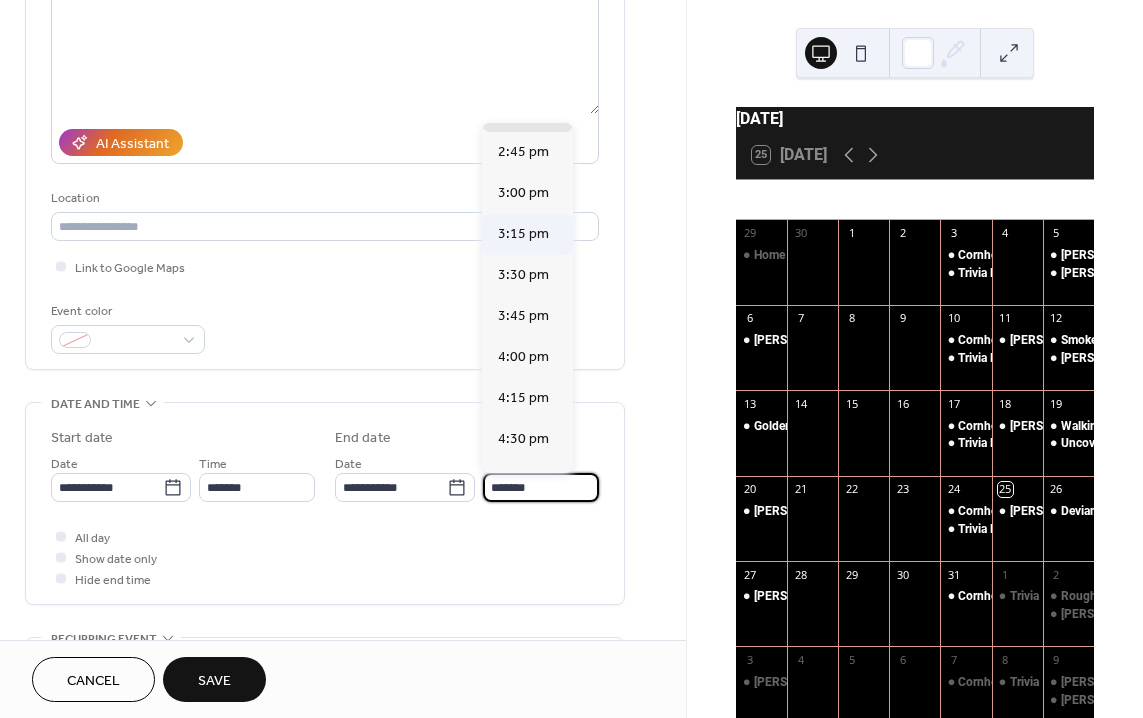 scroll, scrollTop: 162, scrollLeft: 0, axis: vertical 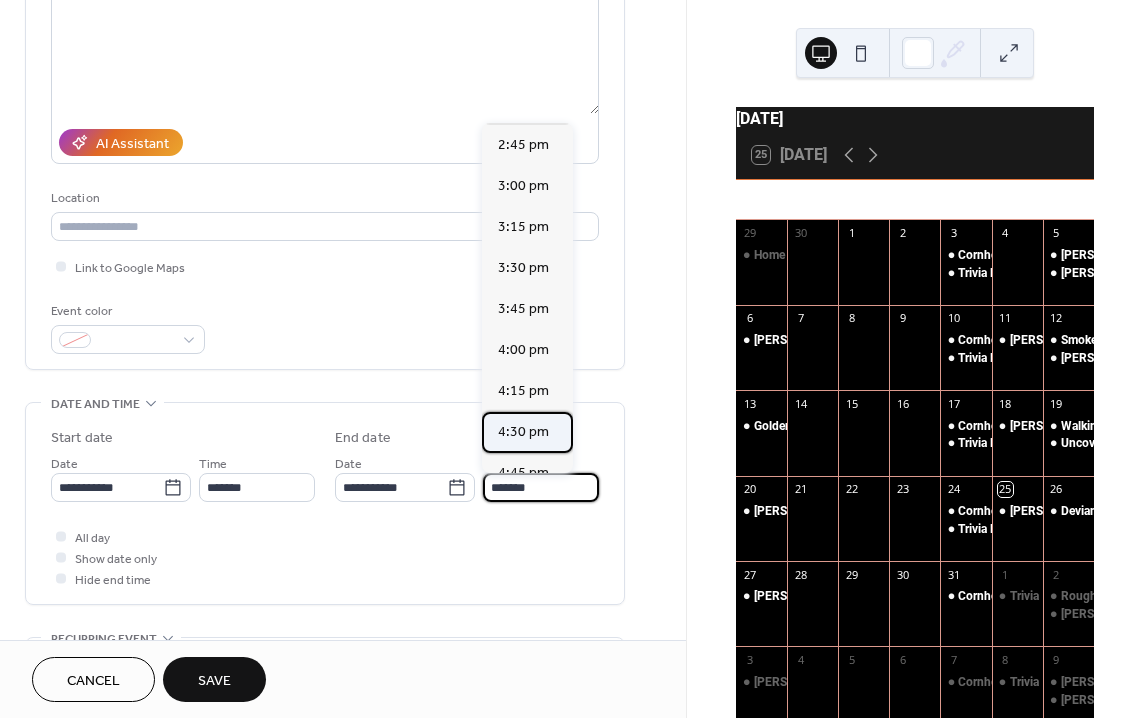 click on "4:30 pm" at bounding box center (523, 432) 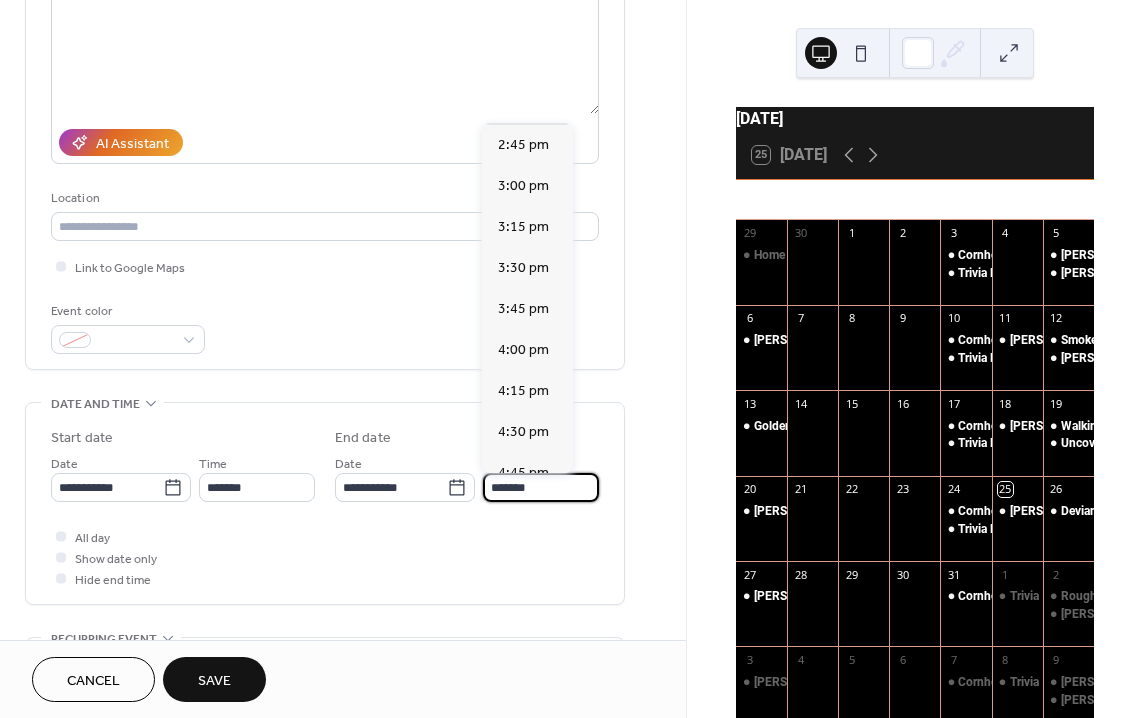 type on "*******" 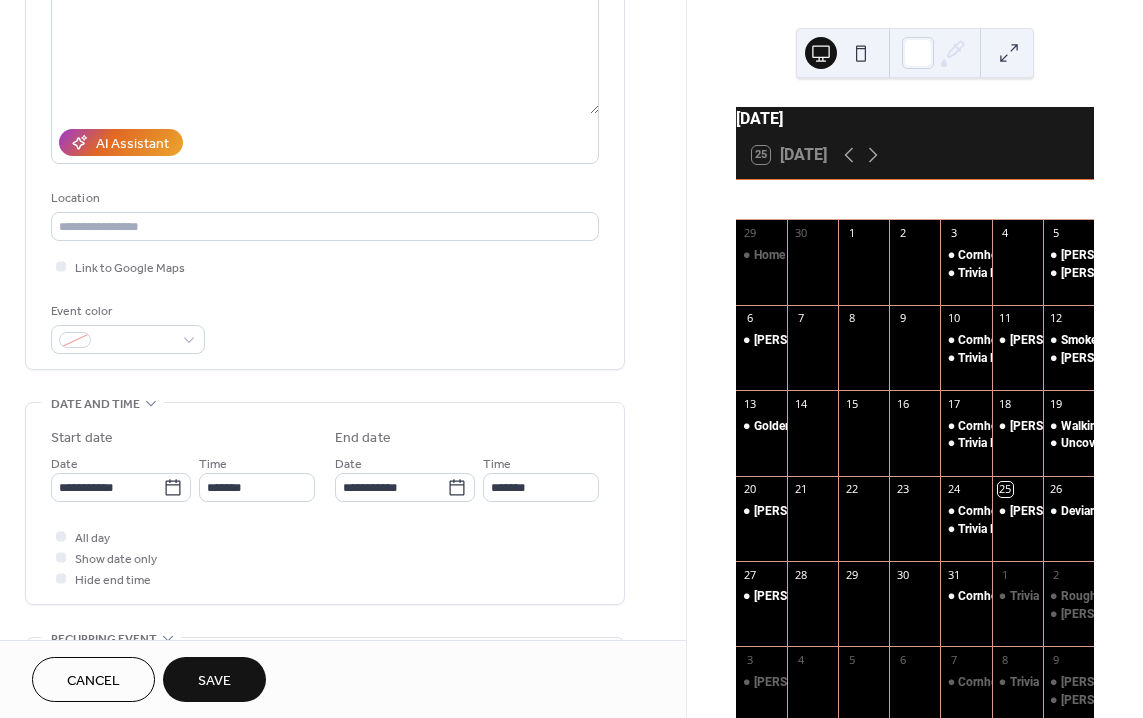 click on "Save" at bounding box center (214, 681) 